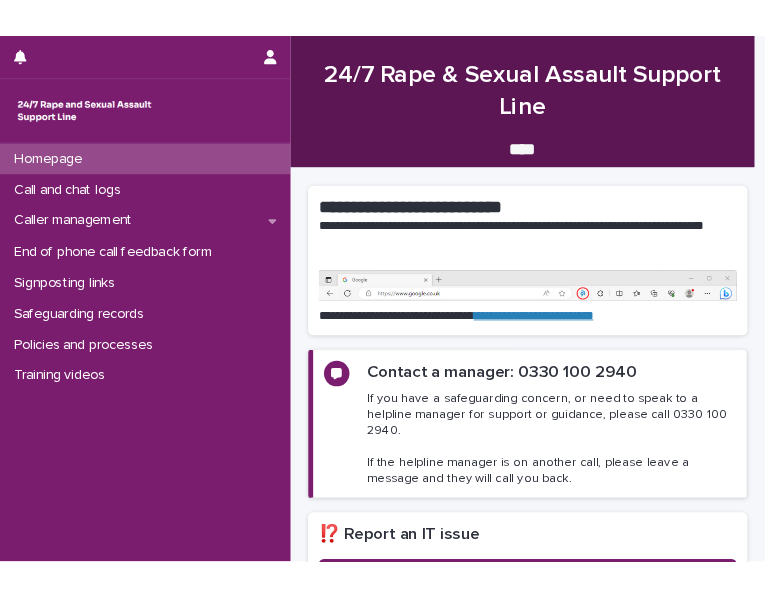 scroll, scrollTop: 0, scrollLeft: 0, axis: both 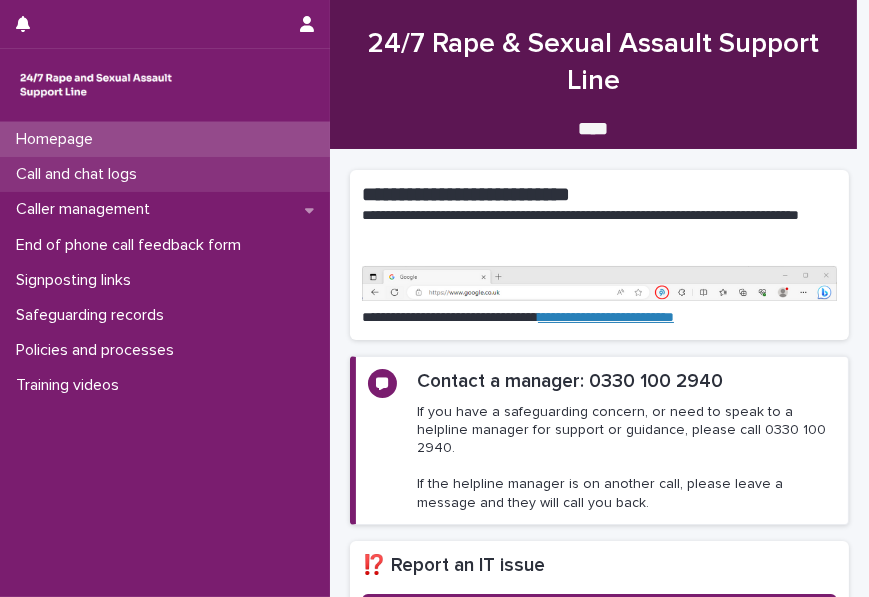 click on "Call and chat logs" at bounding box center [80, 174] 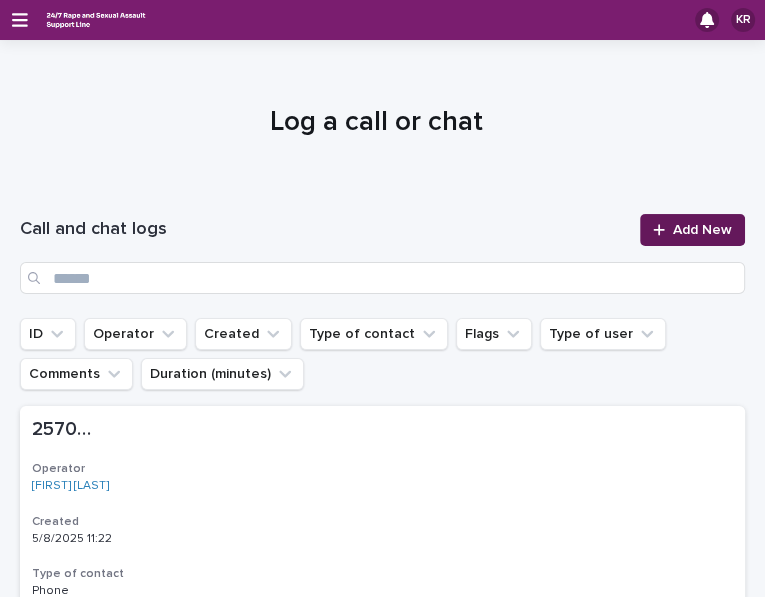 click on "Add New" at bounding box center [702, 230] 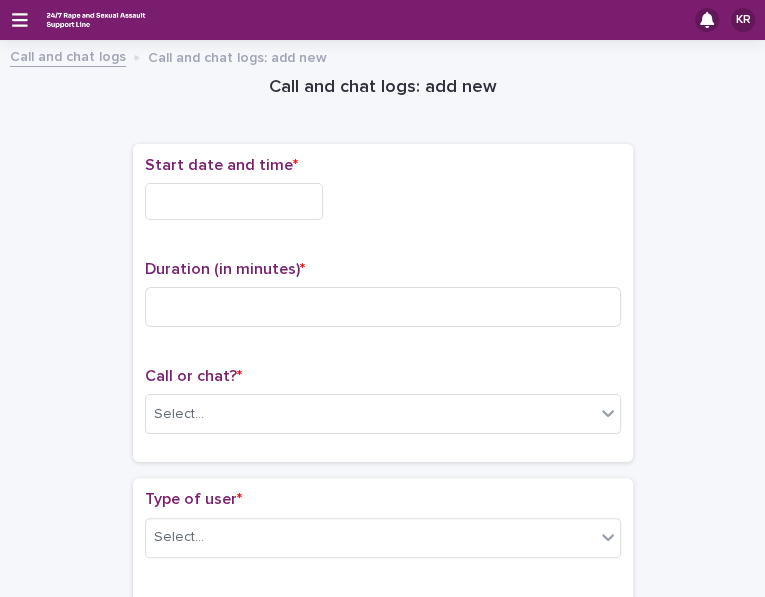 drag, startPoint x: 665, startPoint y: 229, endPoint x: 252, endPoint y: 201, distance: 413.94806 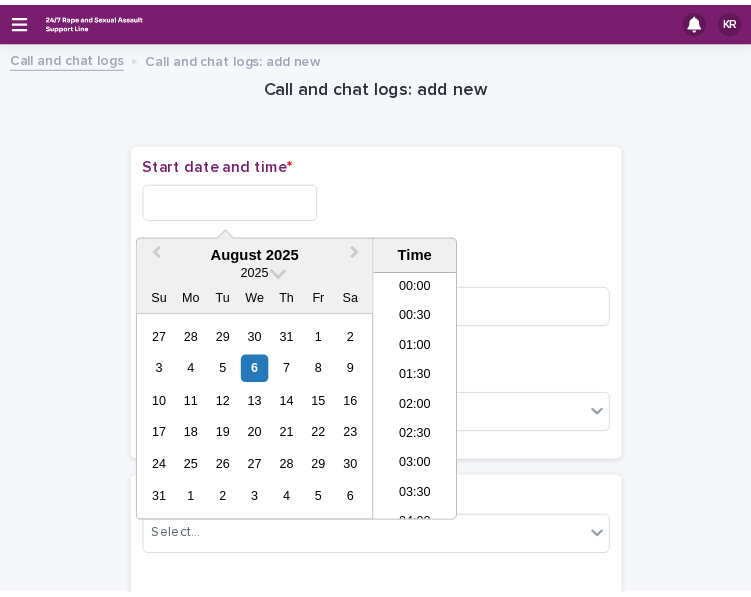 scroll, scrollTop: 819, scrollLeft: 0, axis: vertical 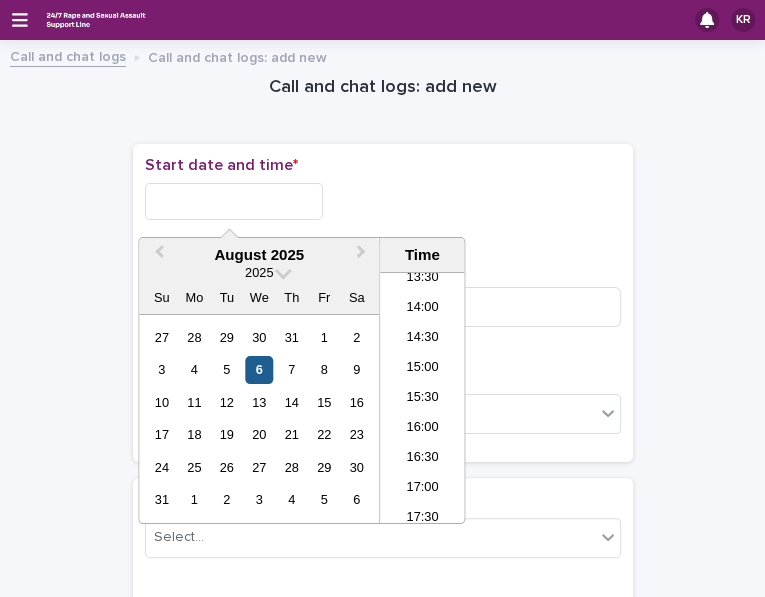 click on "6" at bounding box center [259, 369] 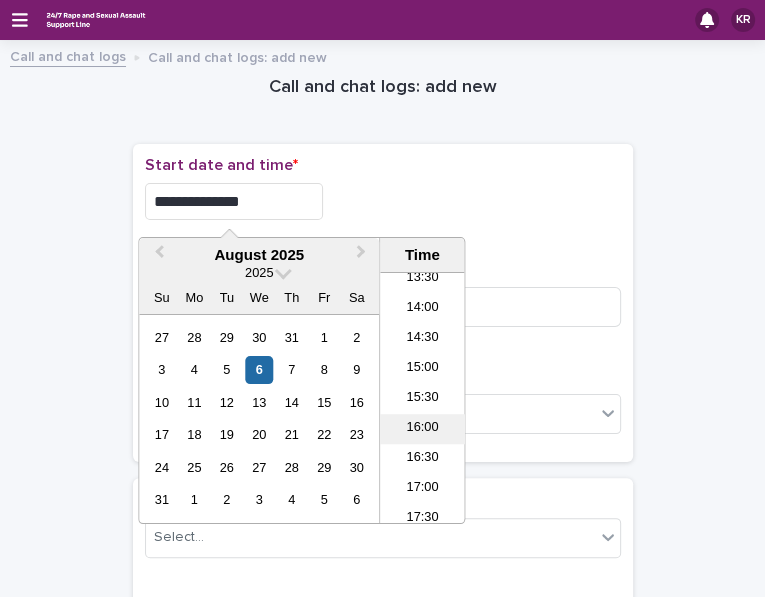click on "16:00" at bounding box center (422, 429) 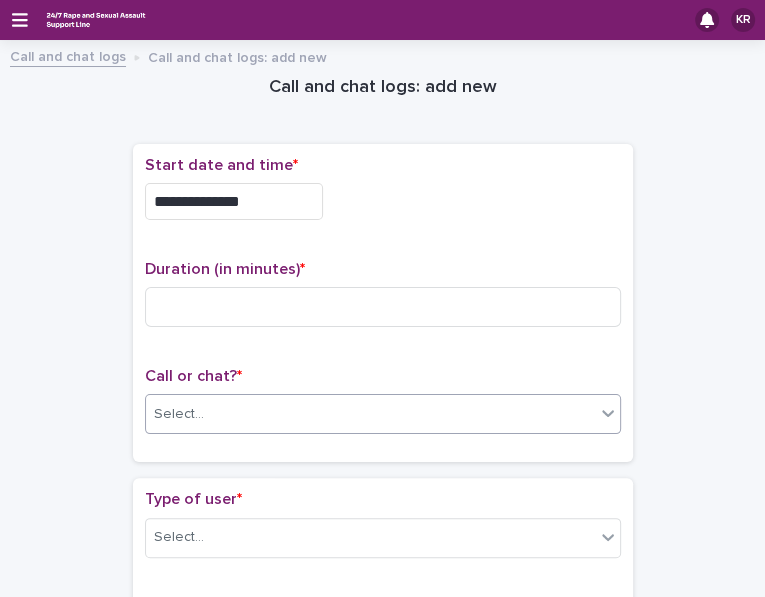 click on "Select..." at bounding box center (370, 414) 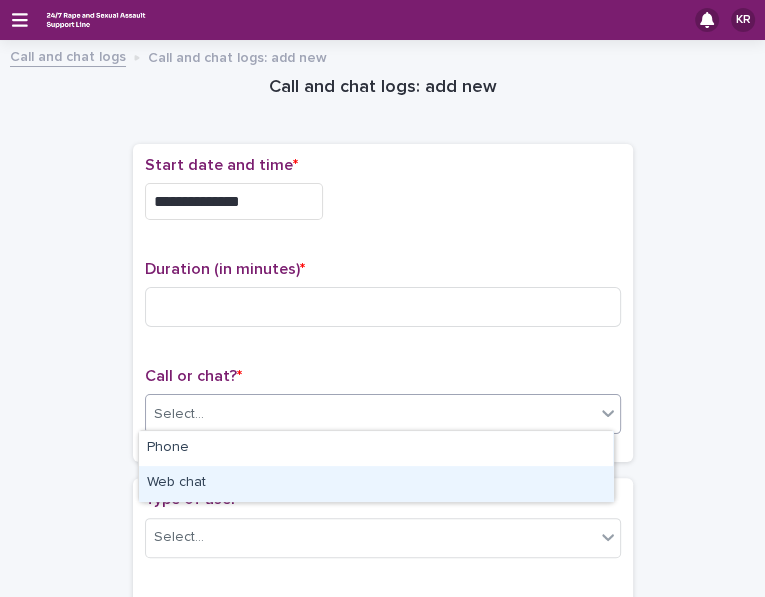 click on "Web chat" at bounding box center [376, 483] 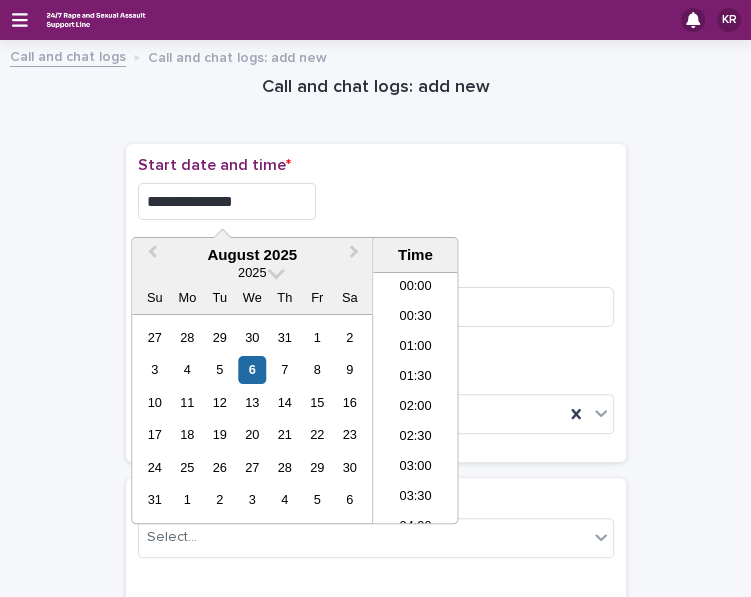click on "**********" at bounding box center [227, 201] 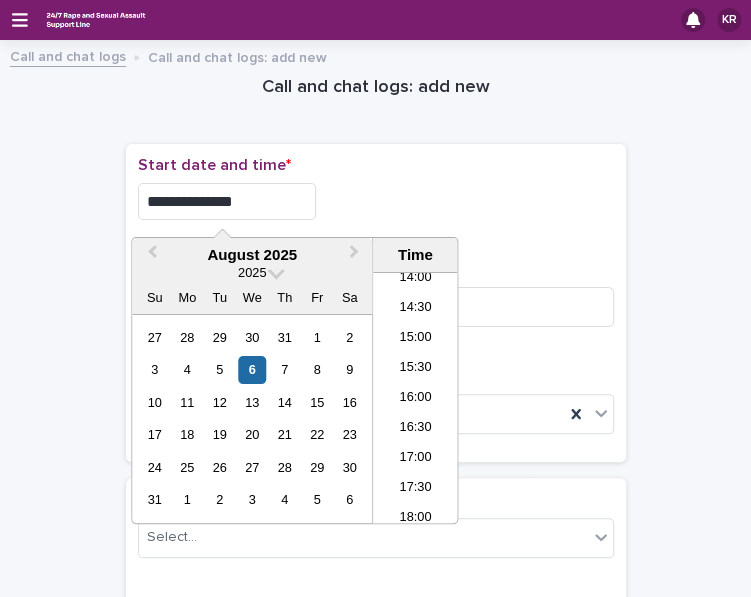 type on "**********" 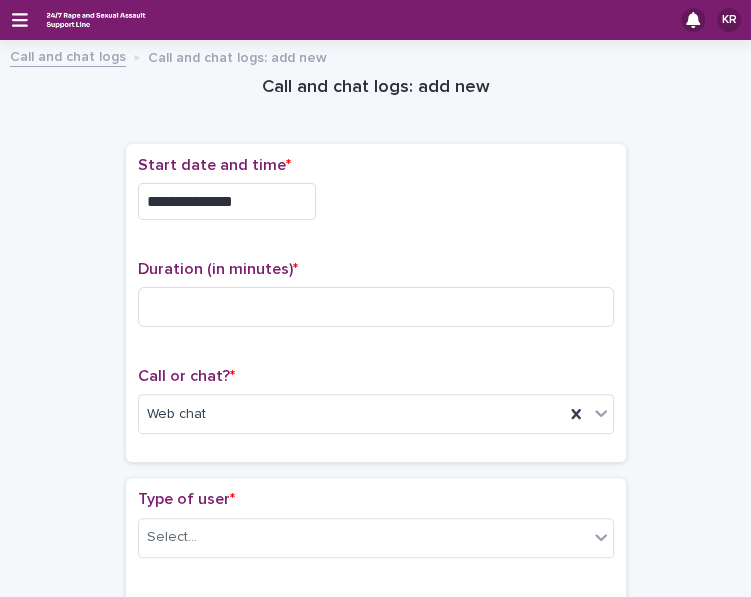 click on "**********" at bounding box center [376, 196] 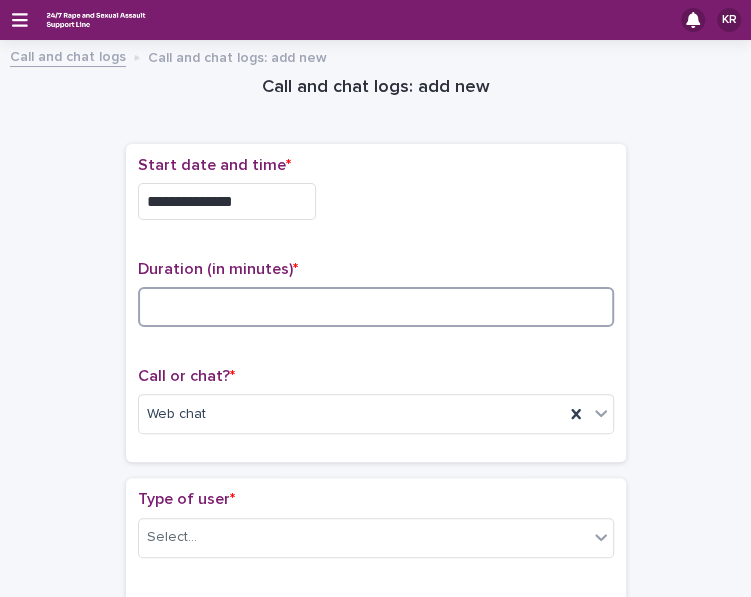 click at bounding box center [376, 307] 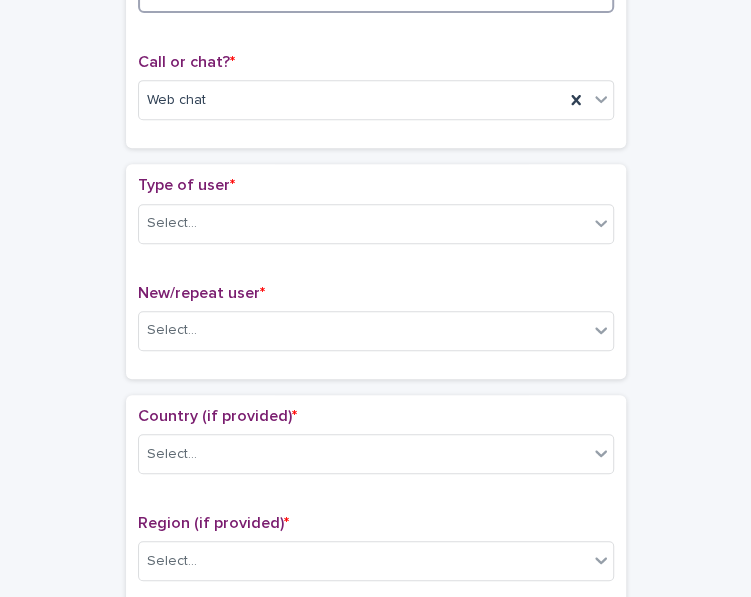 scroll, scrollTop: 329, scrollLeft: 0, axis: vertical 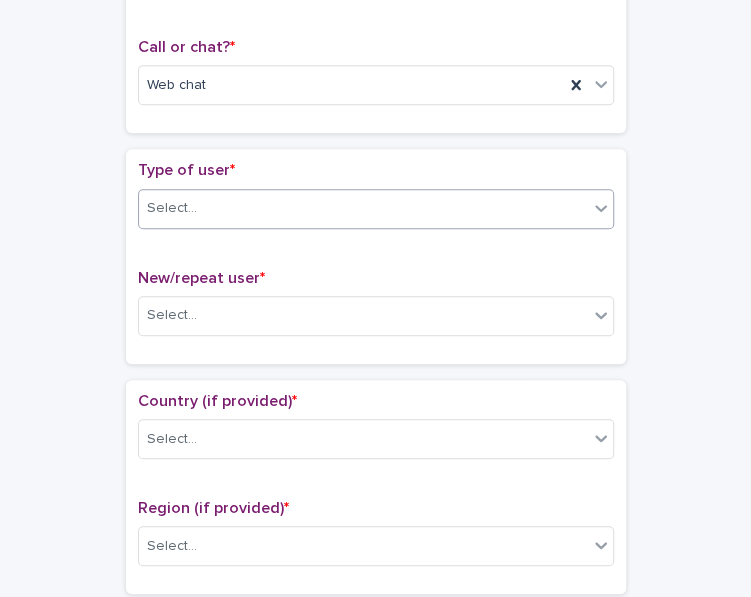 type on "**" 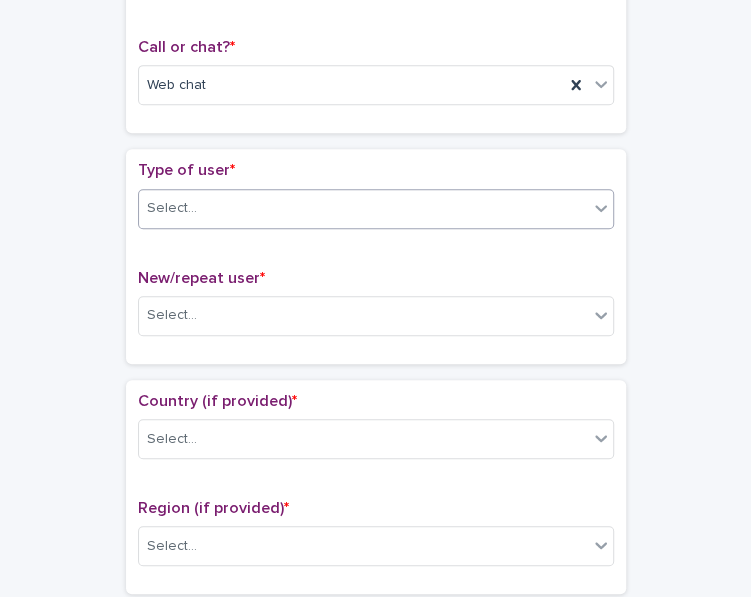 click 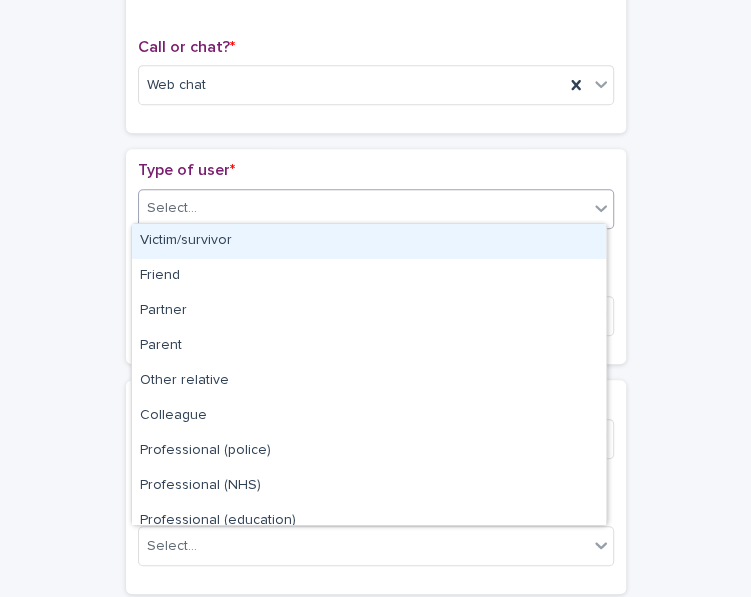 click on "Victim/survivor" at bounding box center [369, 241] 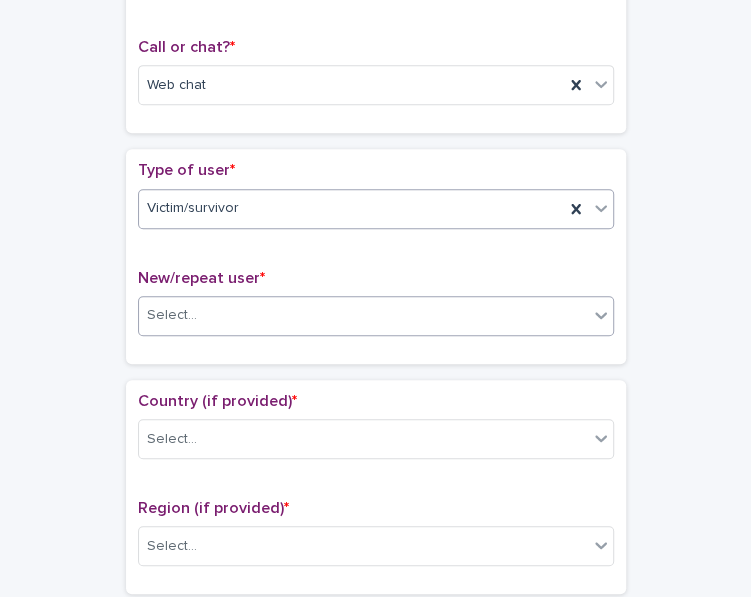 click on "Select..." at bounding box center [363, 315] 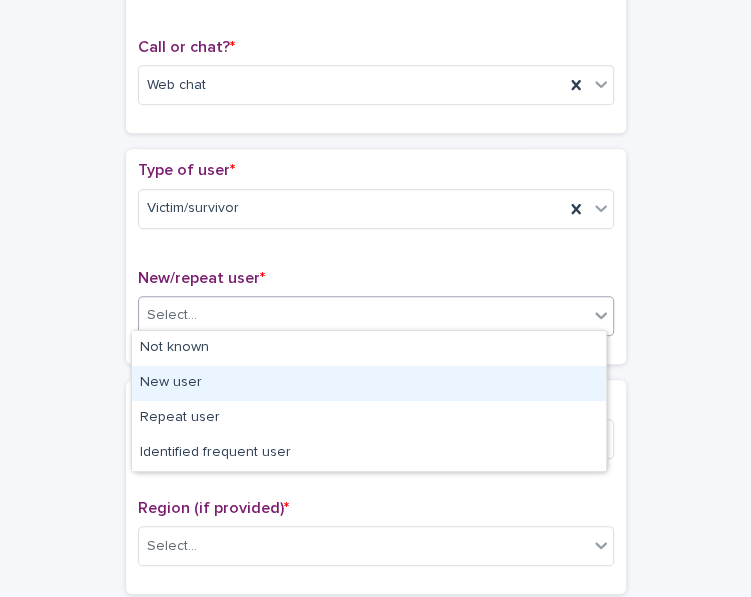 click on "New user" at bounding box center [369, 383] 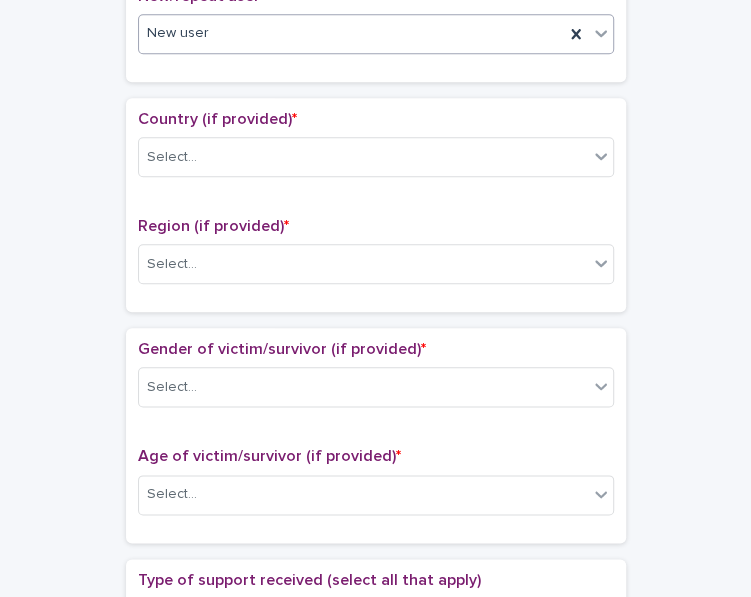 scroll, scrollTop: 644, scrollLeft: 0, axis: vertical 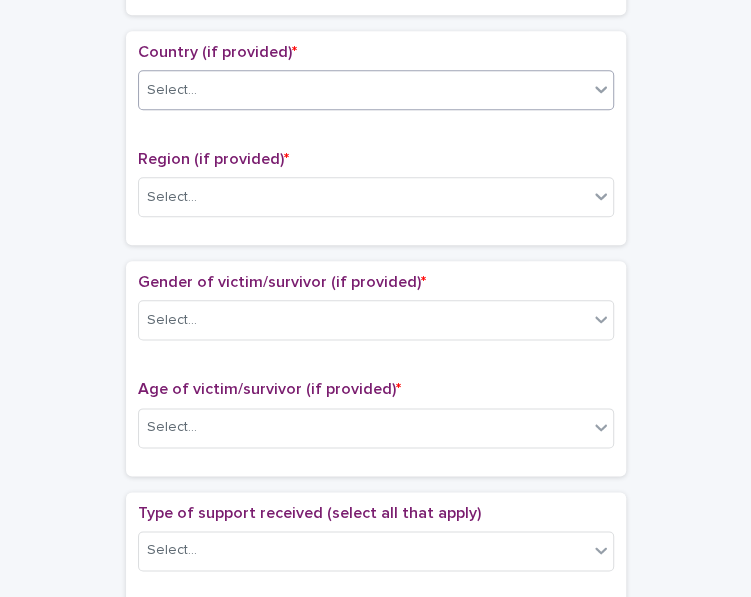 click on "Select..." at bounding box center [363, 90] 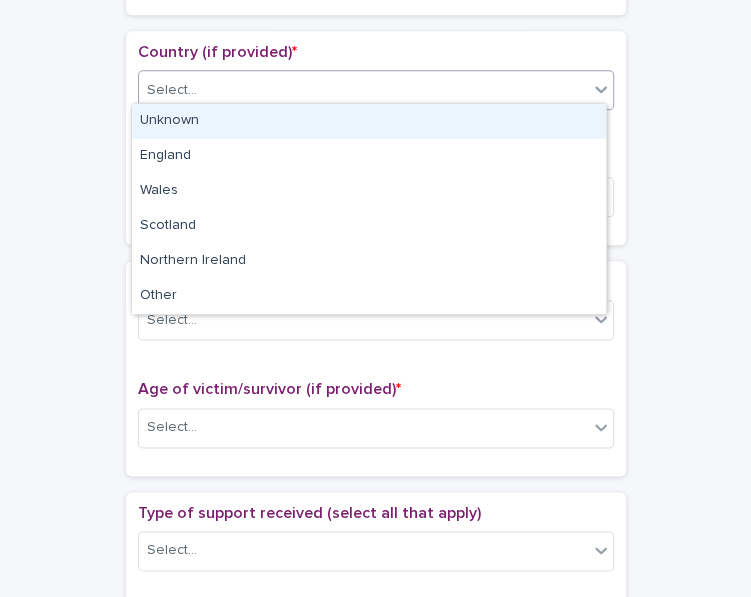 click on "Unknown" at bounding box center [369, 121] 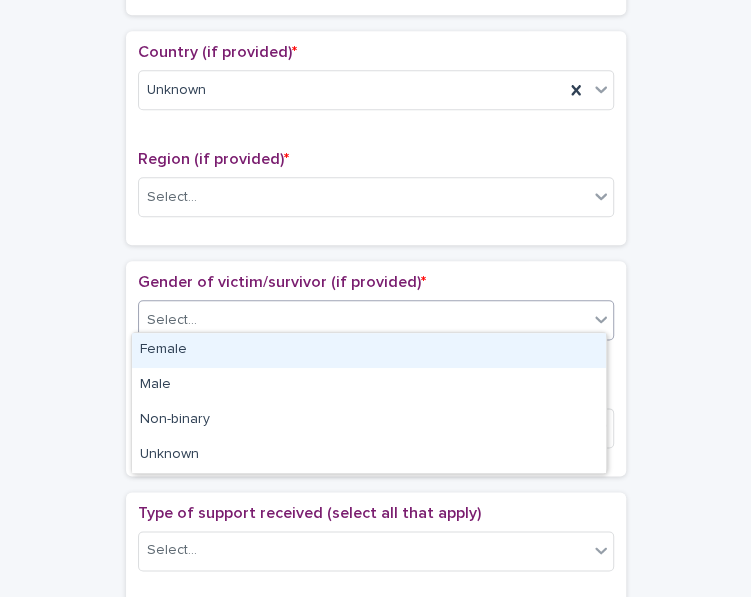 click on "Select..." at bounding box center [363, 320] 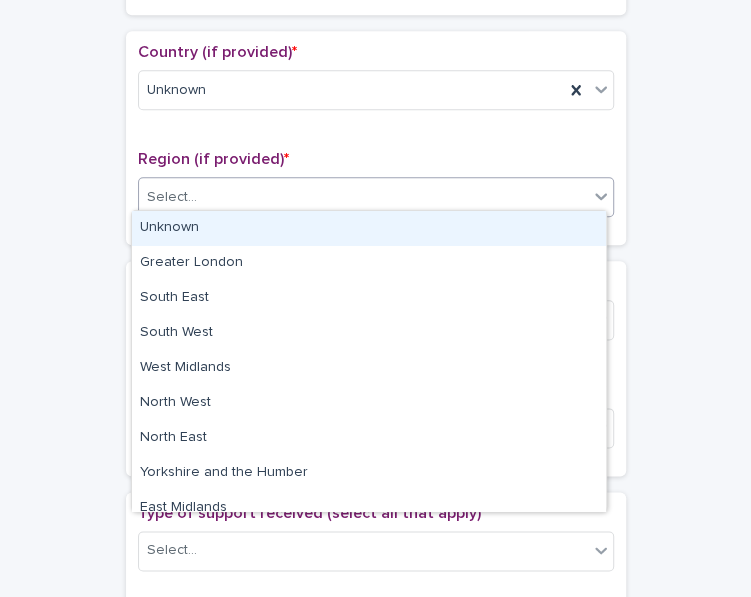 click on "Select..." at bounding box center (363, 197) 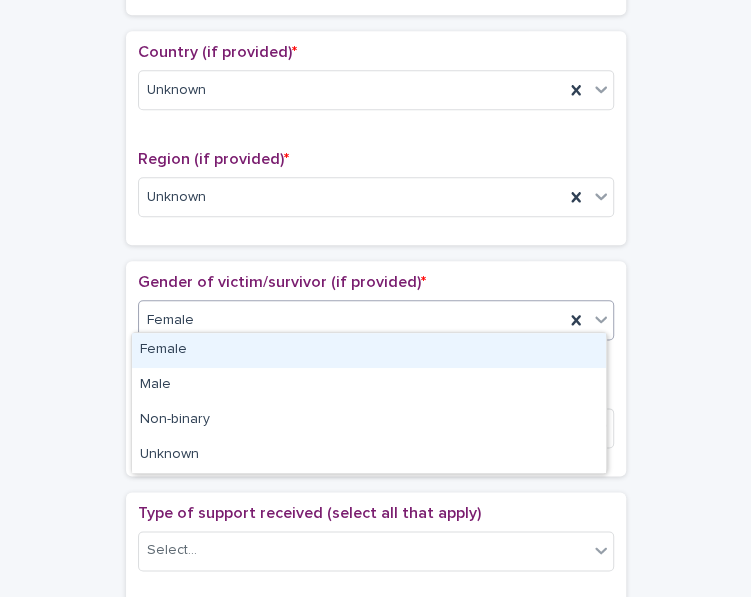 click on "Female" at bounding box center [351, 320] 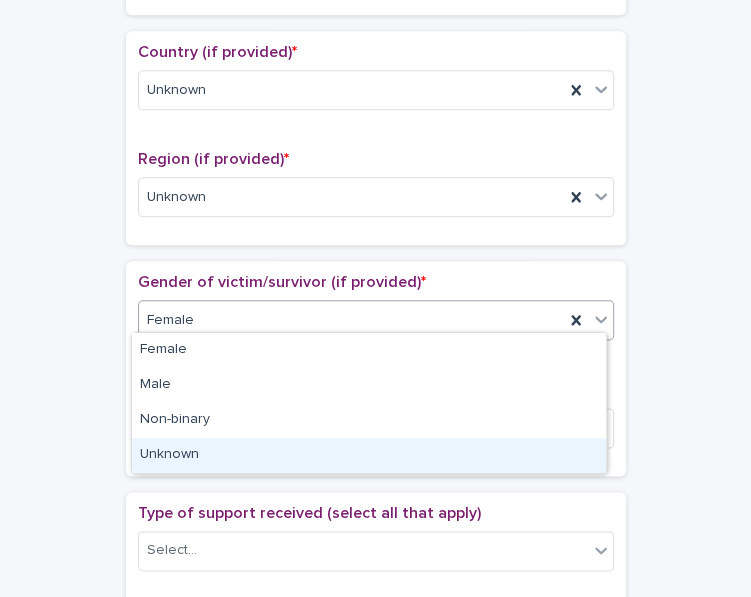 click on "Unknown" at bounding box center [369, 455] 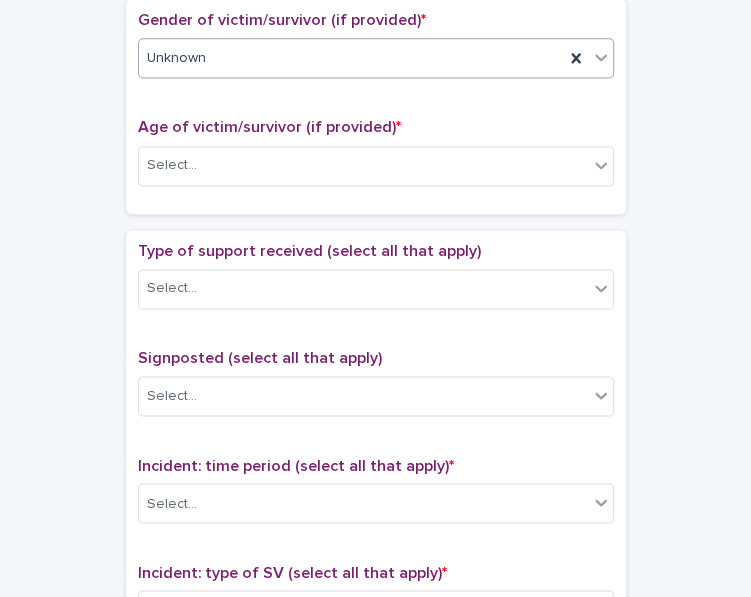 scroll, scrollTop: 945, scrollLeft: 0, axis: vertical 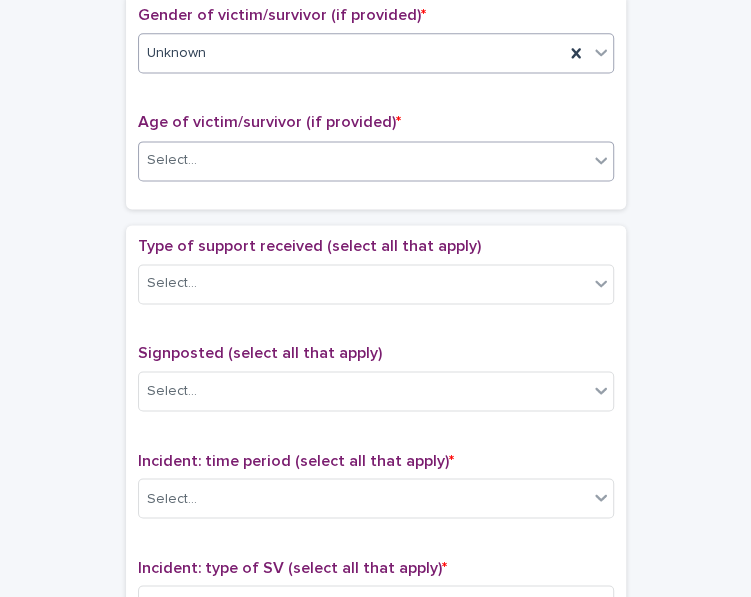 click 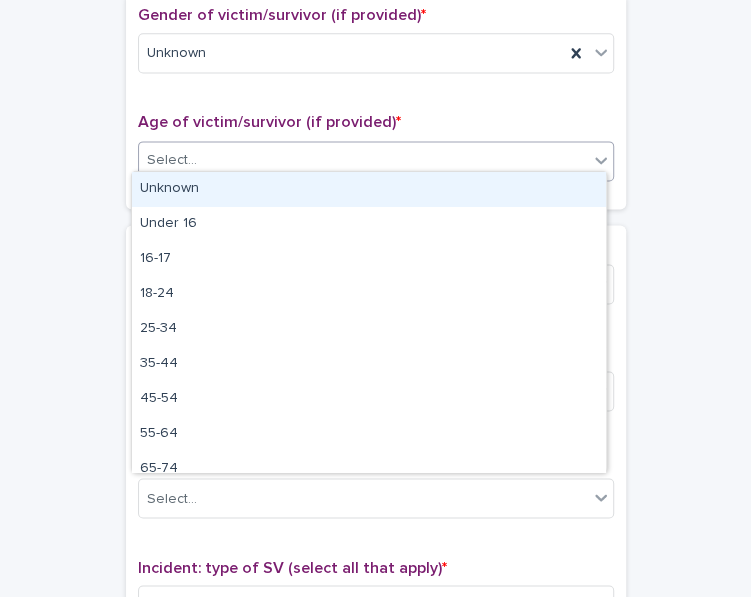click on "Unknown" at bounding box center (369, 189) 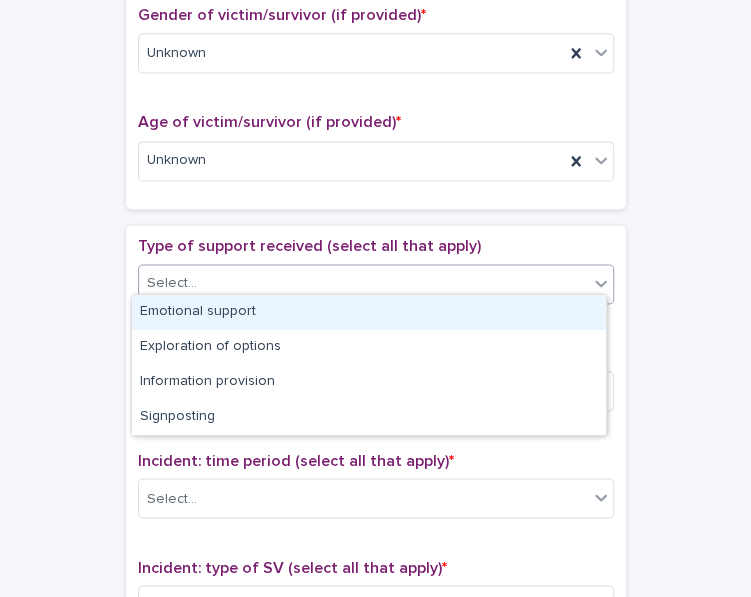 click on "Select..." at bounding box center [363, 283] 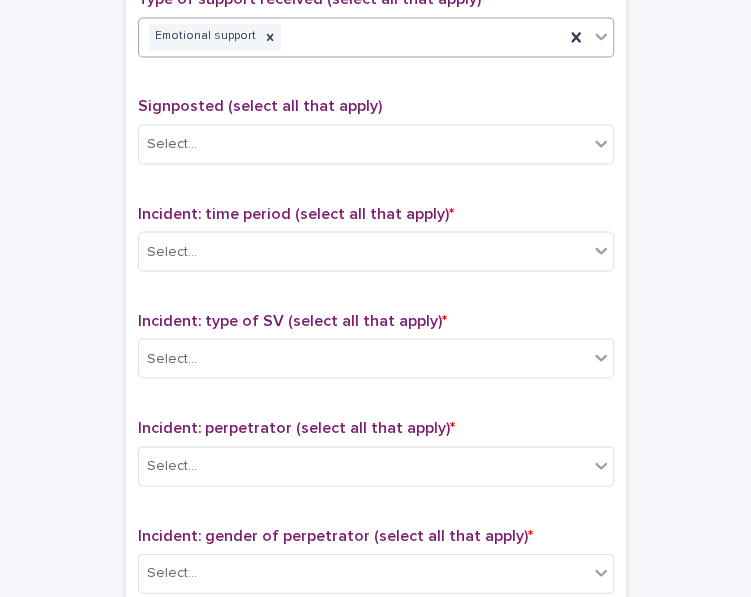 scroll, scrollTop: 1230, scrollLeft: 0, axis: vertical 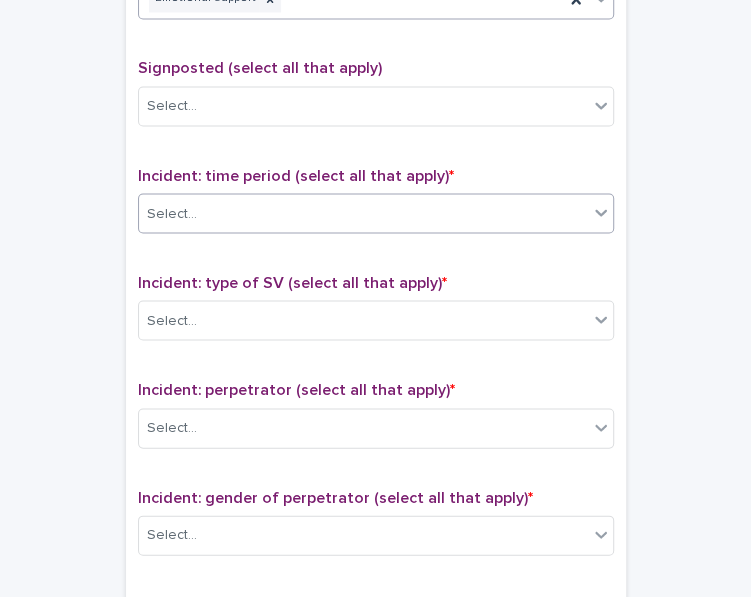 click at bounding box center [601, 212] 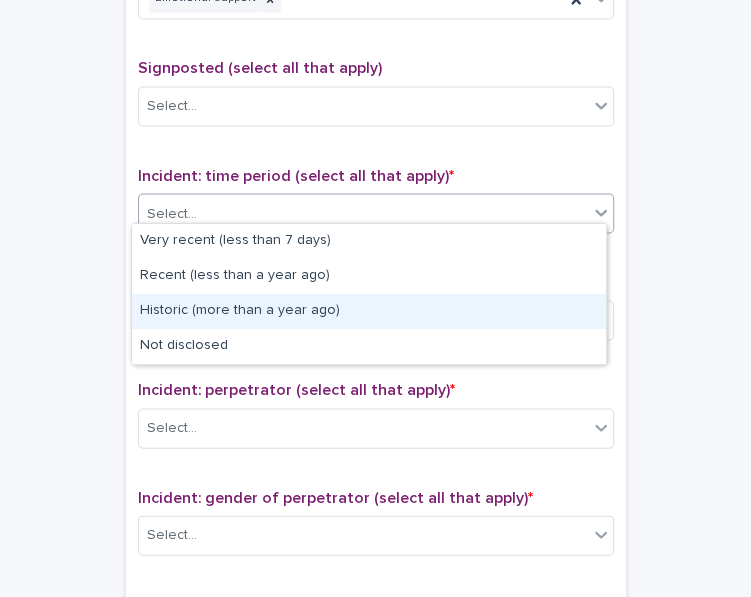 click on "Historic (more than a year ago)" at bounding box center (369, 311) 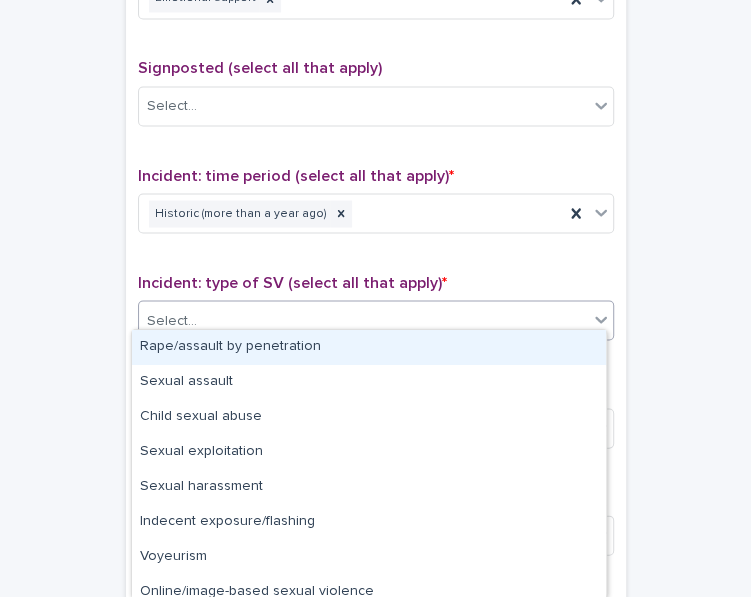 click on "Select..." at bounding box center (363, 320) 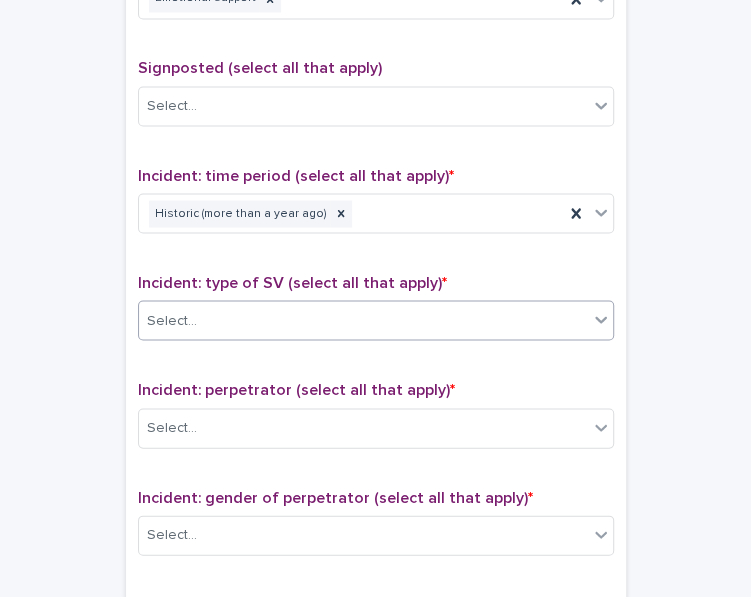 click on "Select..." at bounding box center [363, 320] 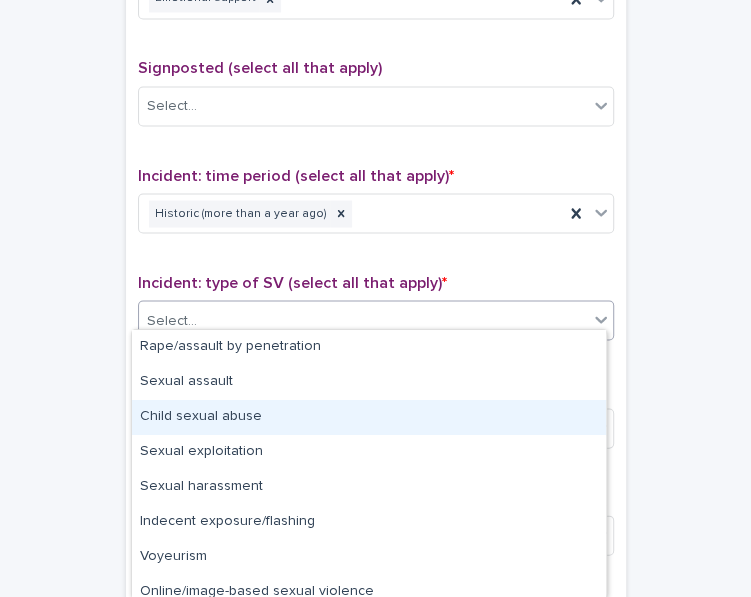 click on "Child sexual abuse" at bounding box center [369, 417] 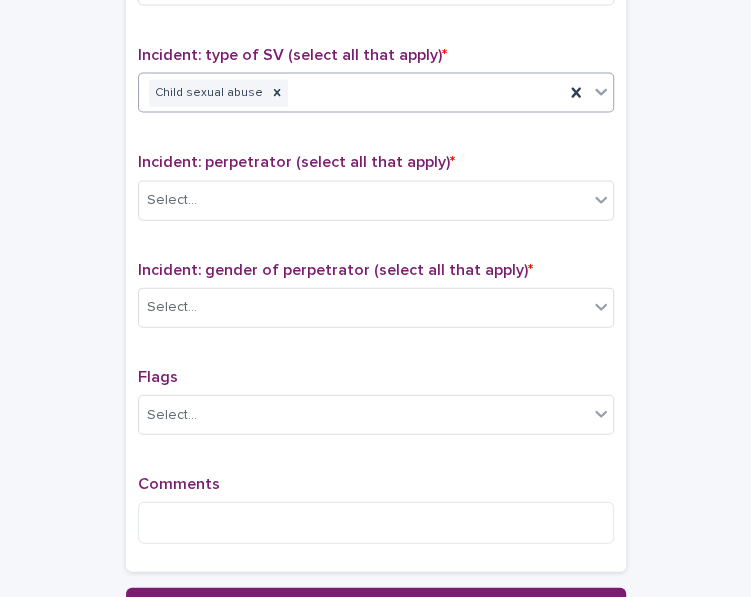 scroll, scrollTop: 1459, scrollLeft: 0, axis: vertical 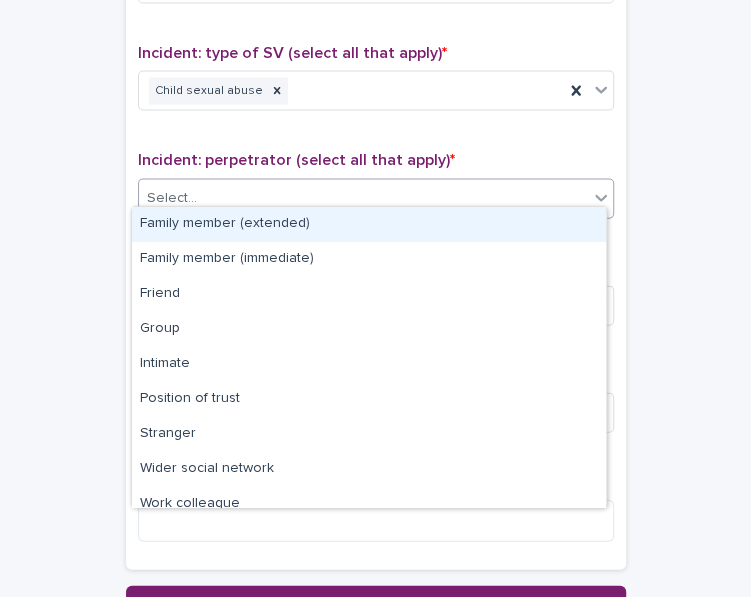 click 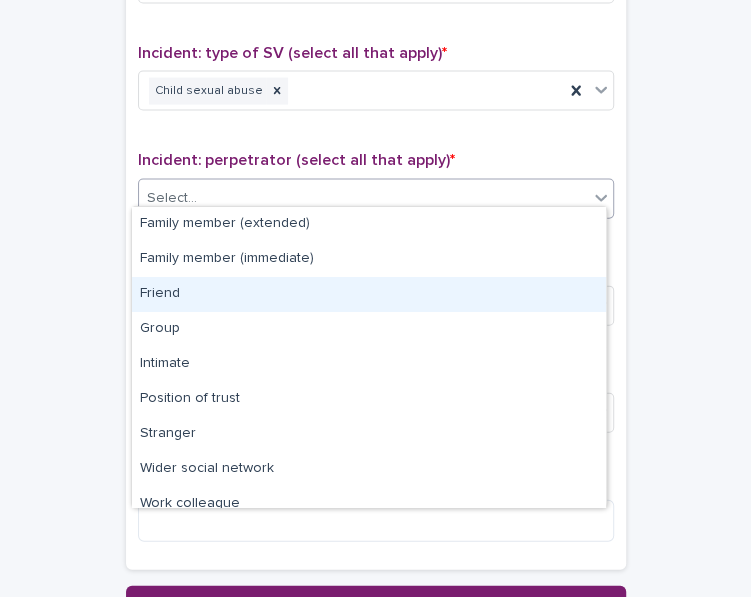 scroll, scrollTop: 85, scrollLeft: 0, axis: vertical 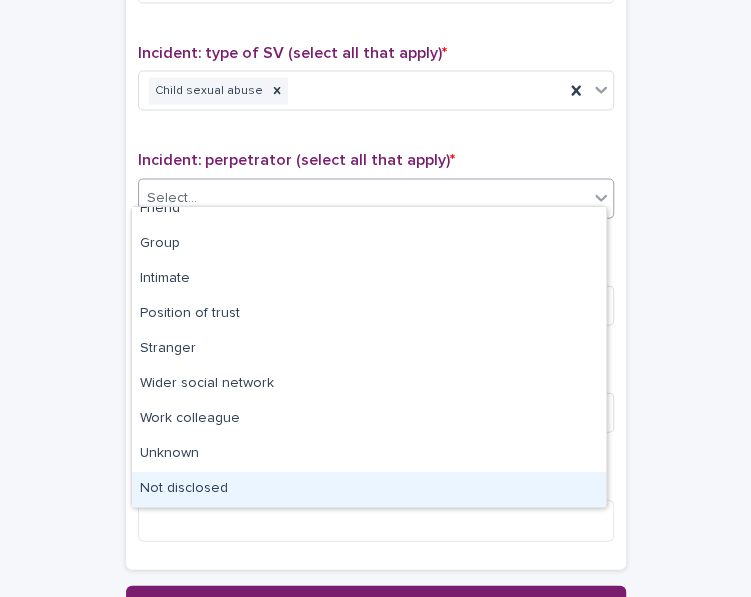 click on "Not disclosed" at bounding box center [369, 489] 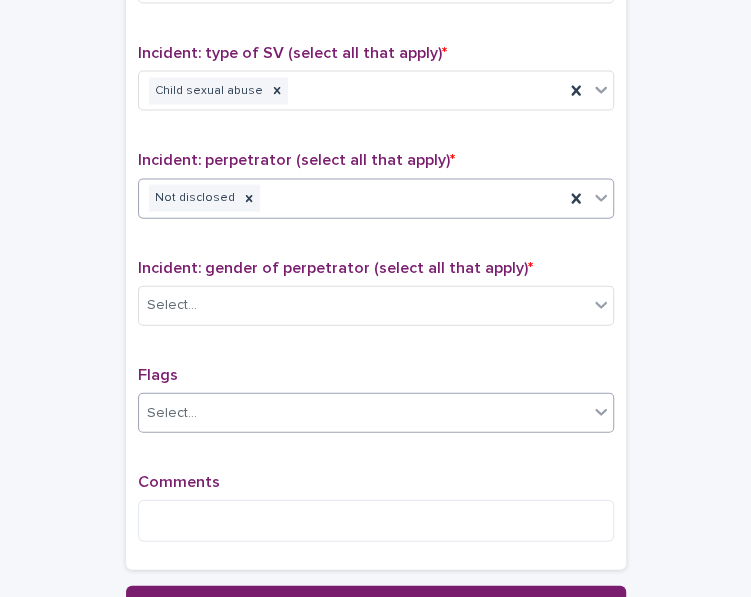 click on "Select..." at bounding box center (363, 413) 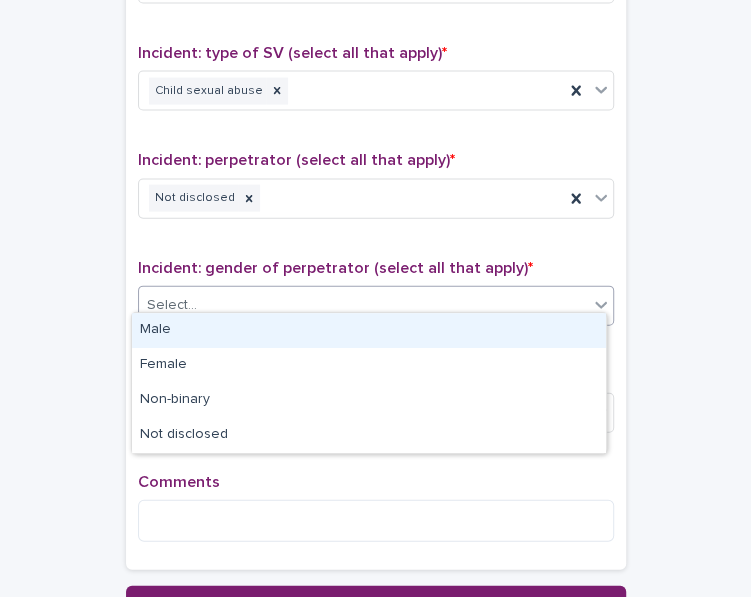 click on "Select..." at bounding box center [363, 305] 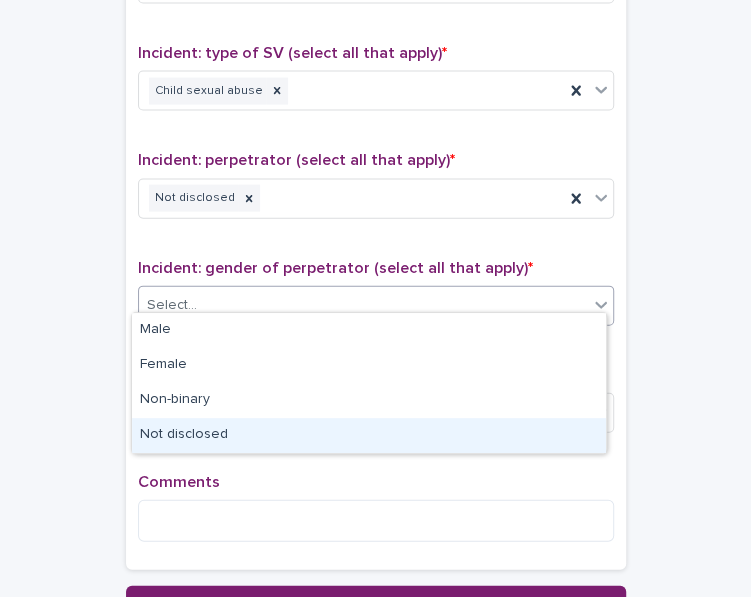 click on "Not disclosed" at bounding box center [369, 435] 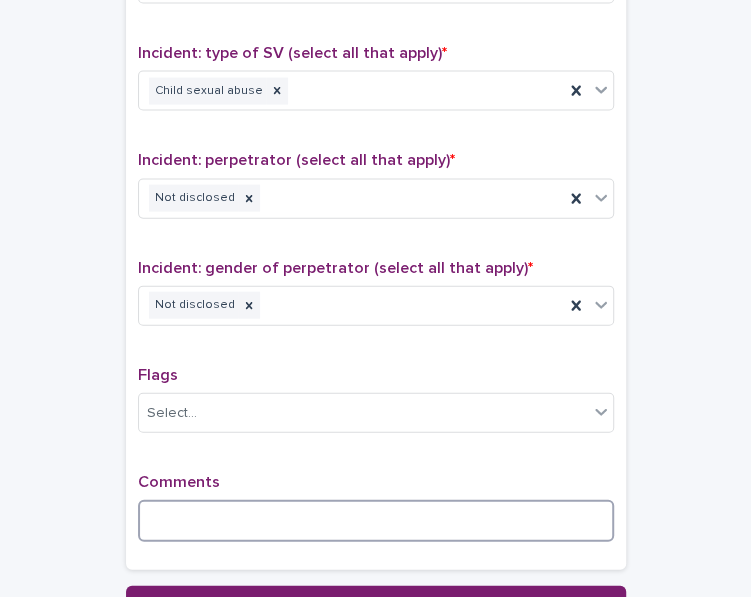 click at bounding box center [376, 521] 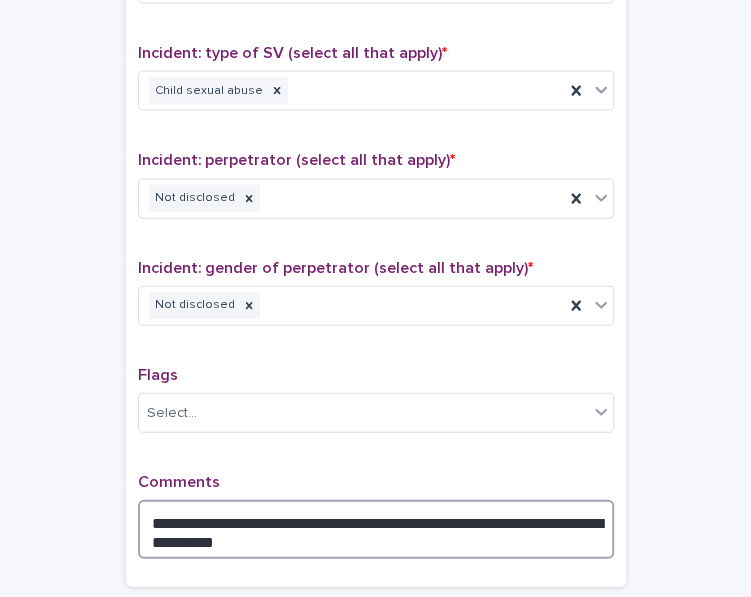 click on "**********" at bounding box center (376, 529) 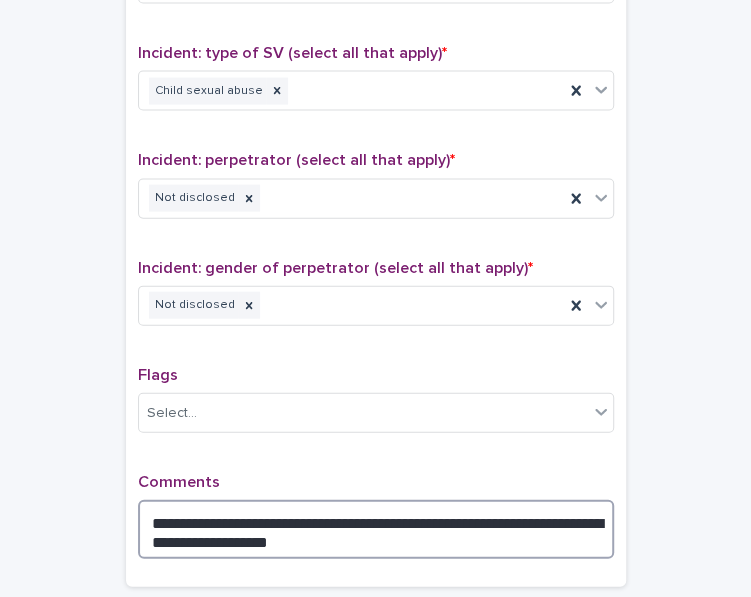 click on "**********" at bounding box center [376, 529] 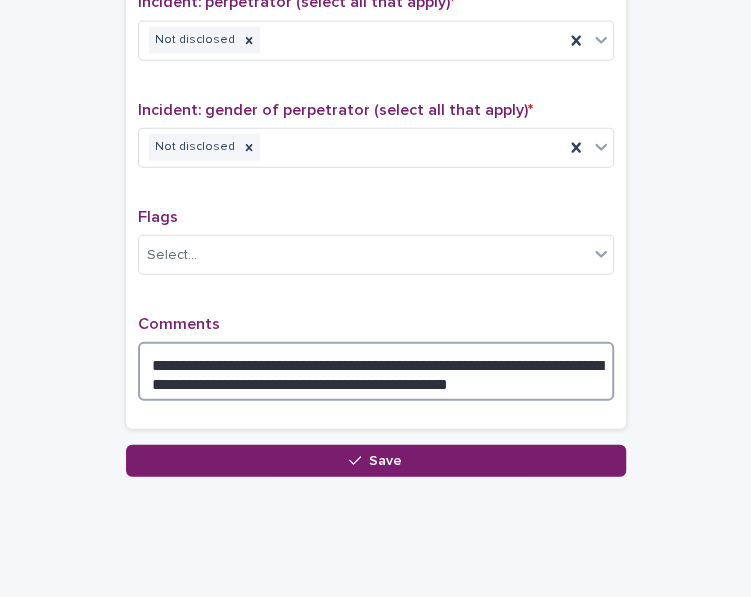scroll, scrollTop: 1640, scrollLeft: 0, axis: vertical 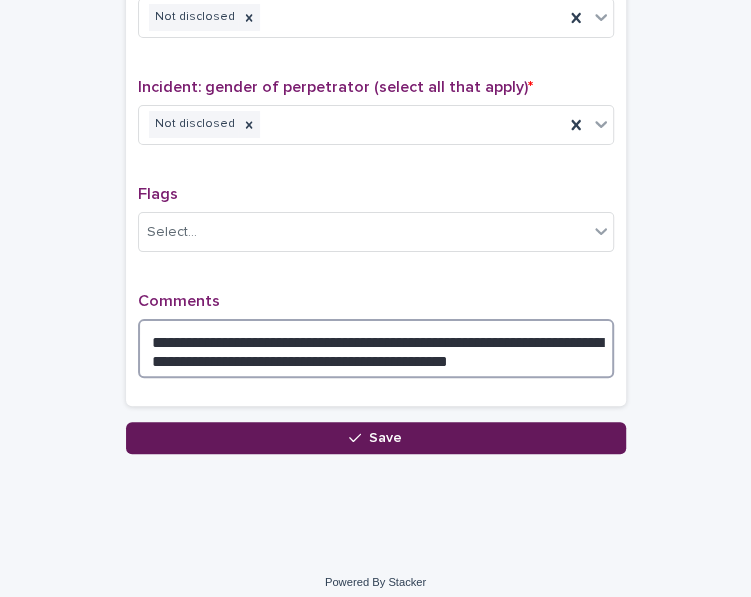 type on "**********" 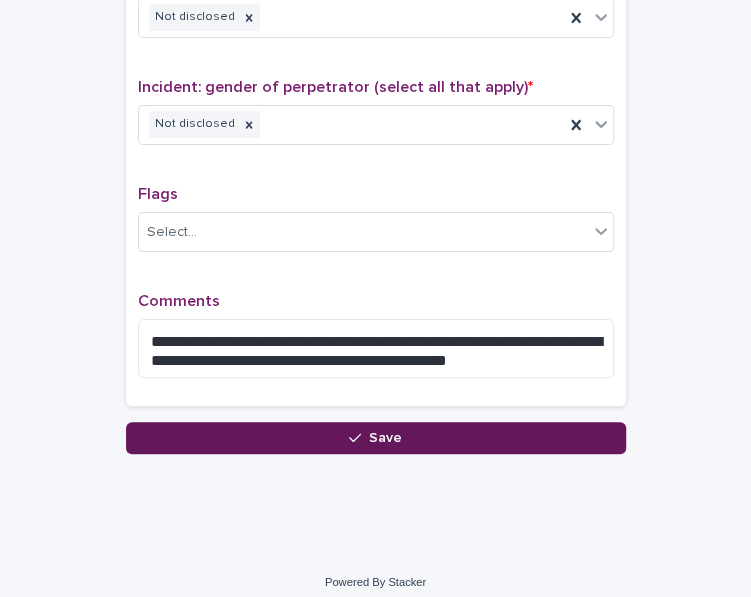 click on "Save" at bounding box center [385, 438] 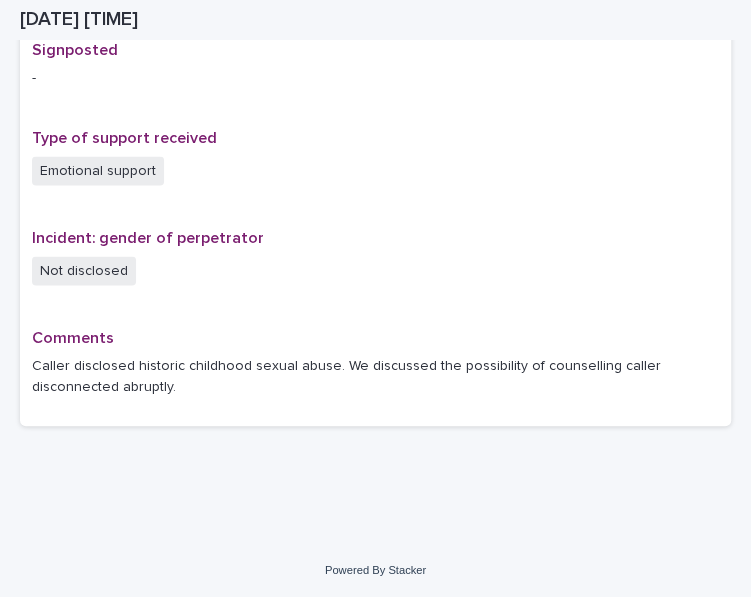 scroll, scrollTop: 1323, scrollLeft: 0, axis: vertical 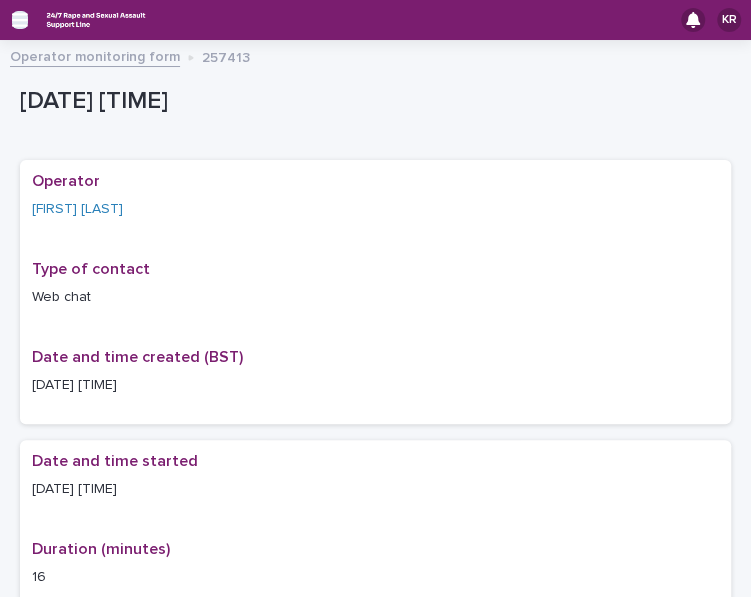 click 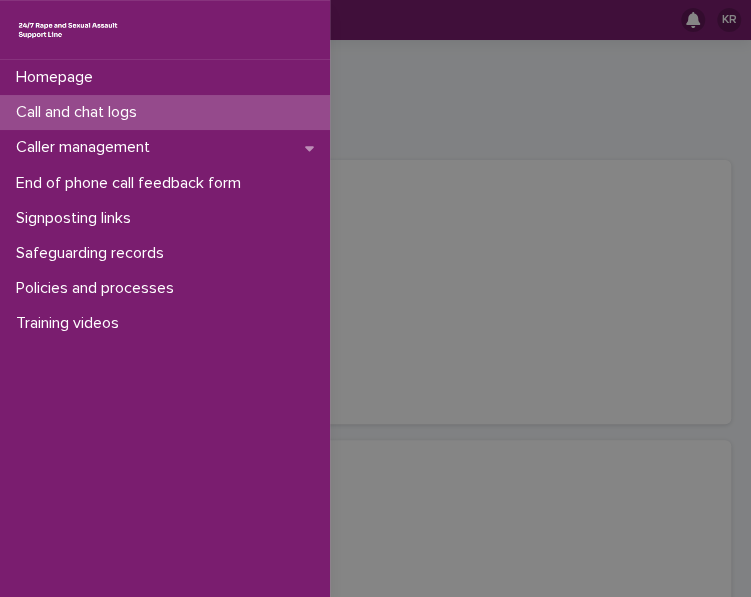 click on "Call and chat logs" at bounding box center [80, 112] 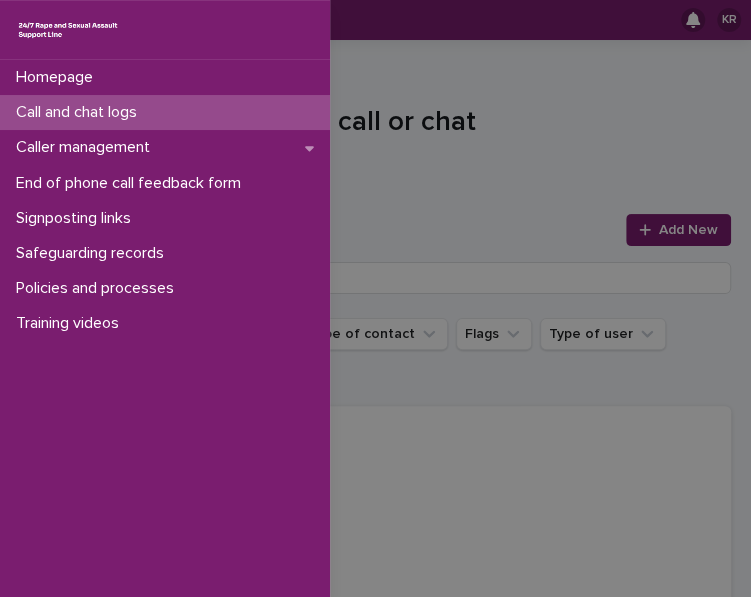 click on "Homepage Call and chat logs Caller management End of phone call feedback form Signposting links Safeguarding records Policies and processes Training videos" at bounding box center [375, 298] 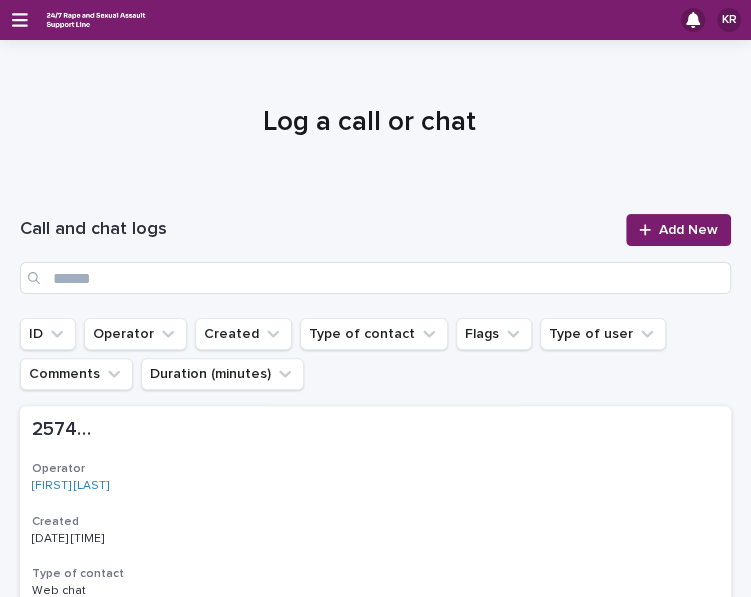 click on "Add New" at bounding box center [688, 230] 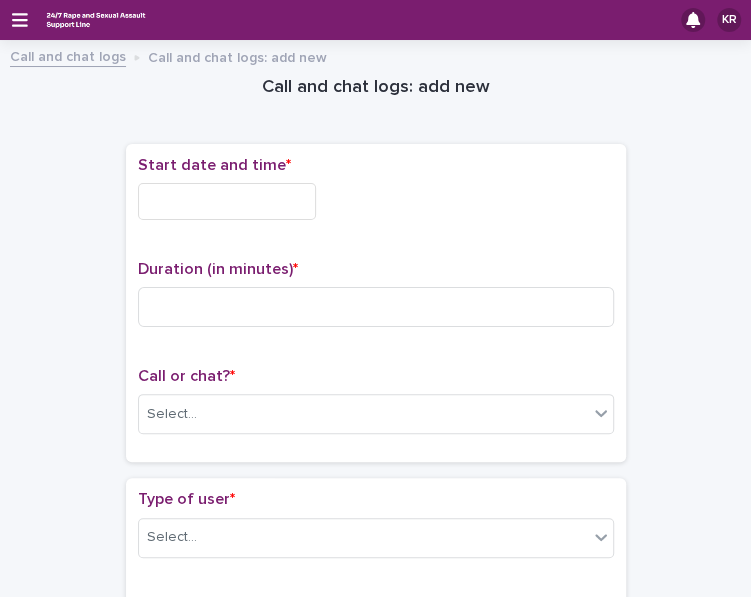 click at bounding box center [227, 201] 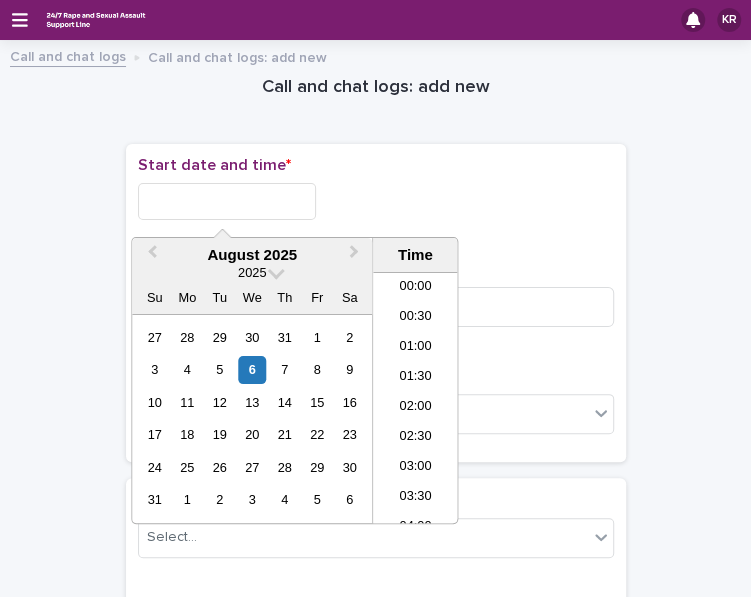 scroll, scrollTop: 849, scrollLeft: 0, axis: vertical 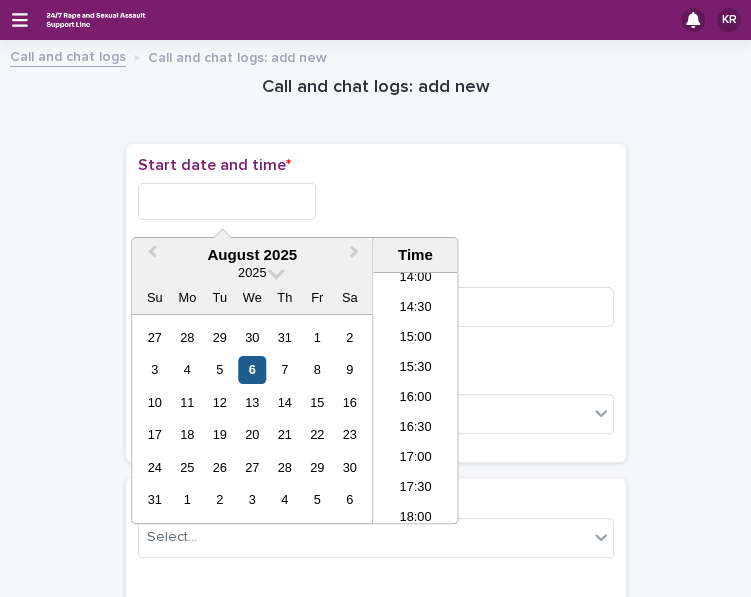 click on "6" at bounding box center (252, 369) 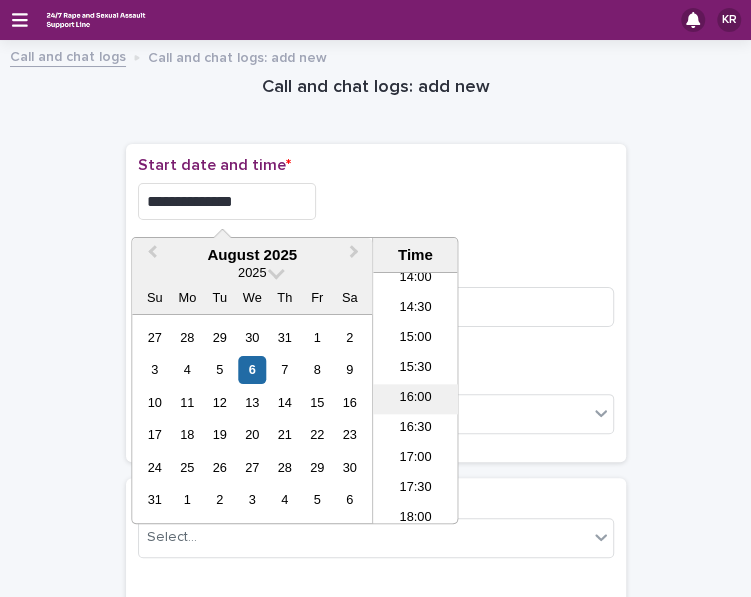 click on "16:00" at bounding box center (415, 399) 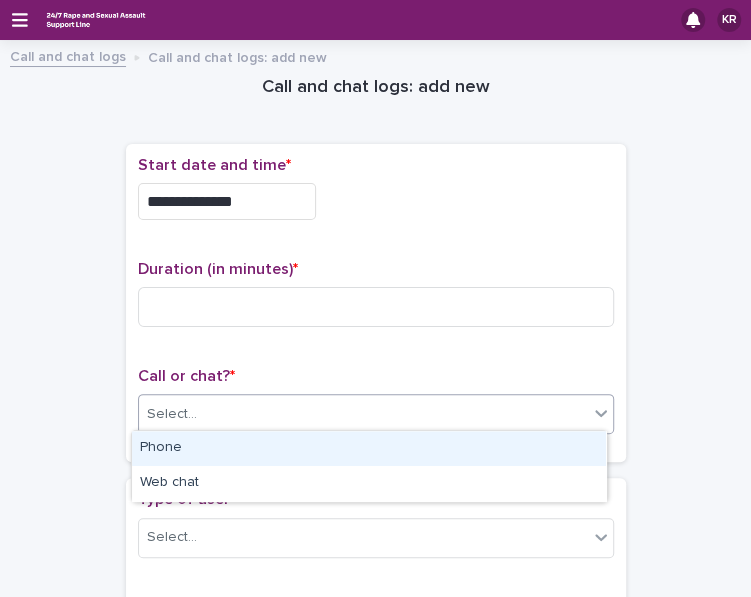 click on "Select..." at bounding box center (363, 414) 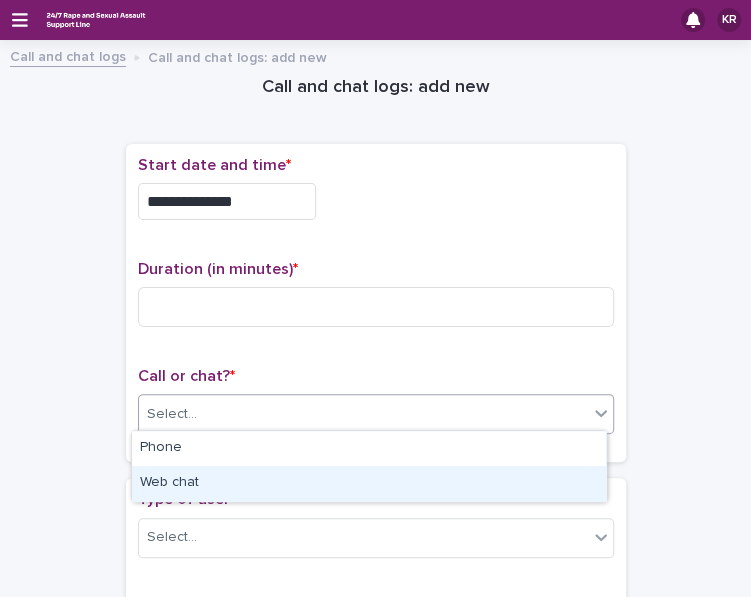click on "Web chat" at bounding box center [369, 483] 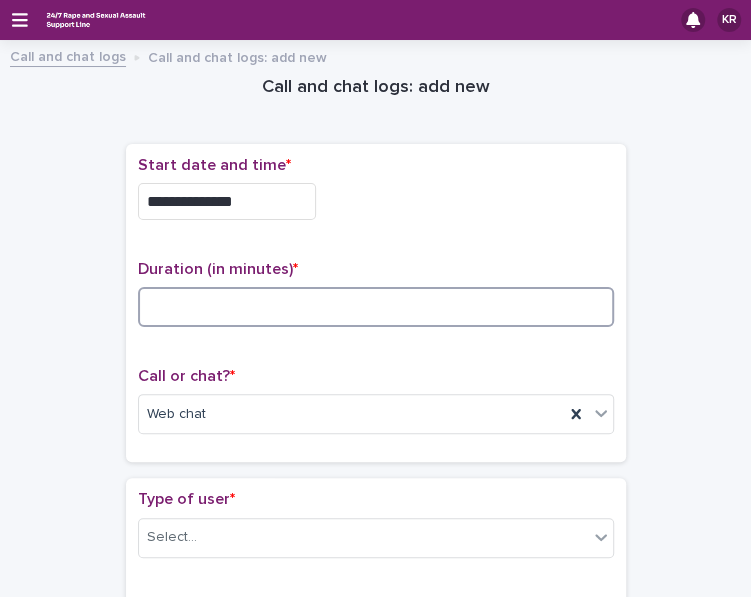 click at bounding box center [376, 307] 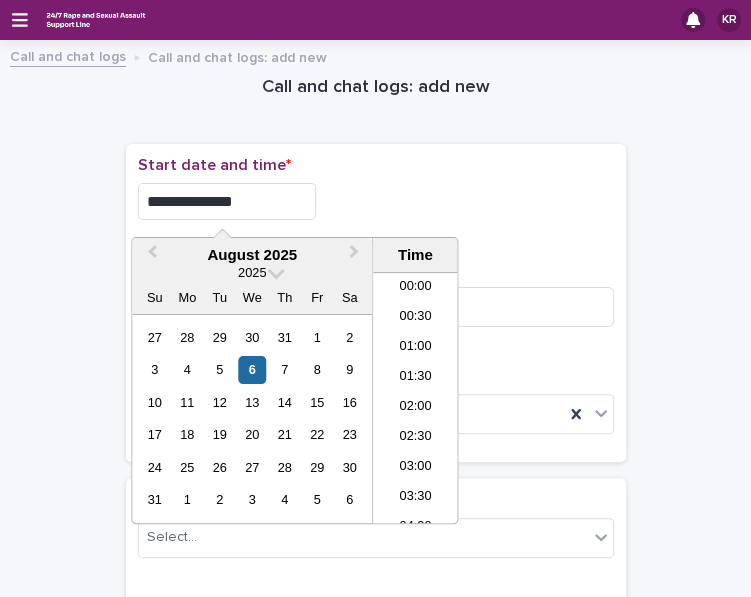click on "**********" at bounding box center [227, 201] 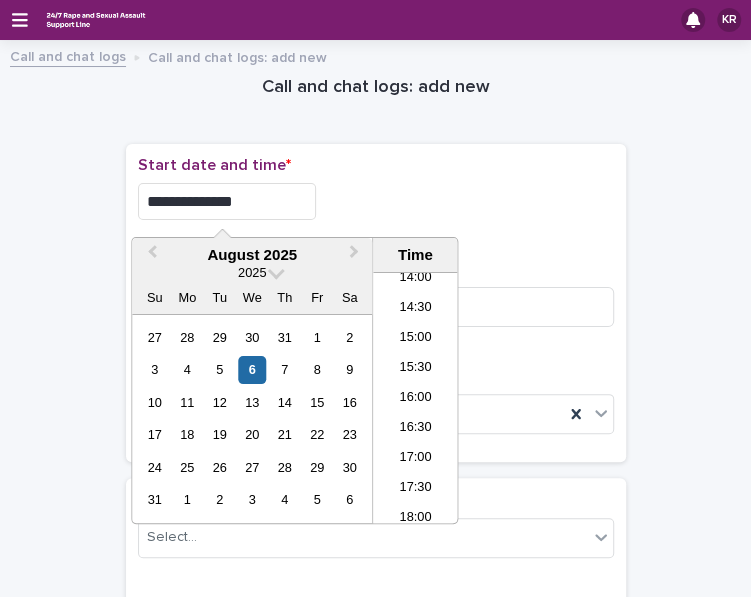 type on "**********" 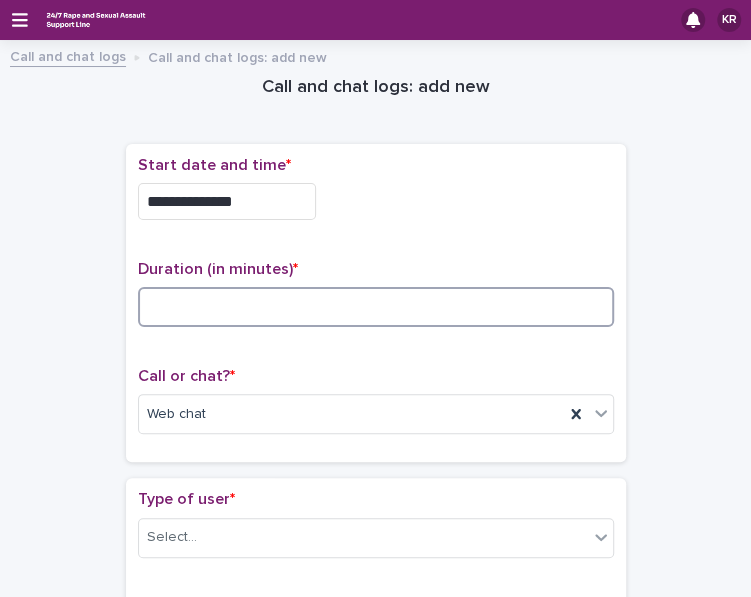 click at bounding box center [376, 307] 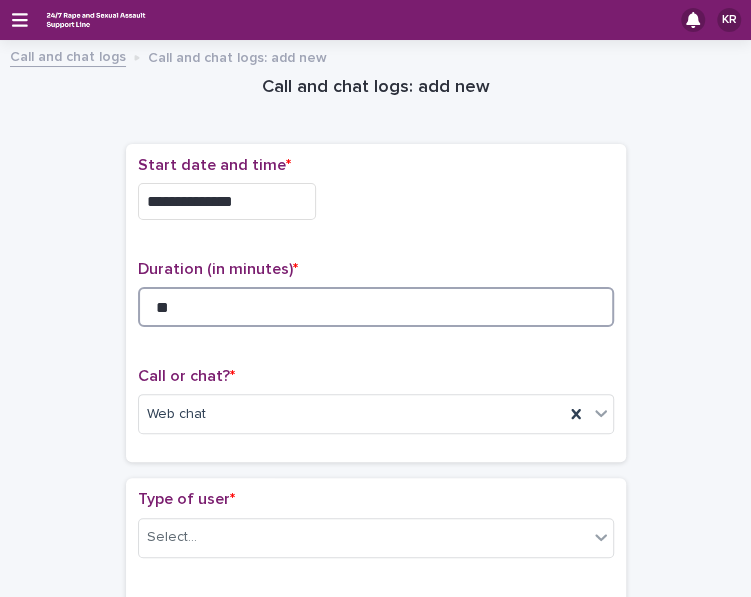 type on "**" 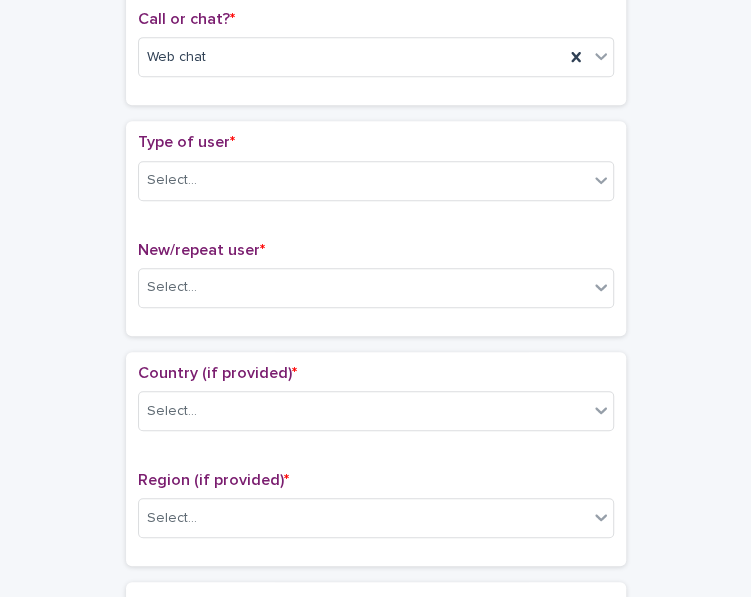 scroll, scrollTop: 417, scrollLeft: 0, axis: vertical 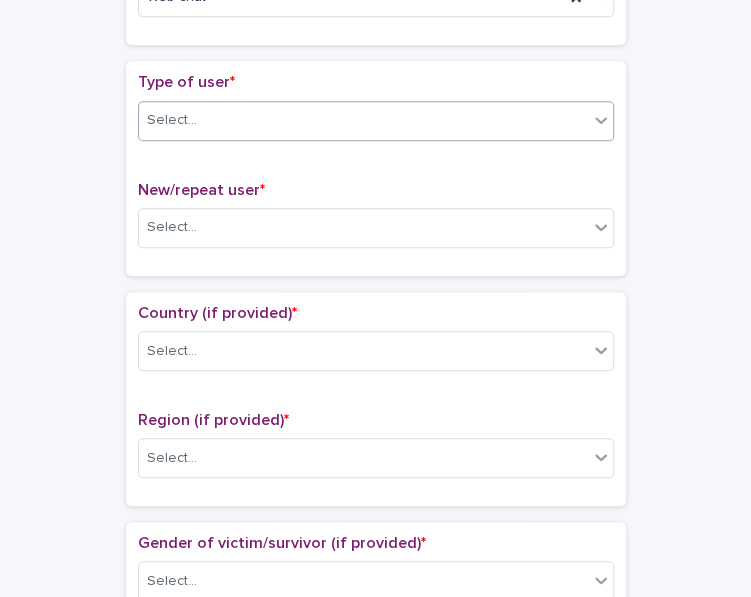 click 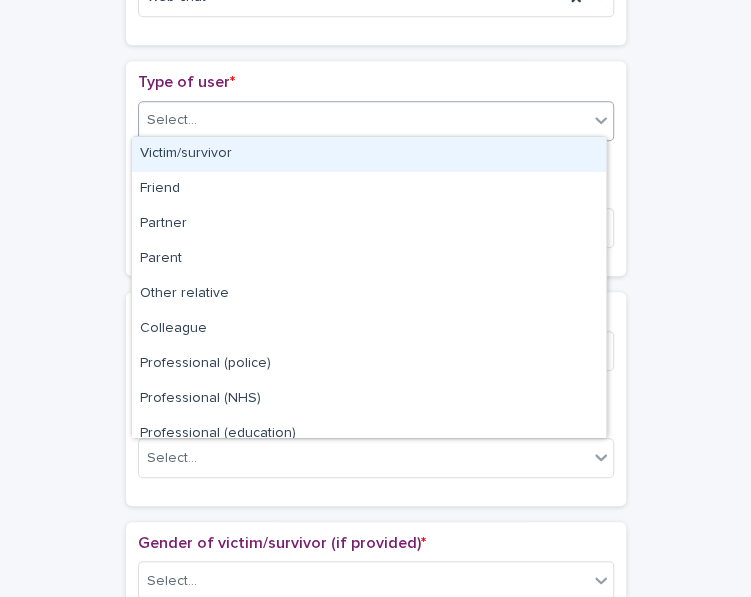 click on "Victim/survivor" at bounding box center (369, 154) 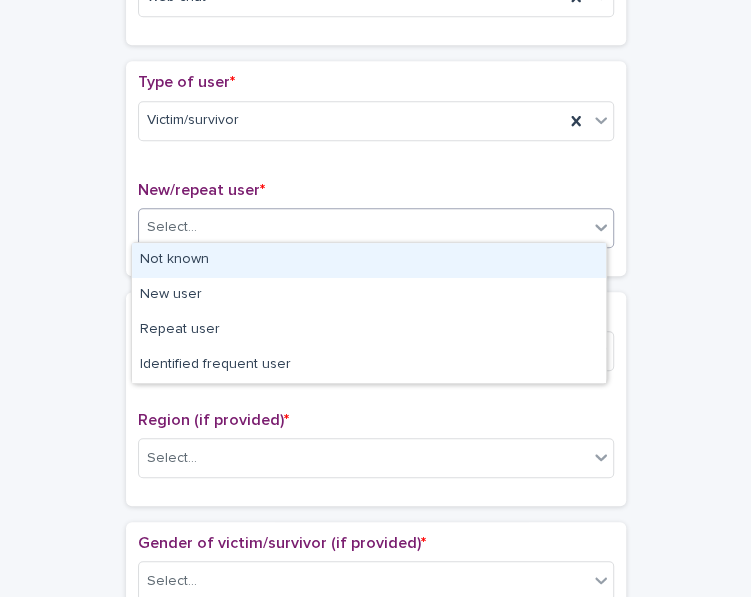 click on "Select..." at bounding box center [363, 227] 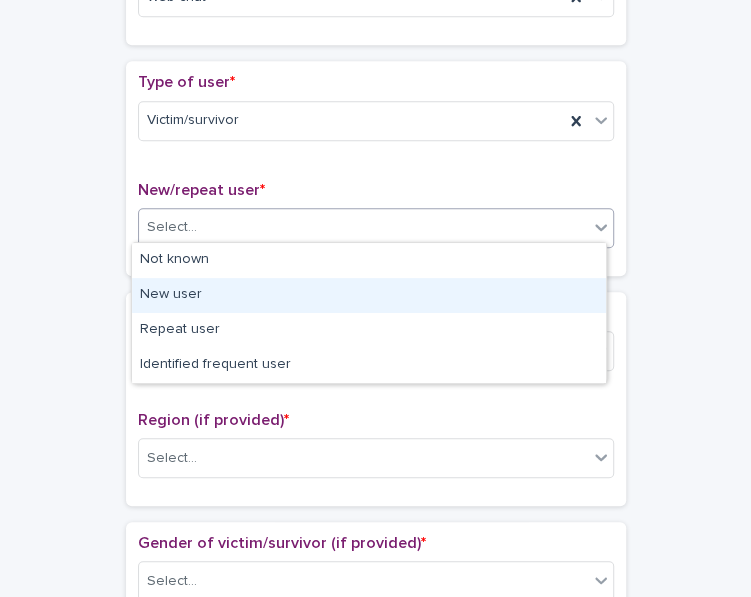 click on "New user" at bounding box center (369, 295) 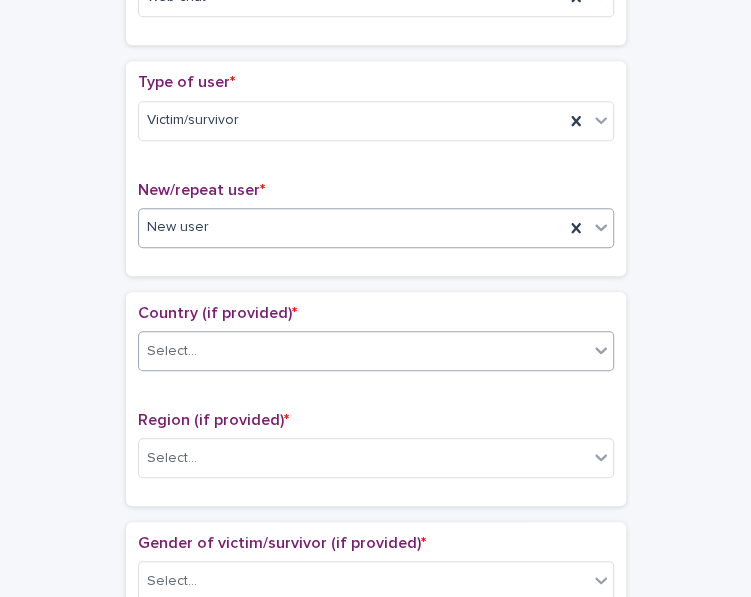 click on "Select..." at bounding box center [363, 351] 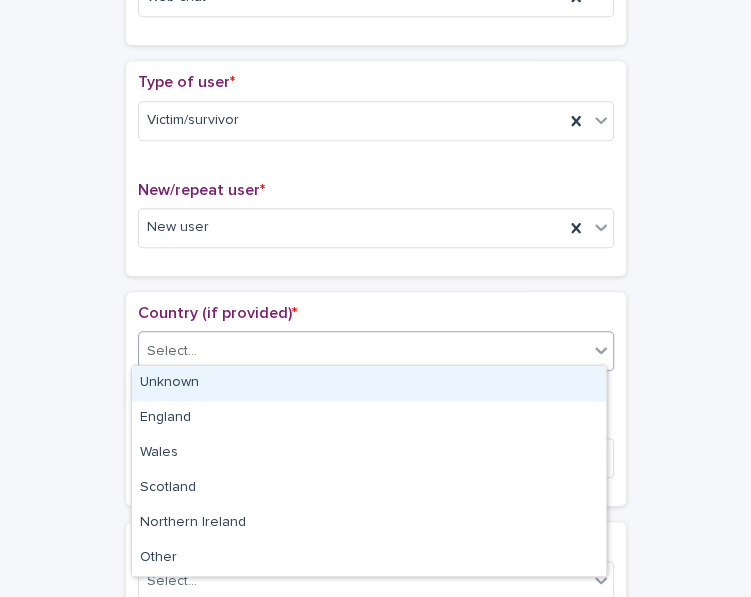 click on "Unknown" at bounding box center (369, 383) 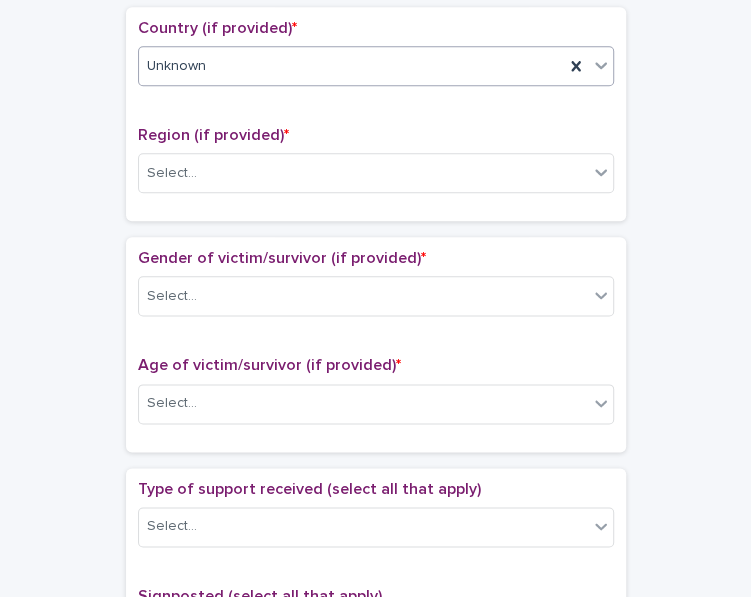 scroll, scrollTop: 719, scrollLeft: 0, axis: vertical 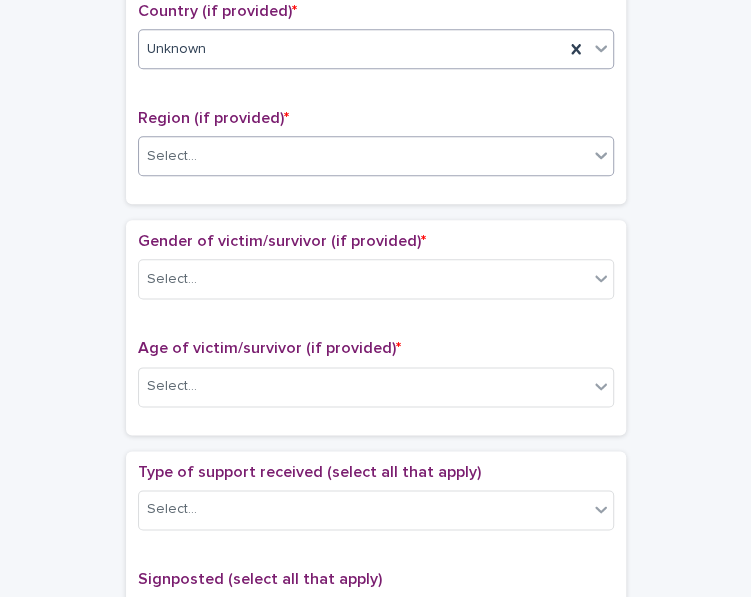 click 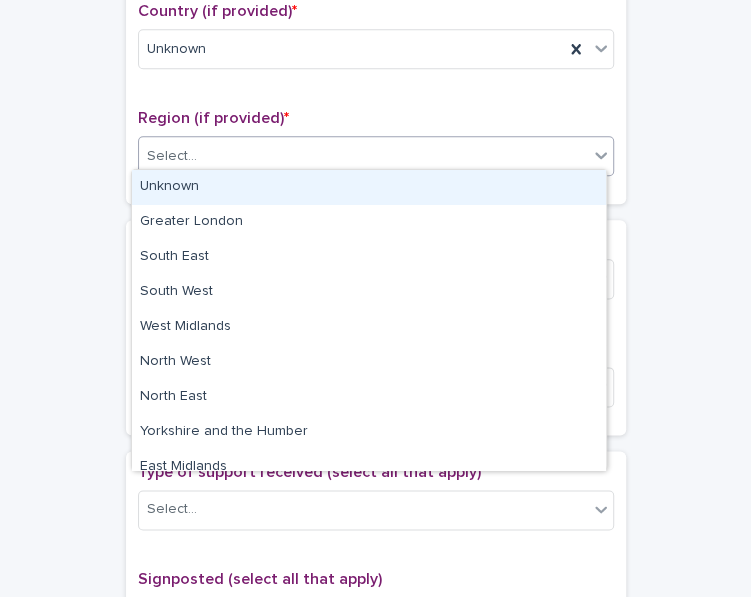 click on "Unknown" at bounding box center [369, 187] 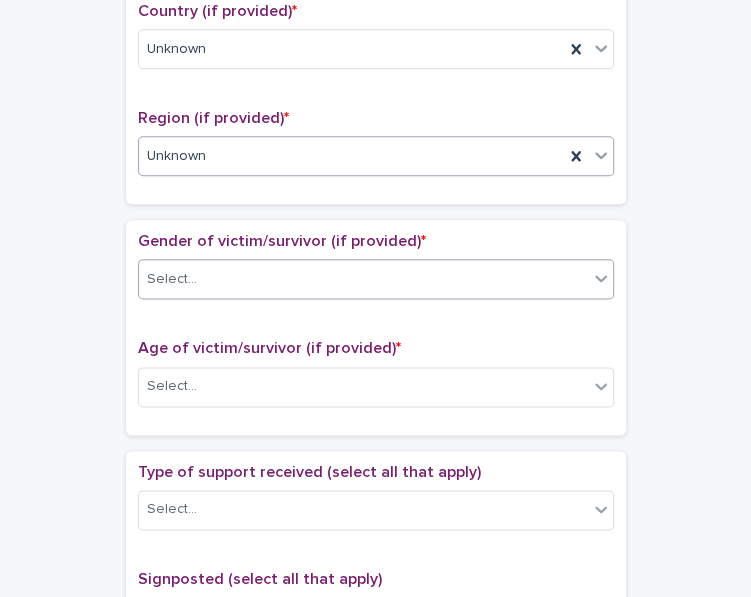 click on "Select..." at bounding box center [363, 279] 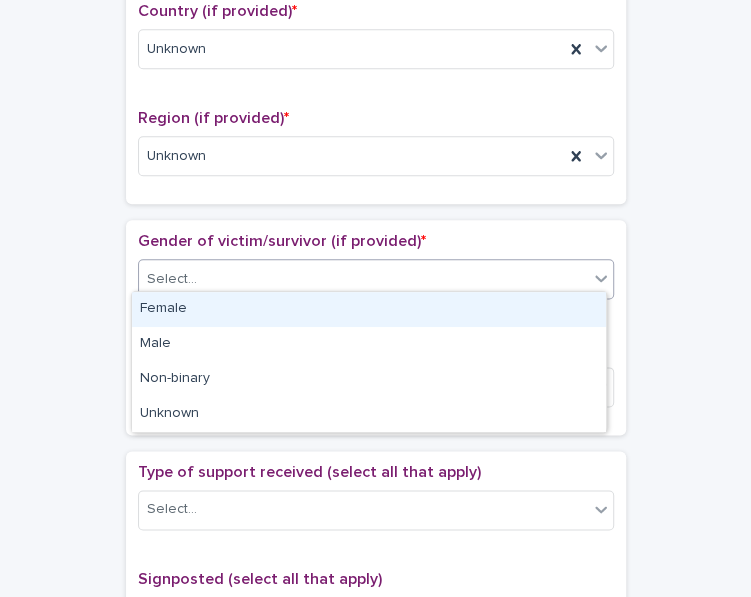 click on "Female" at bounding box center (369, 309) 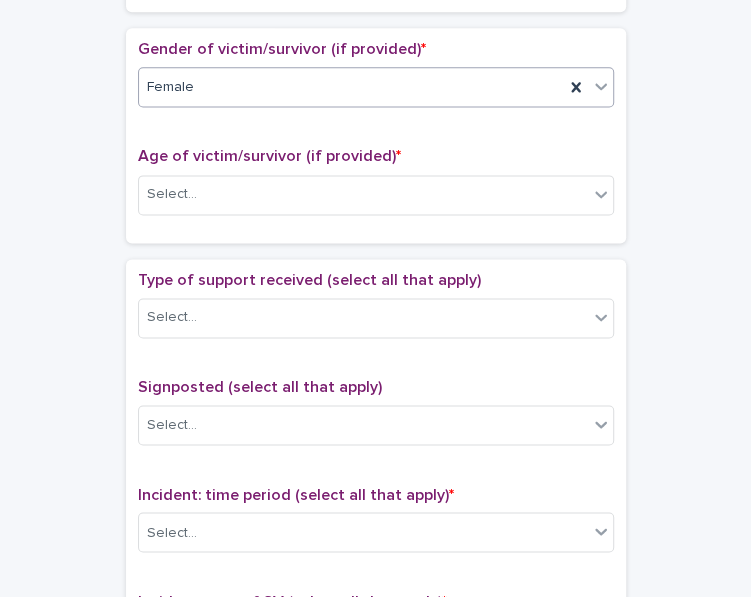scroll, scrollTop: 933, scrollLeft: 0, axis: vertical 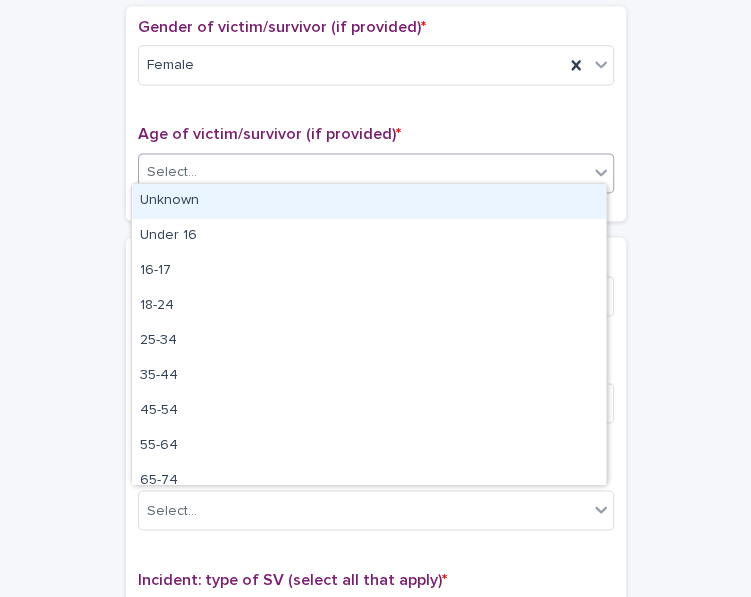 click 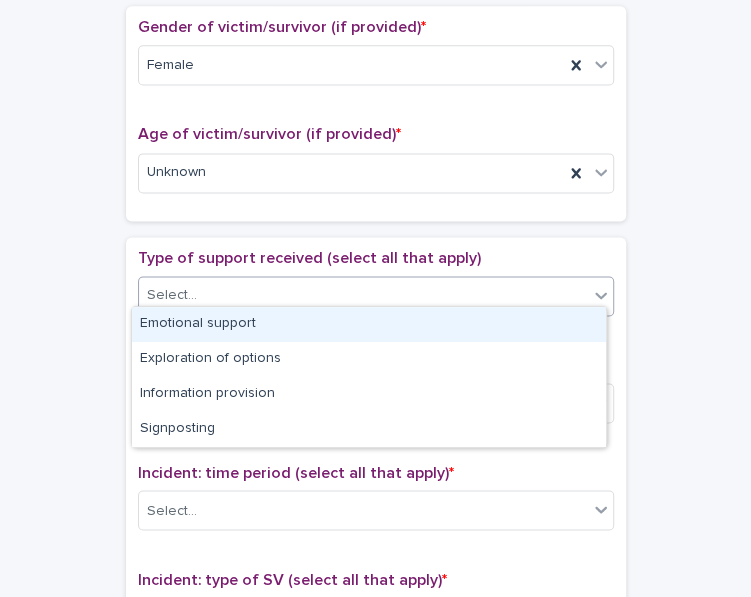click 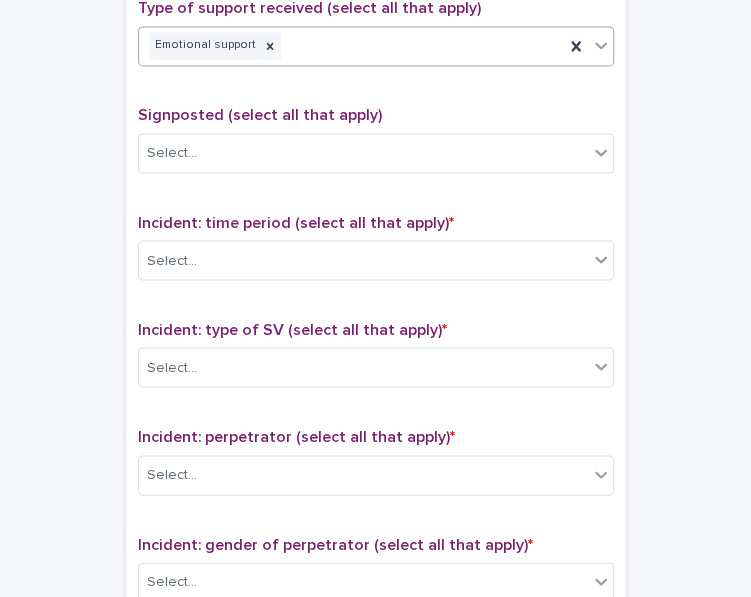 scroll, scrollTop: 1191, scrollLeft: 0, axis: vertical 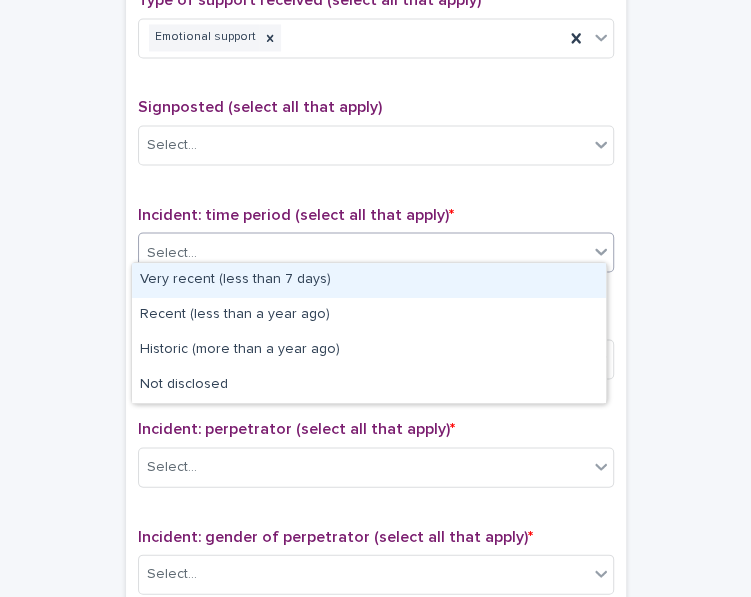 click 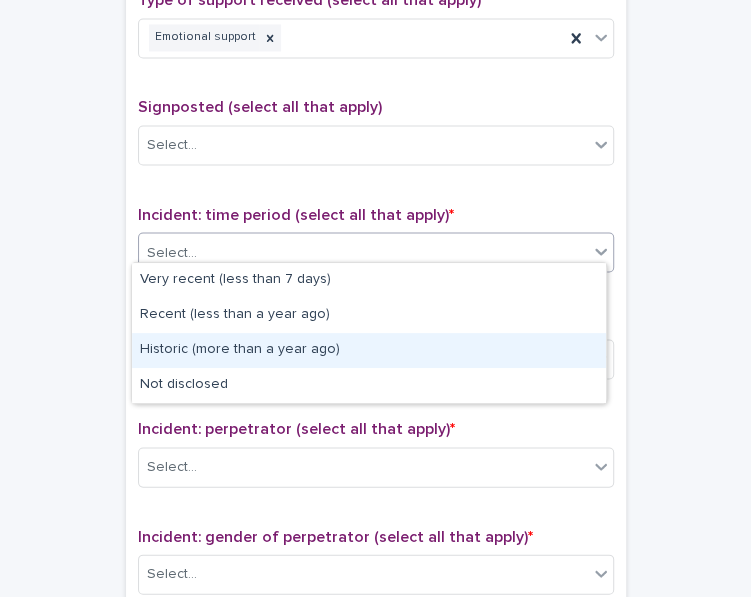 click on "Historic (more than a year ago)" at bounding box center (369, 350) 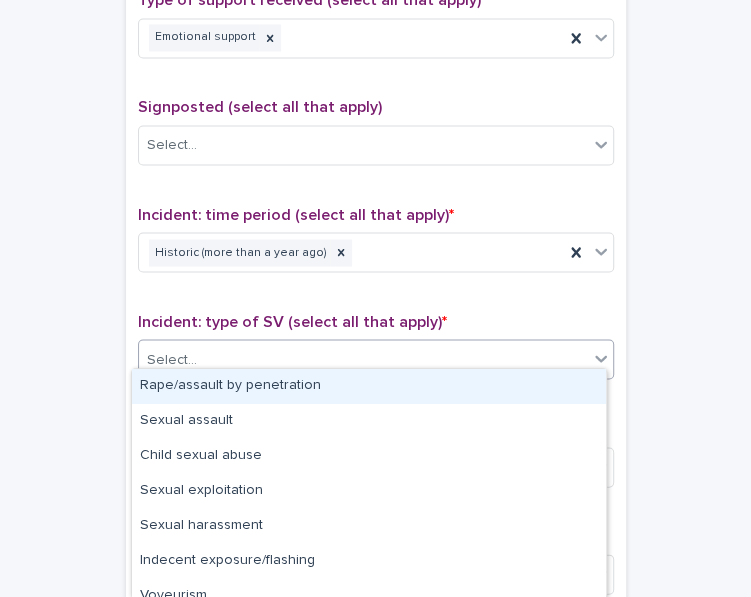 click on "Select..." at bounding box center [363, 359] 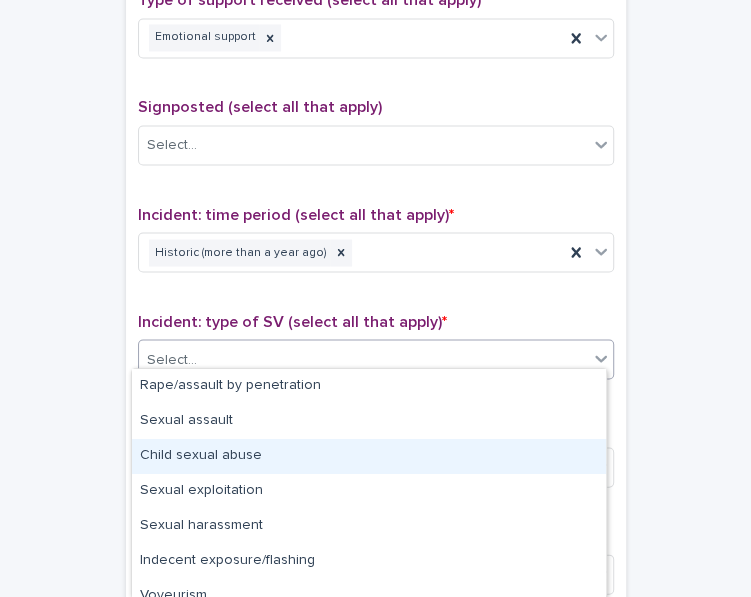 click on "Child sexual abuse" at bounding box center [369, 456] 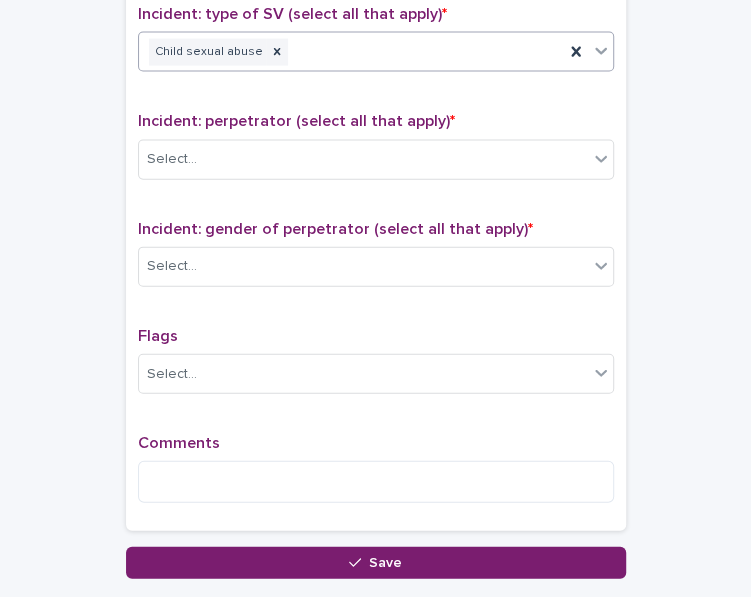 scroll, scrollTop: 1505, scrollLeft: 0, axis: vertical 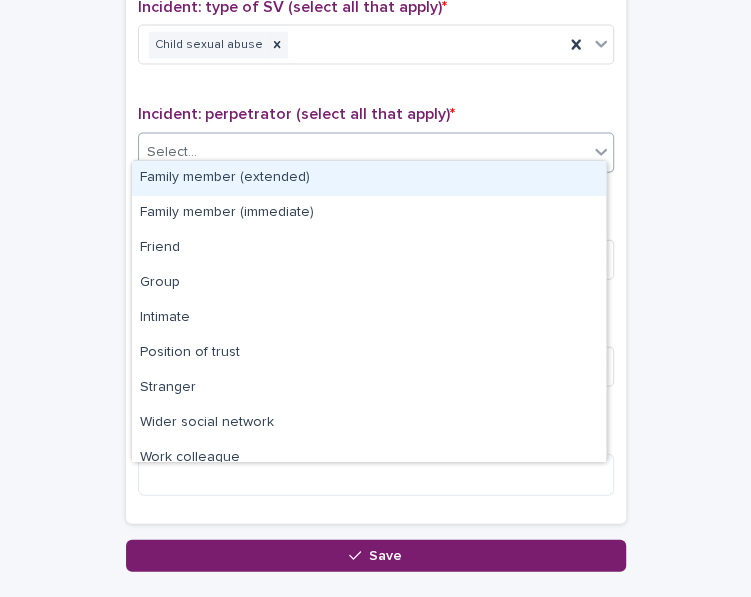 click 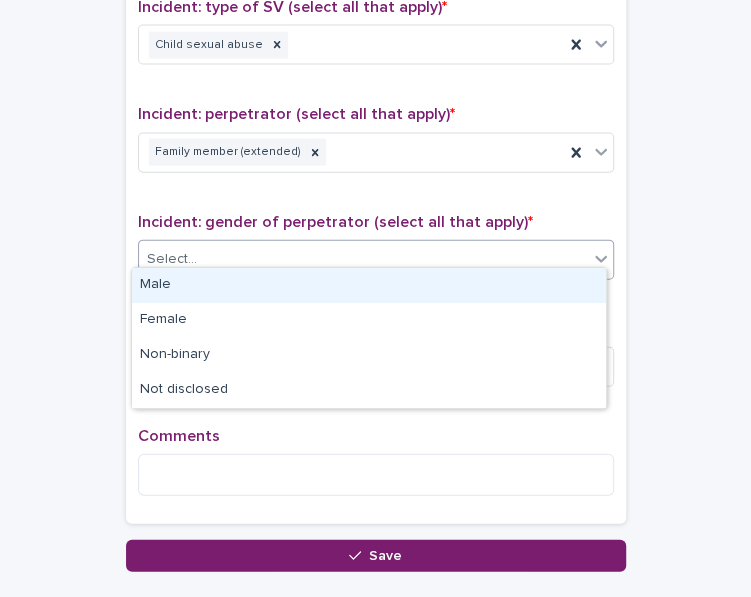 click on "Select..." at bounding box center [363, 259] 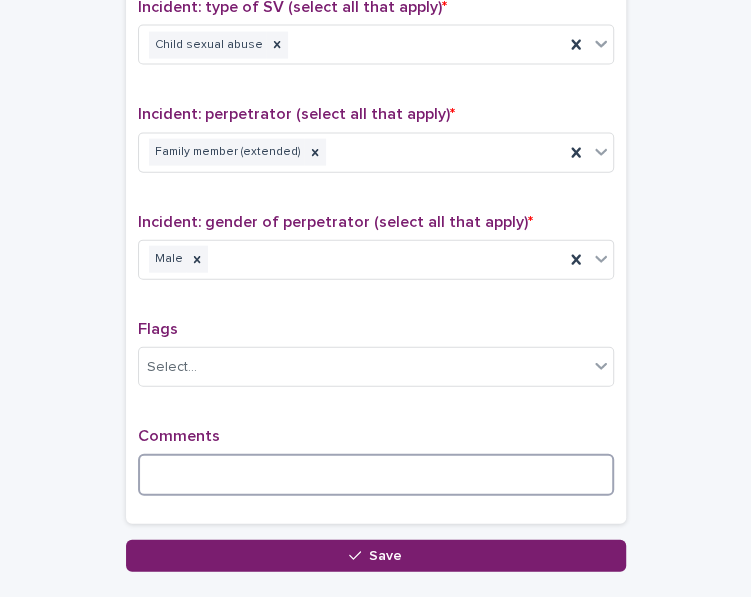 click at bounding box center [376, 475] 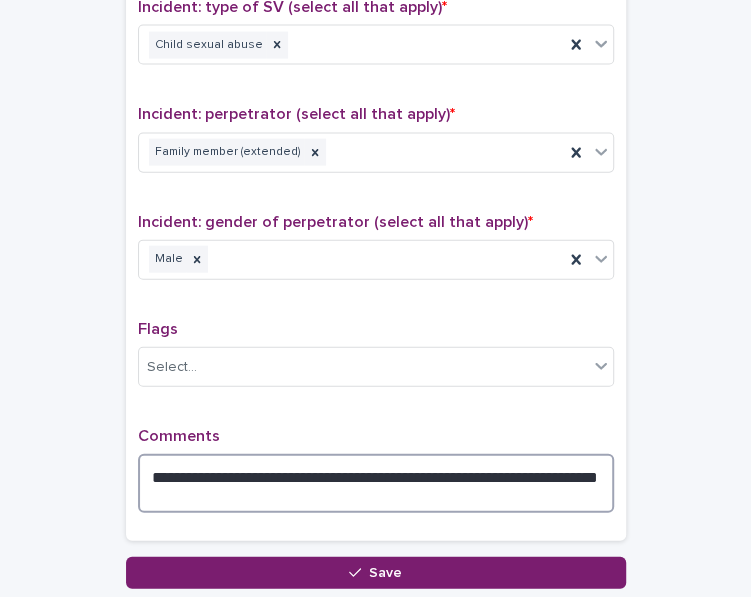 click on "**********" at bounding box center [376, 483] 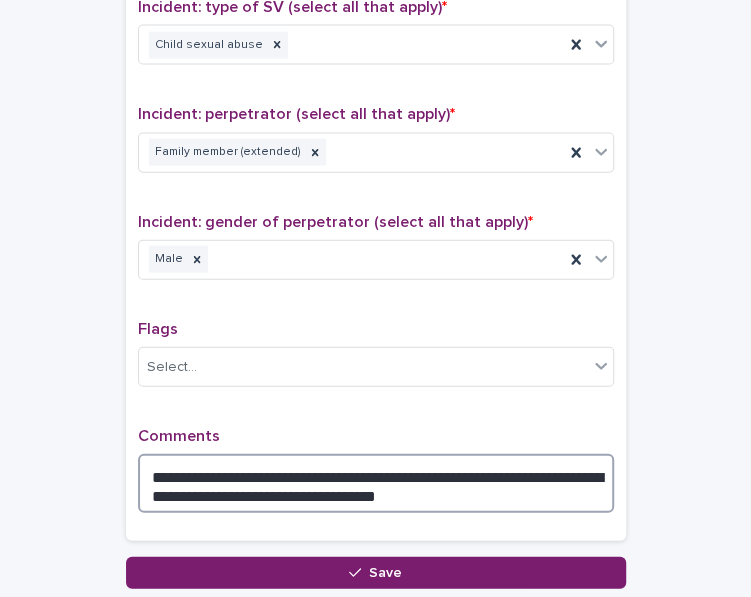 click on "**********" at bounding box center (376, 483) 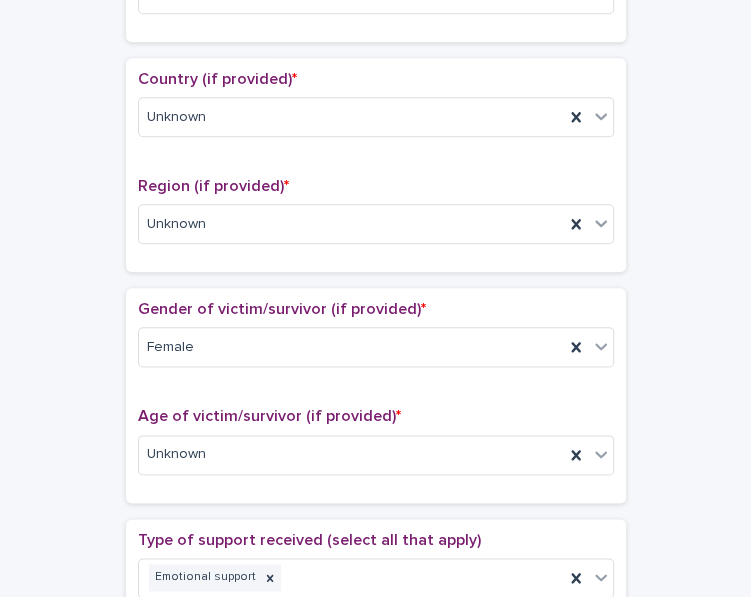 scroll, scrollTop: 0, scrollLeft: 0, axis: both 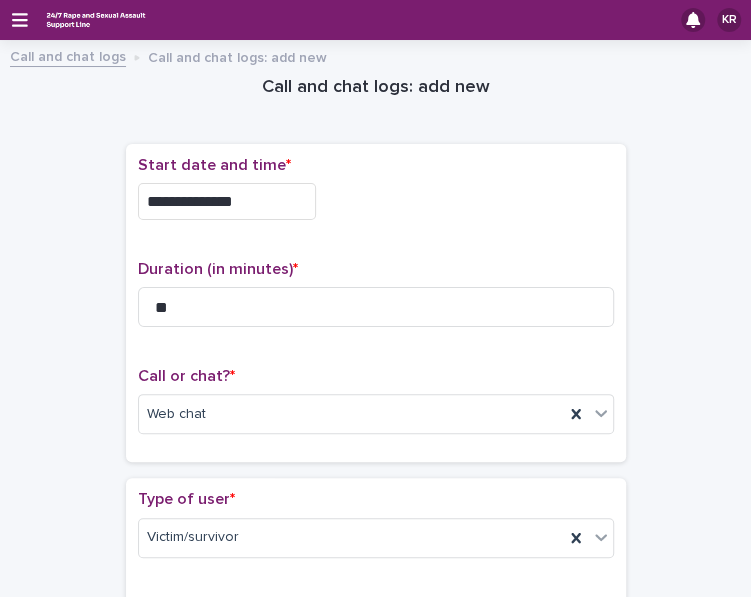 type on "**********" 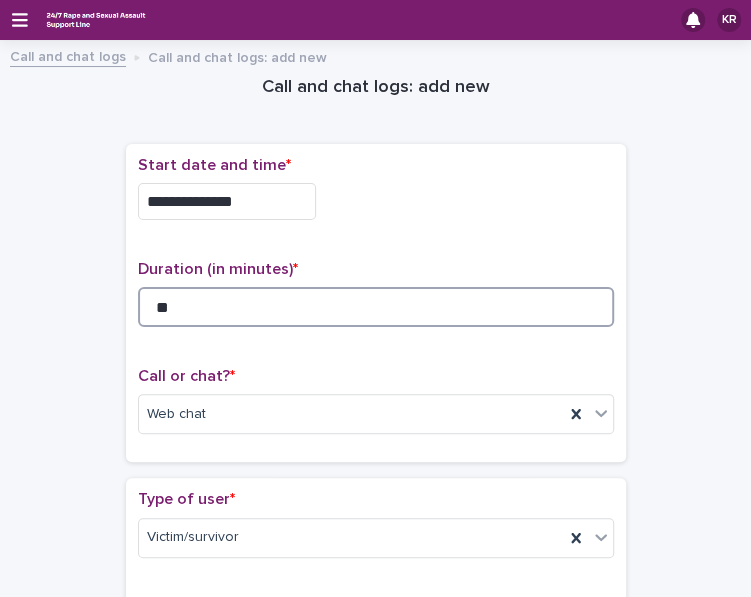 click on "**" at bounding box center (376, 307) 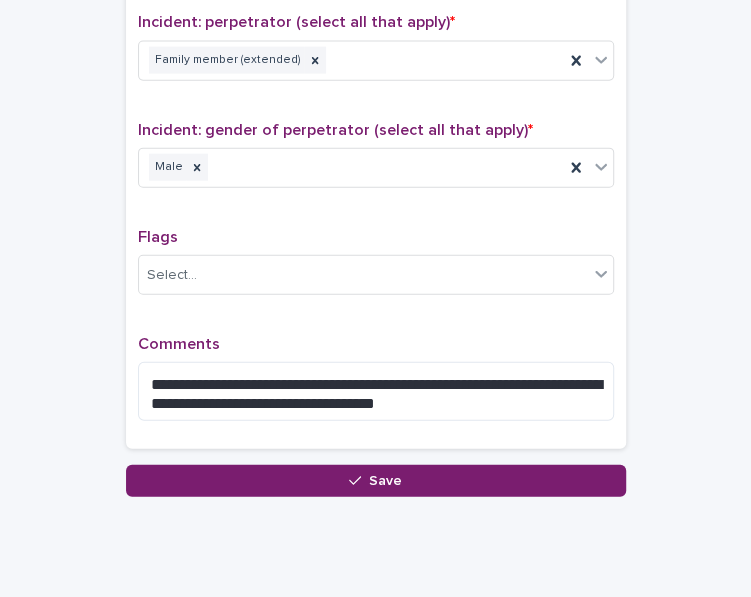scroll, scrollTop: 1640, scrollLeft: 0, axis: vertical 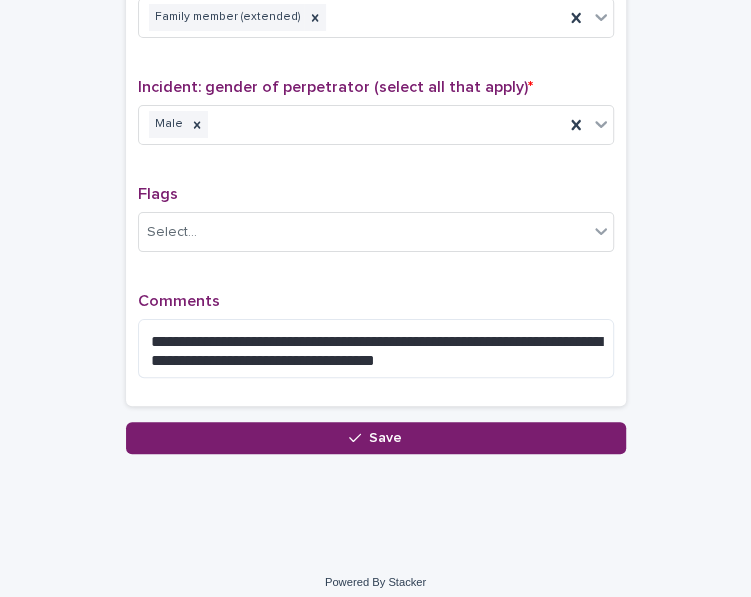 type on "**" 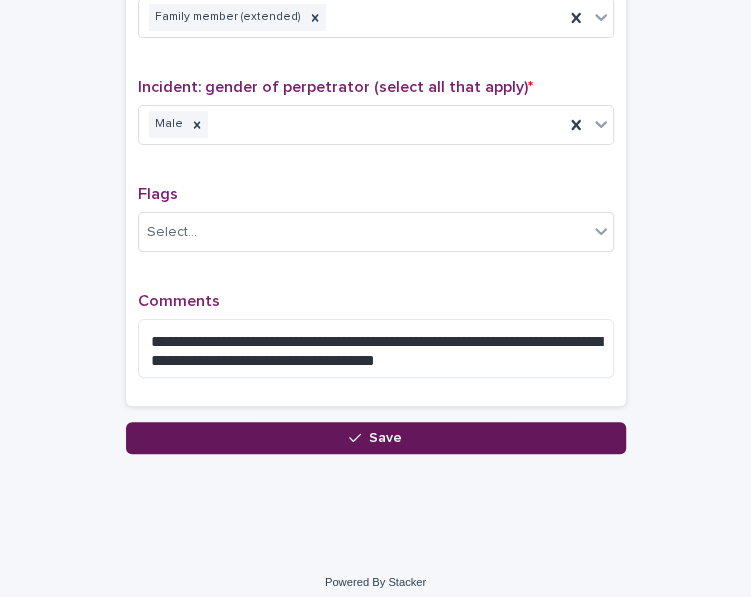 click on "Save" at bounding box center (376, 438) 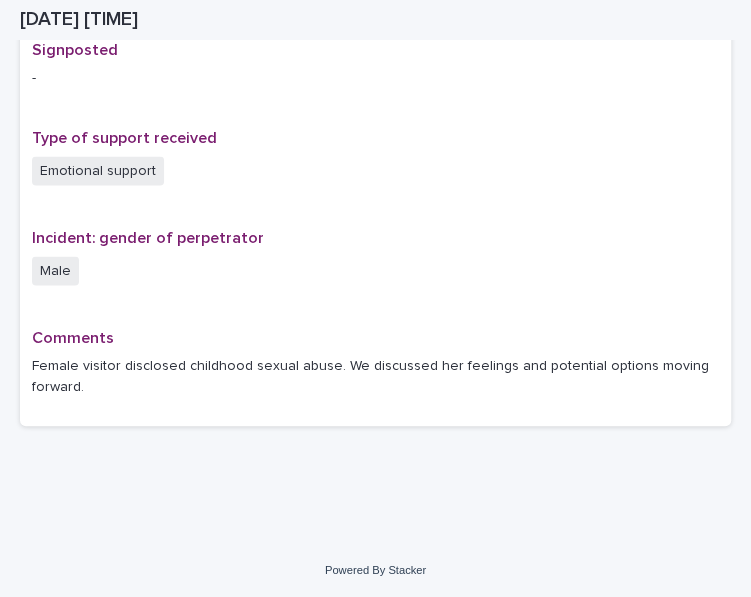 scroll, scrollTop: 1323, scrollLeft: 0, axis: vertical 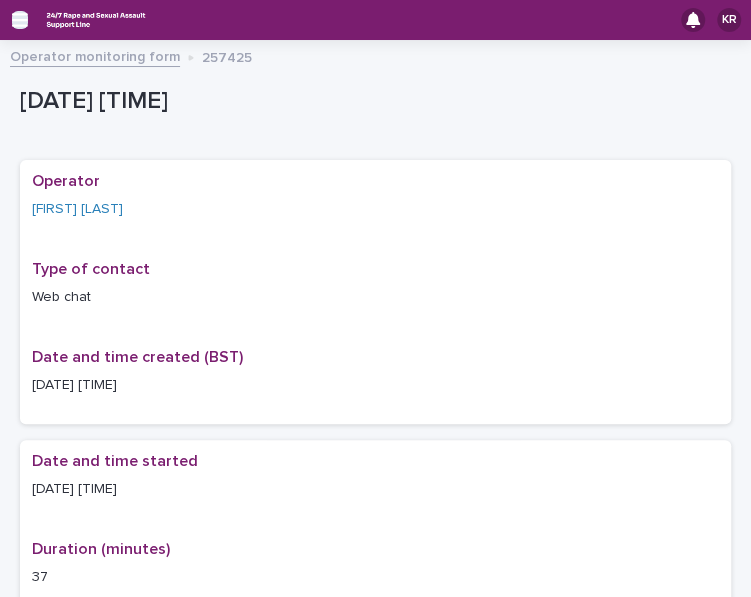 click 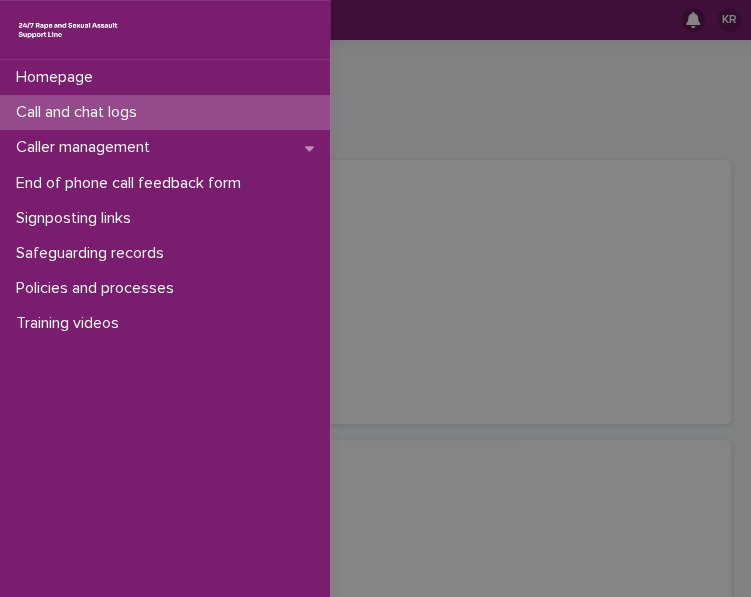 click on "Call and chat logs" at bounding box center (80, 112) 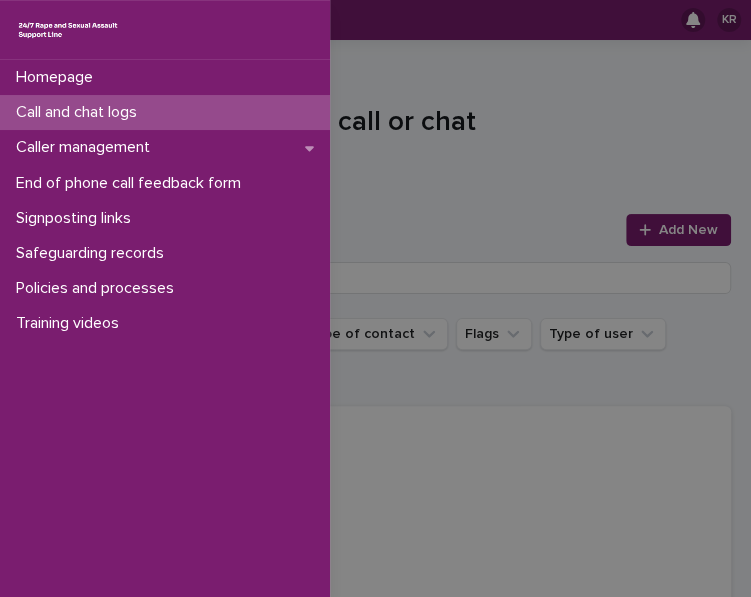 click on "Homepage Call and chat logs Caller management End of phone call feedback form Signposting links Safeguarding records Policies and processes Training videos" at bounding box center [375, 298] 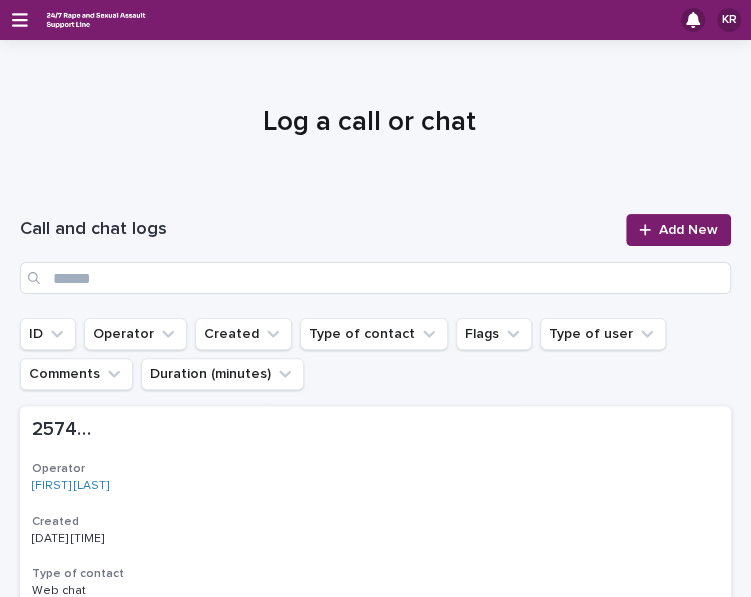 click at bounding box center [649, 230] 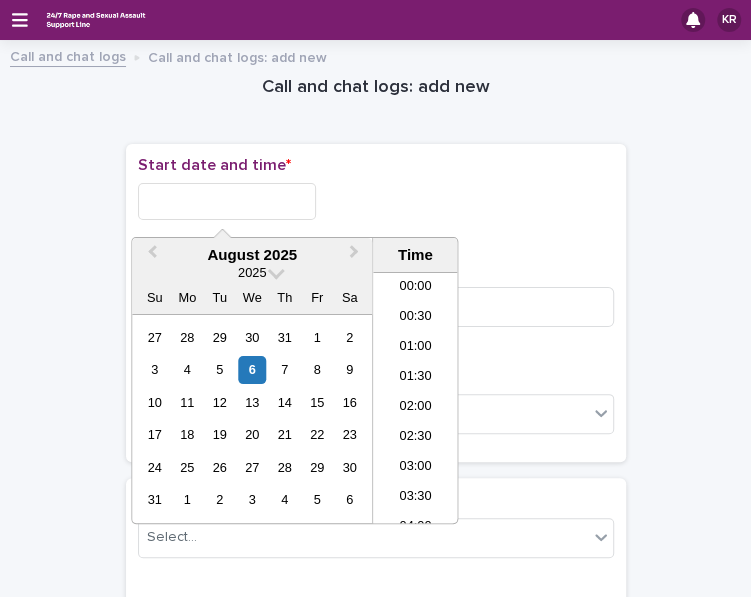 click at bounding box center [227, 201] 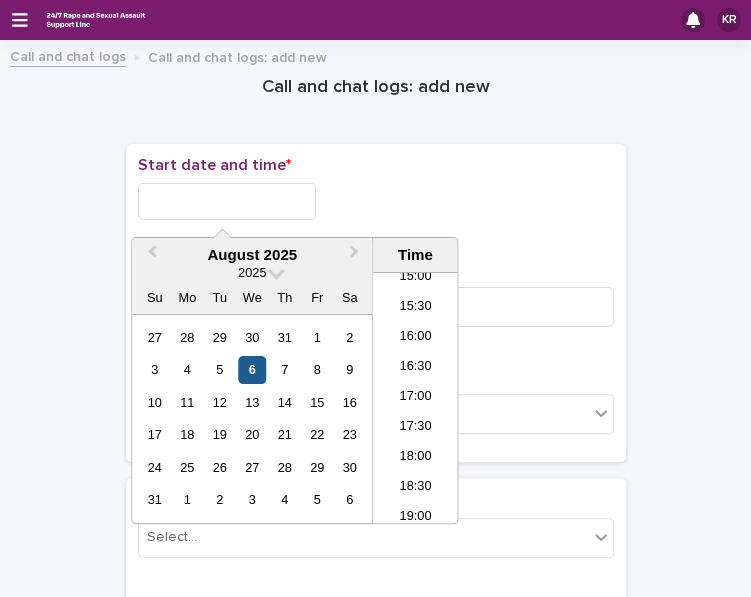 click on "6" at bounding box center (252, 369) 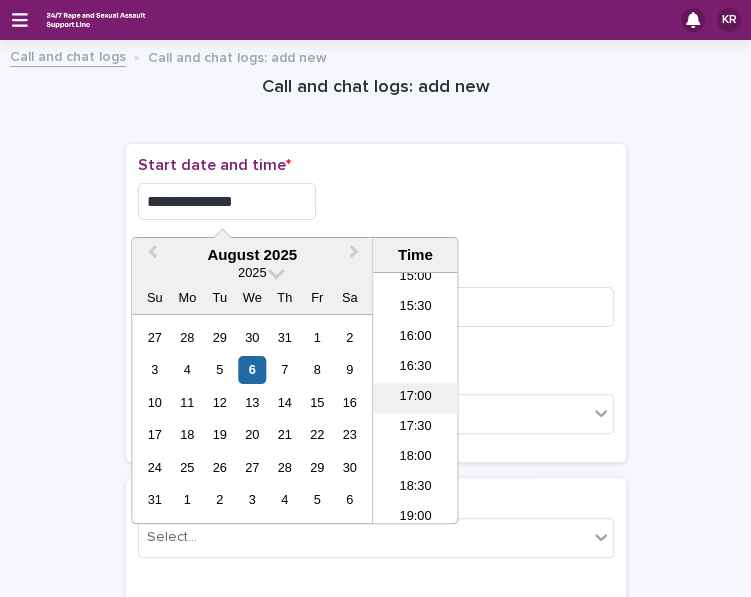 click on "17:00" at bounding box center (415, 398) 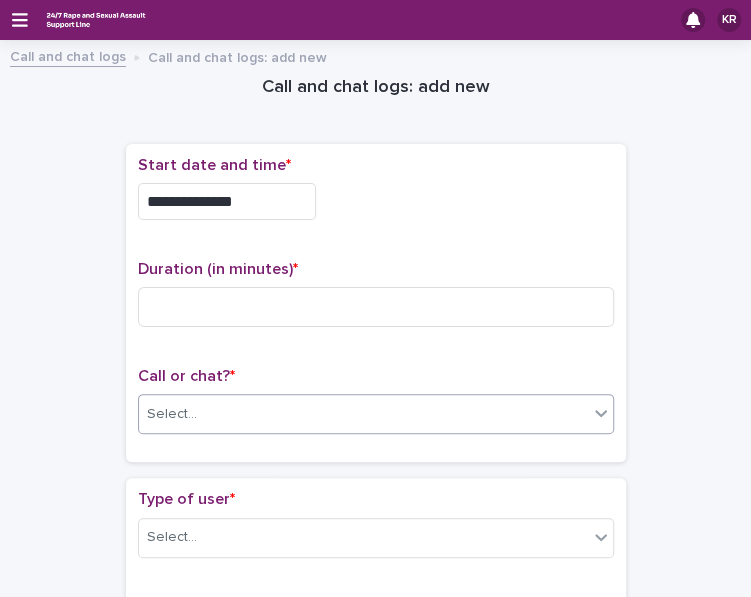 click on "Select..." at bounding box center [363, 414] 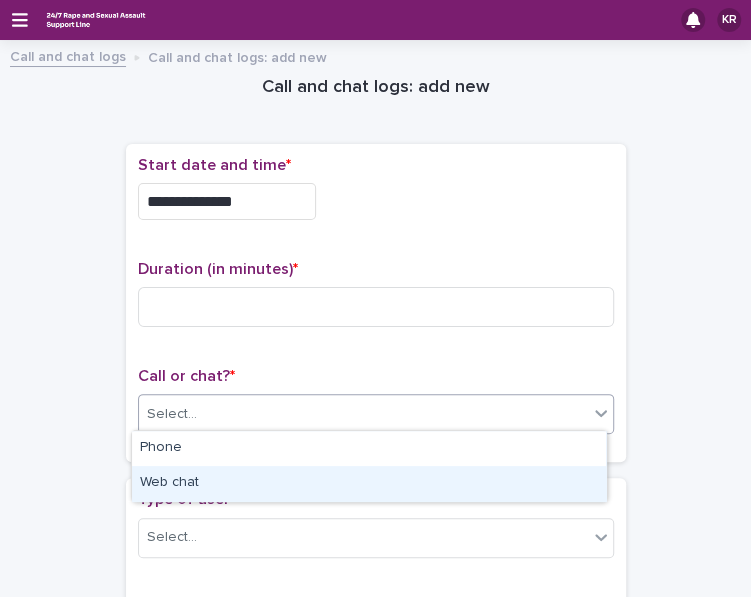 click on "Web chat" at bounding box center [369, 483] 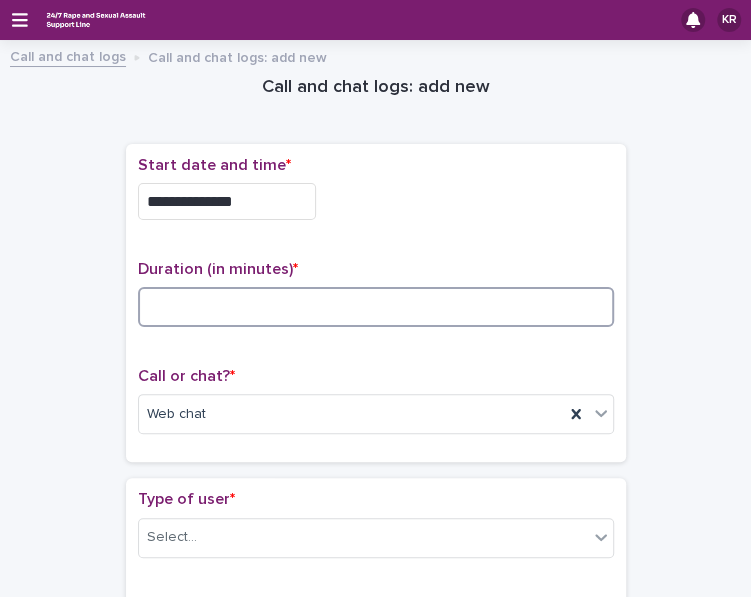 click at bounding box center (376, 307) 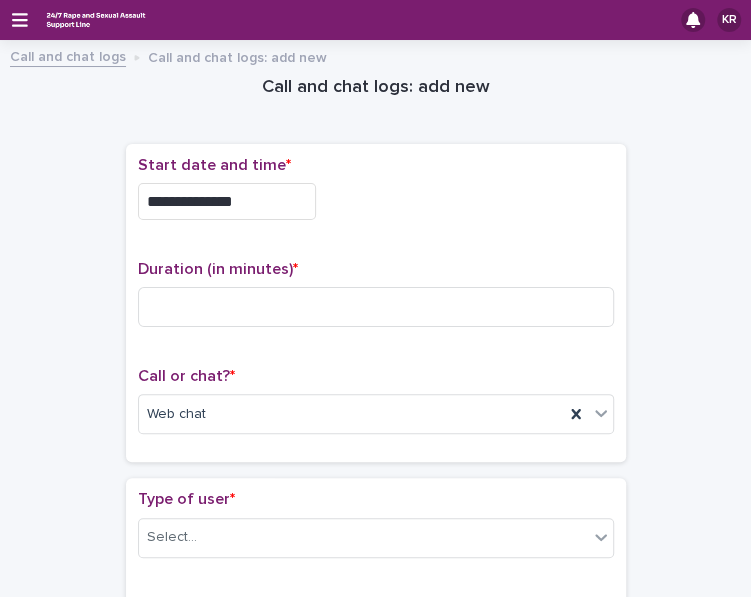 click on "**********" at bounding box center [375, 1065] 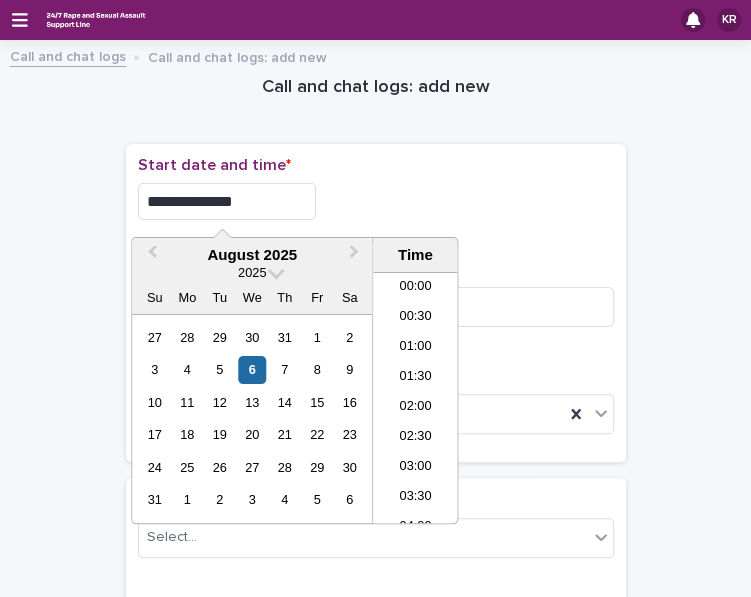 scroll, scrollTop: 910, scrollLeft: 0, axis: vertical 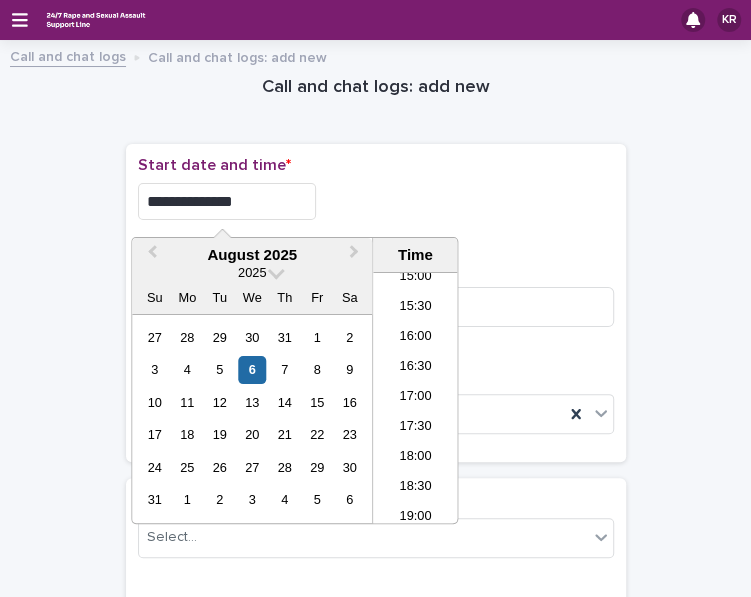 type on "**********" 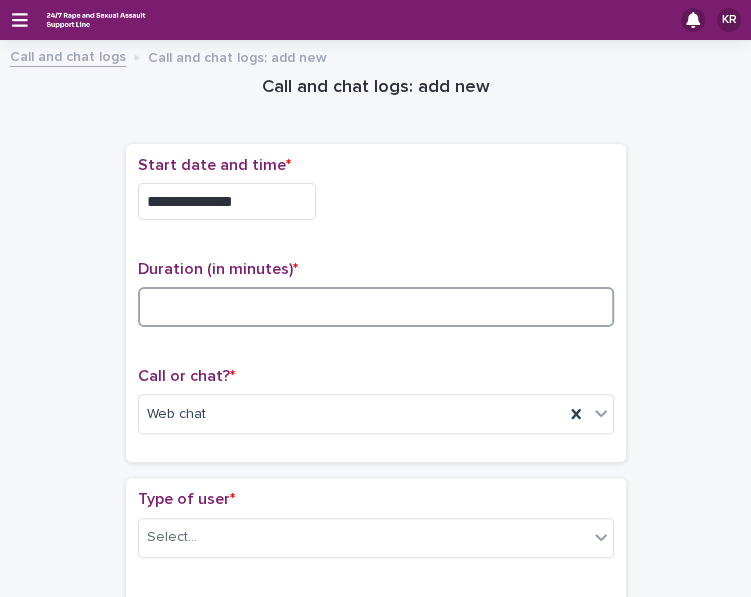 click at bounding box center (376, 307) 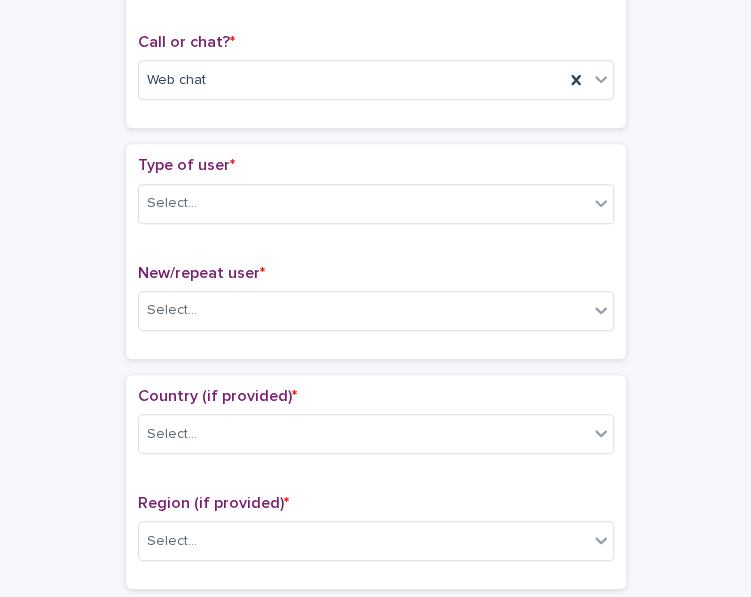 scroll, scrollTop: 359, scrollLeft: 0, axis: vertical 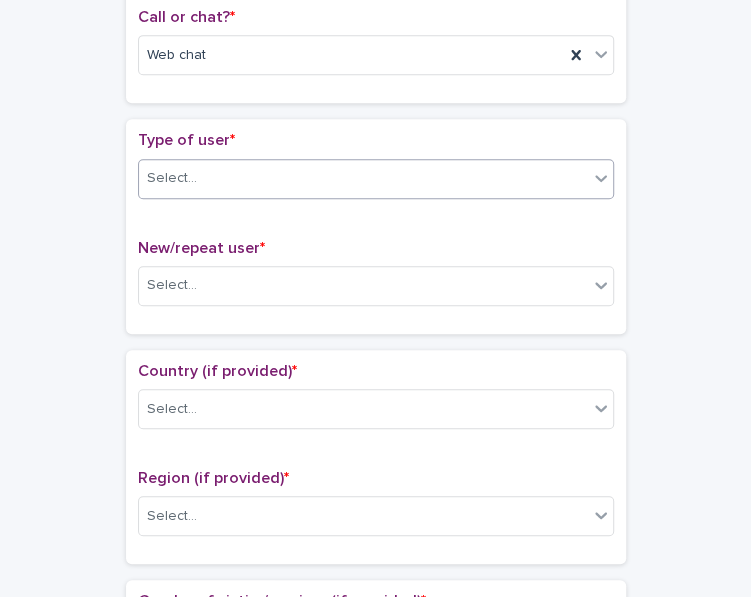 type on "**" 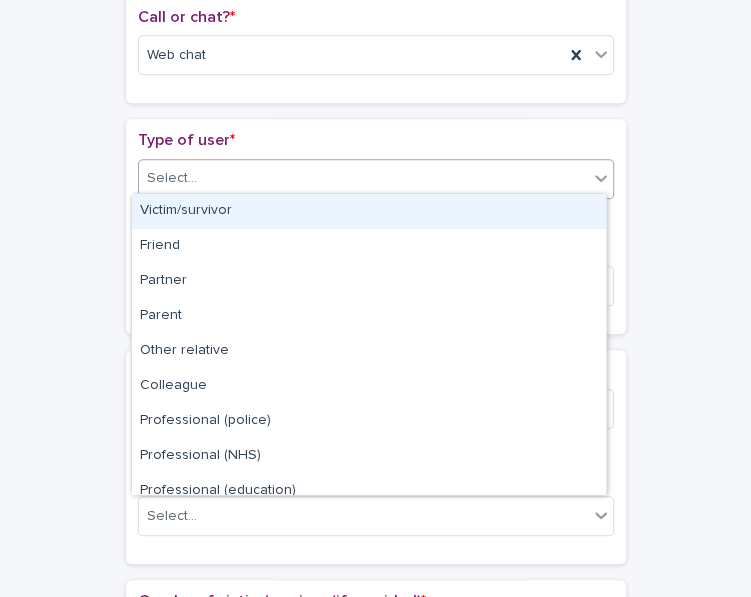 click 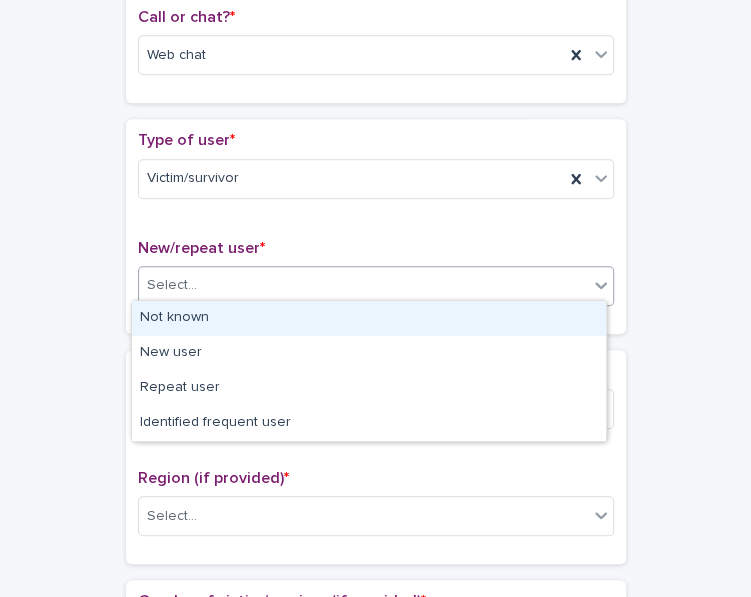 click on "Select..." at bounding box center [363, 285] 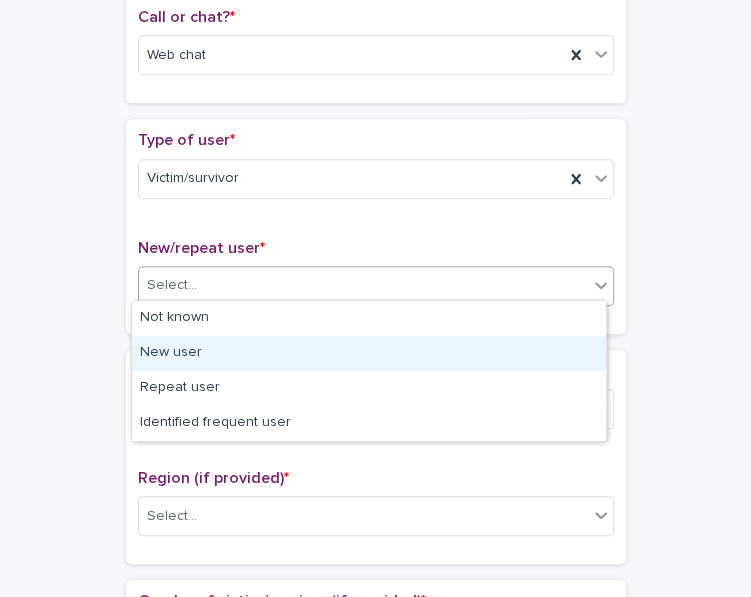 click on "New user" at bounding box center [369, 353] 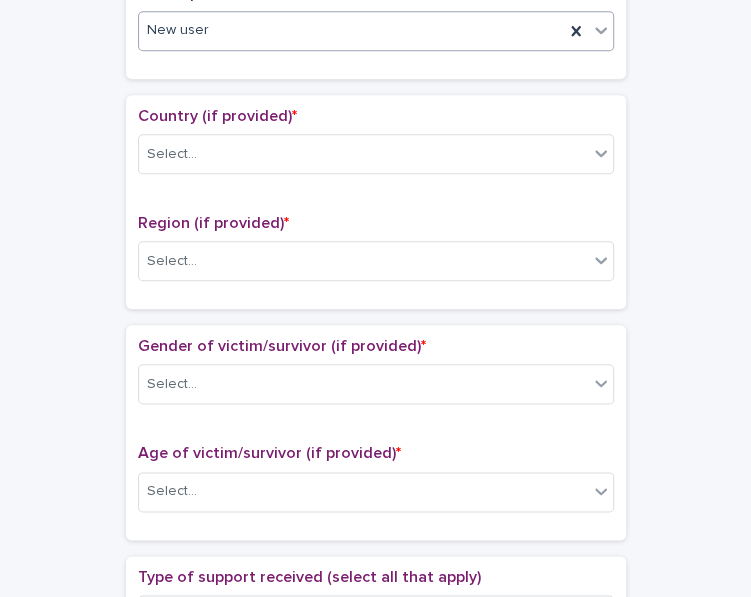 scroll, scrollTop: 624, scrollLeft: 0, axis: vertical 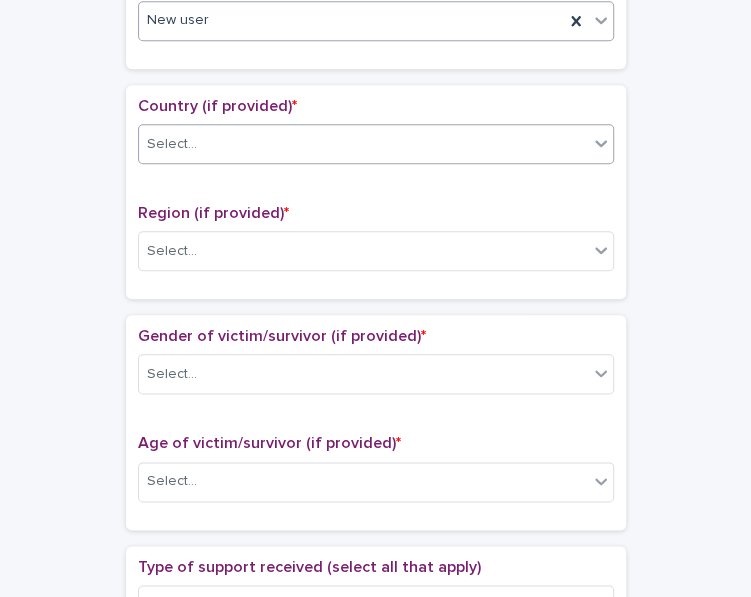 click 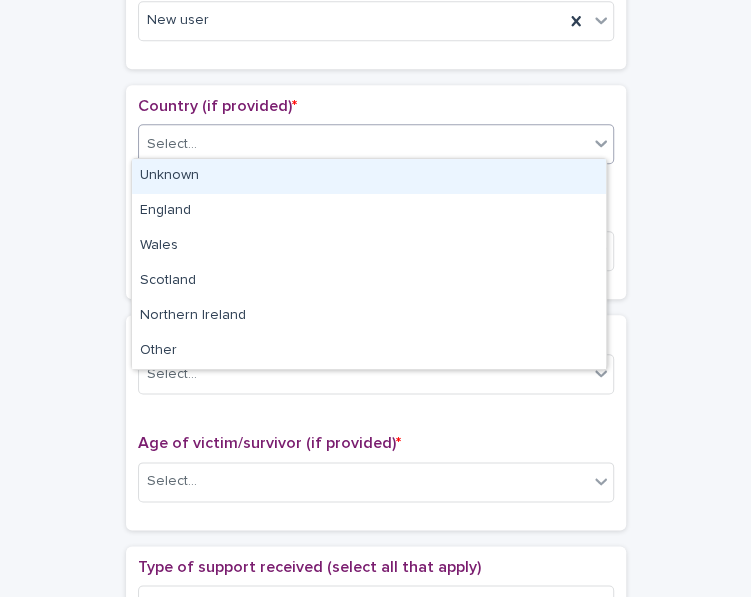 click on "Unknown" at bounding box center [369, 176] 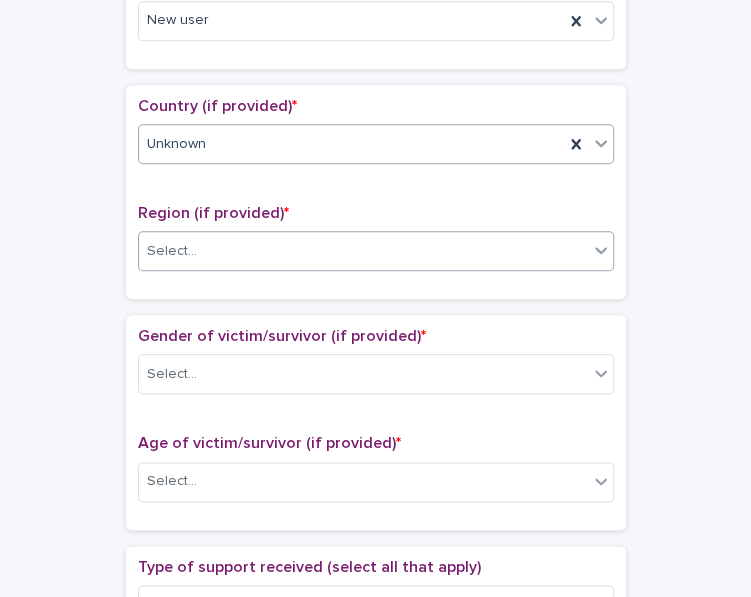 click on "Select..." at bounding box center (363, 251) 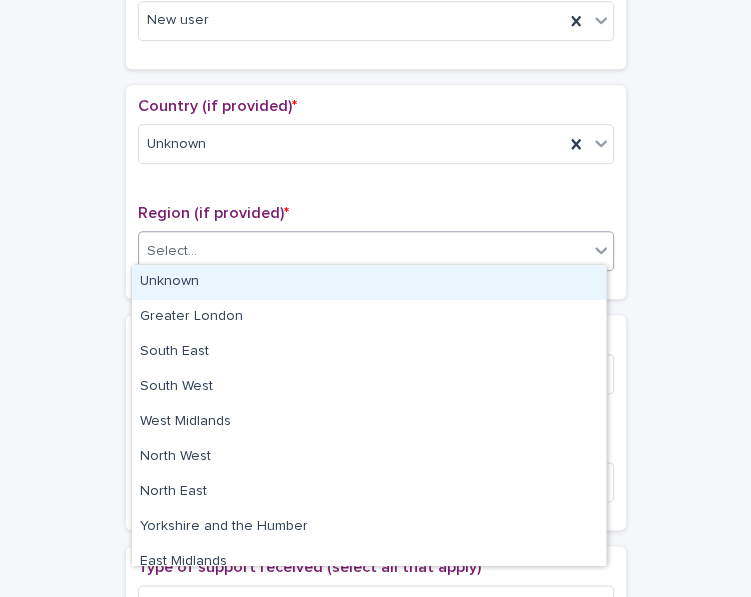 click on "Unknown" at bounding box center [369, 282] 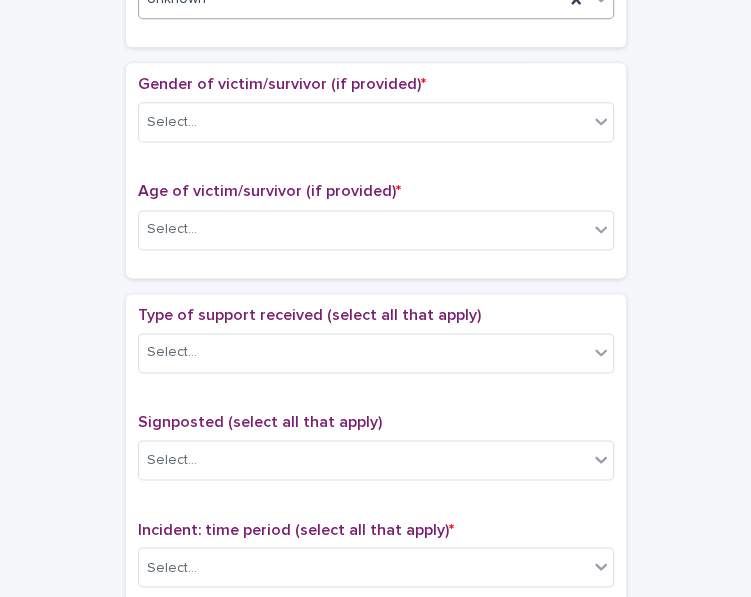 scroll, scrollTop: 926, scrollLeft: 0, axis: vertical 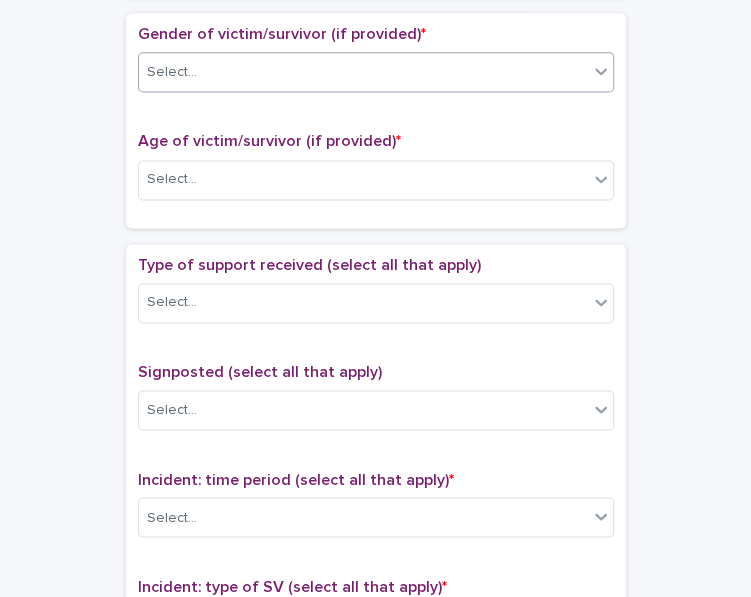 click 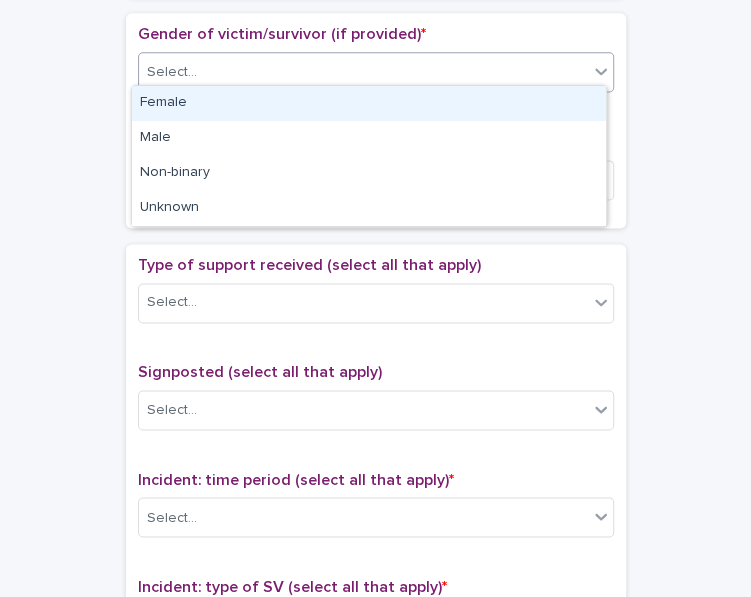 click on "Female" at bounding box center (369, 103) 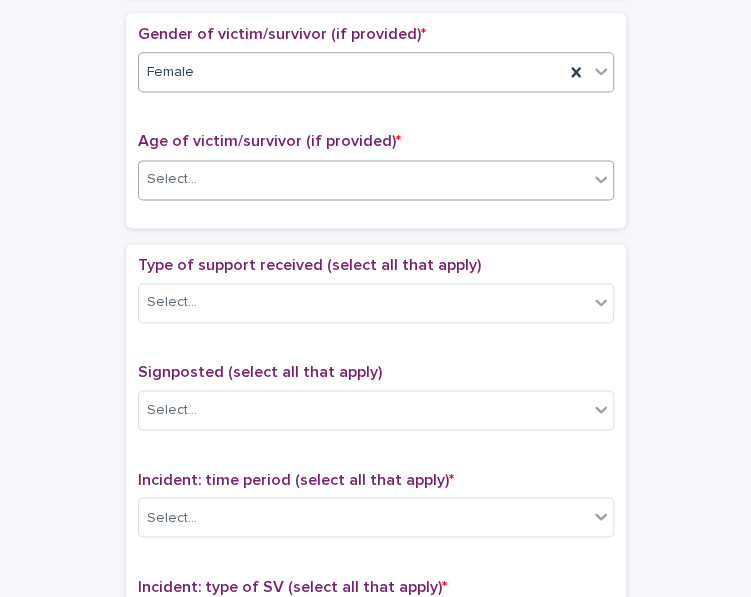 click on "Select..." at bounding box center (363, 179) 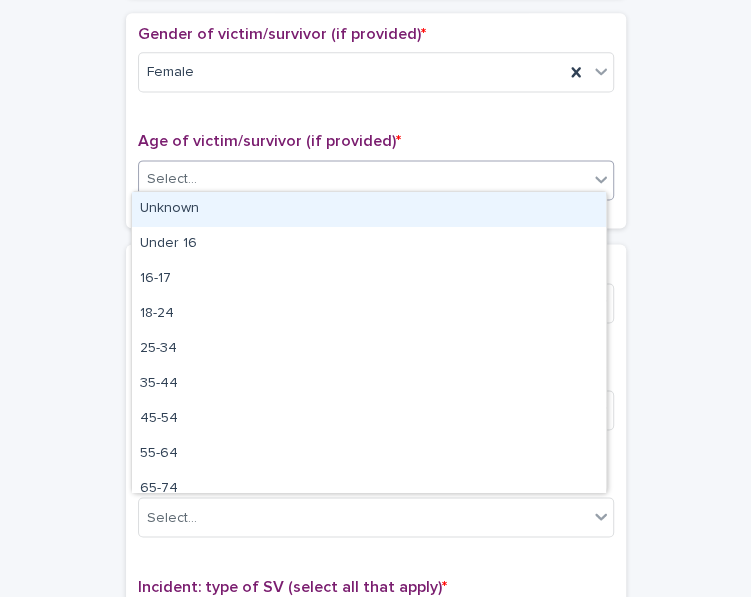 click on "Unknown" at bounding box center [369, 209] 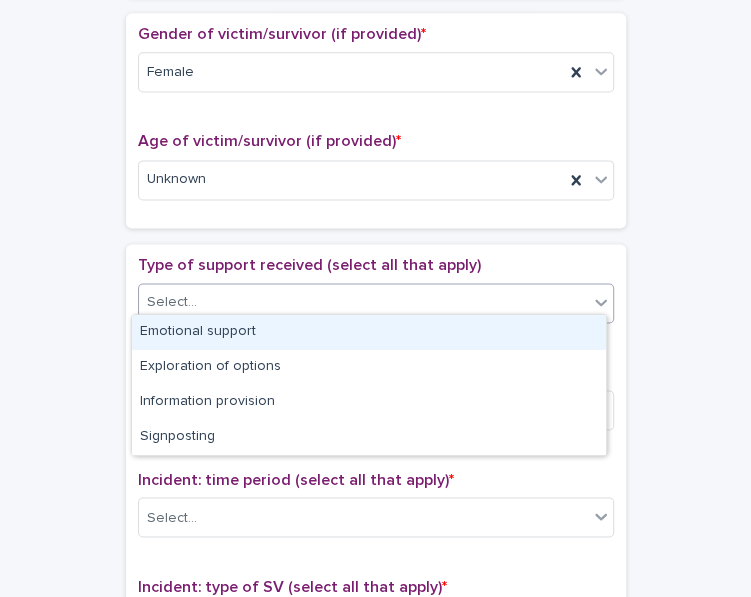 click on "Select..." at bounding box center [363, 302] 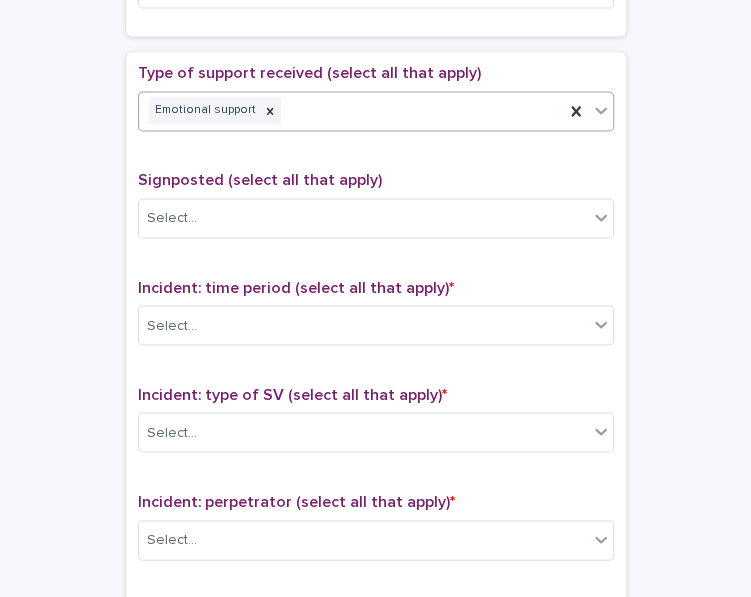 scroll, scrollTop: 1155, scrollLeft: 0, axis: vertical 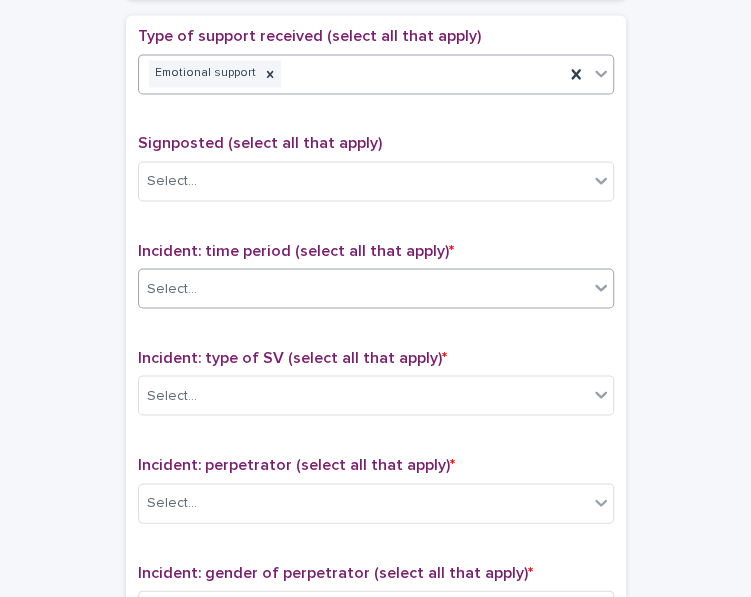 click on "Select..." at bounding box center (363, 288) 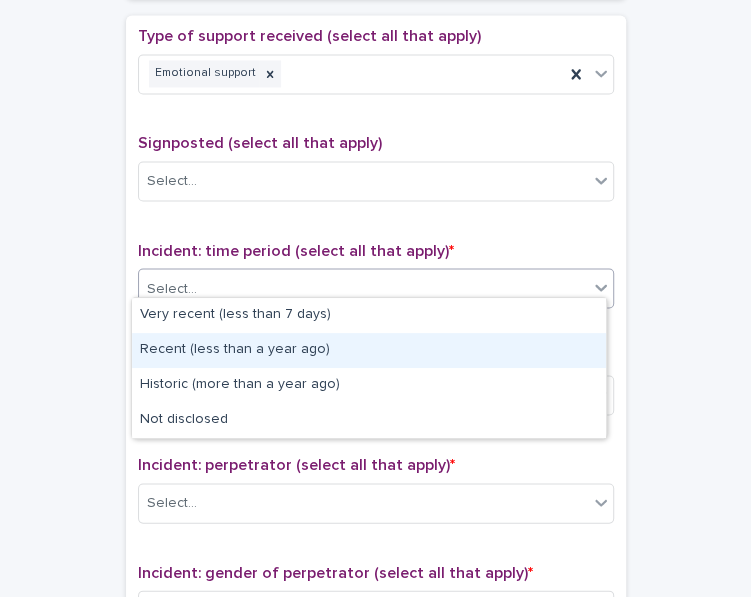 click on "Recent (less than a year ago)" at bounding box center (369, 350) 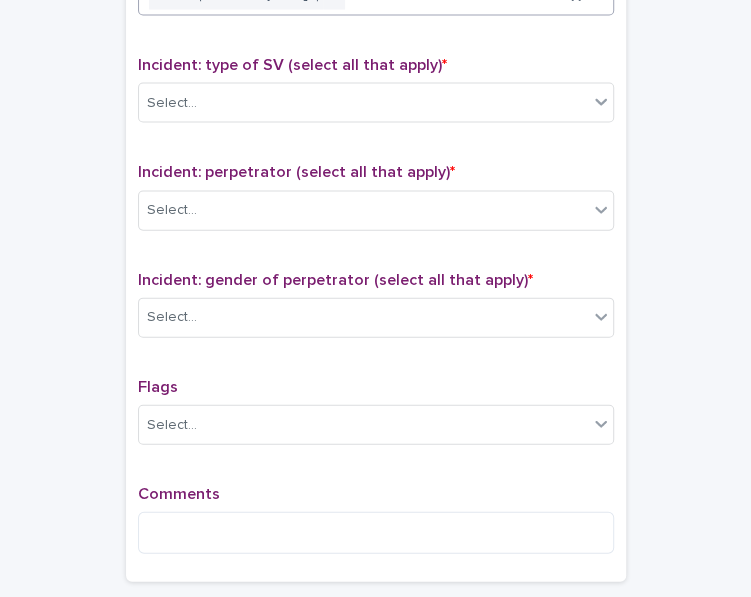 scroll, scrollTop: 1452, scrollLeft: 0, axis: vertical 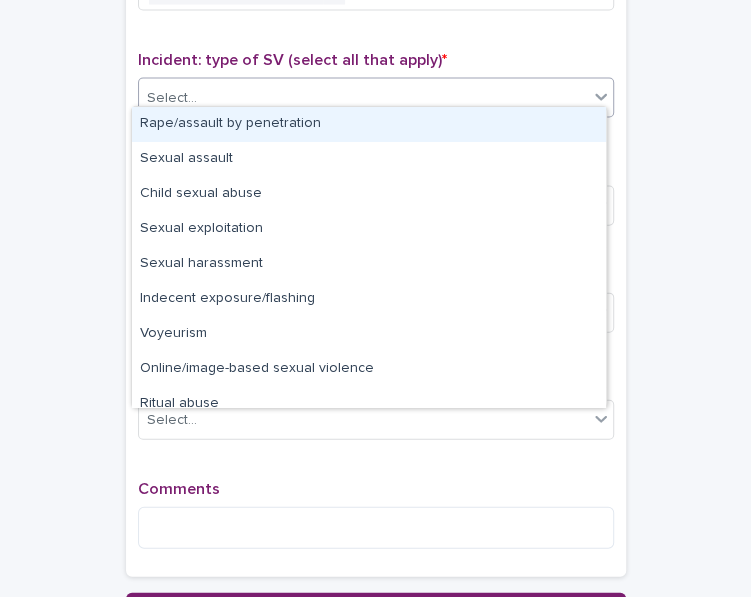 click 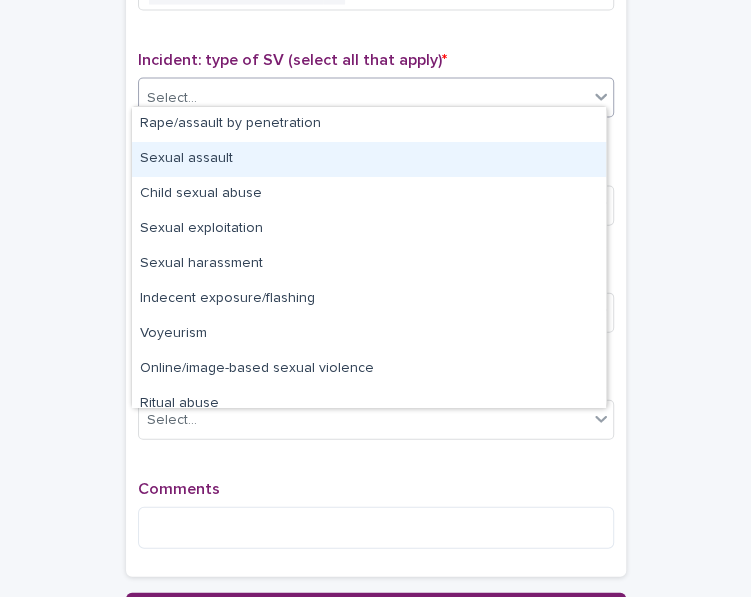 click on "Sexual assault" at bounding box center [369, 159] 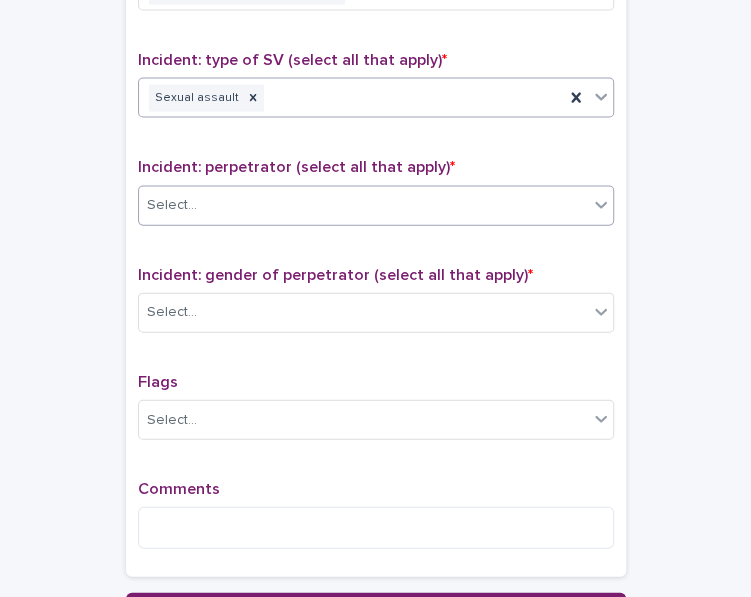 click on "Select..." at bounding box center [363, 205] 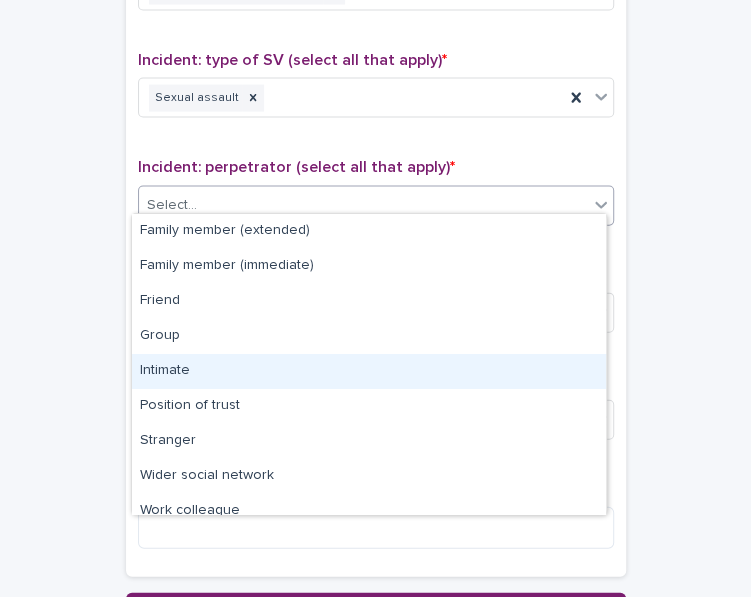 click on "Intimate" at bounding box center [369, 371] 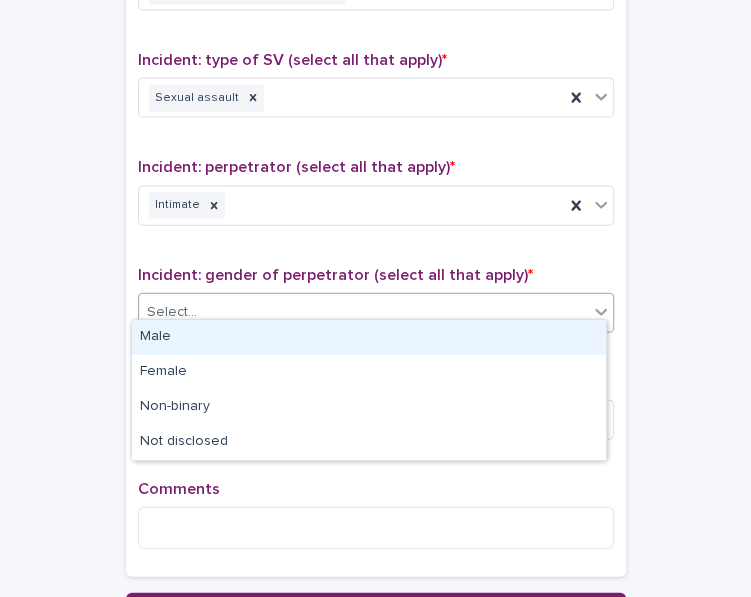 click on "Select..." at bounding box center (363, 312) 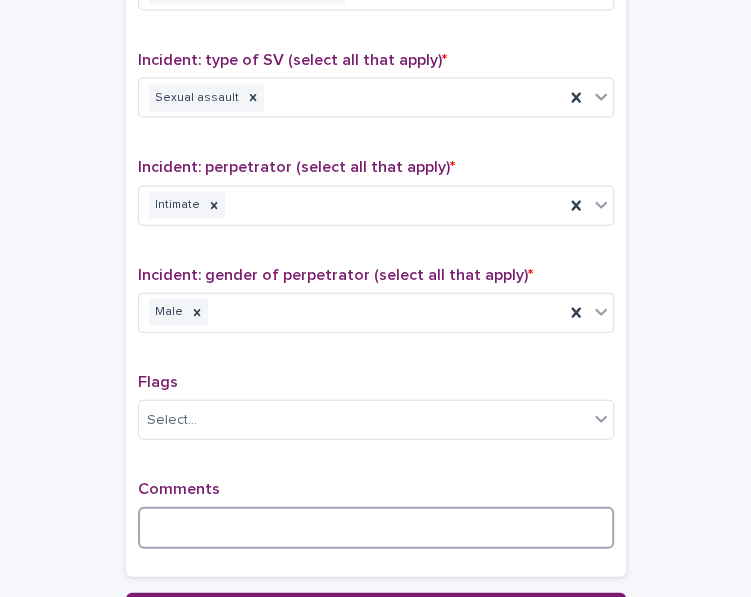 click at bounding box center [376, 528] 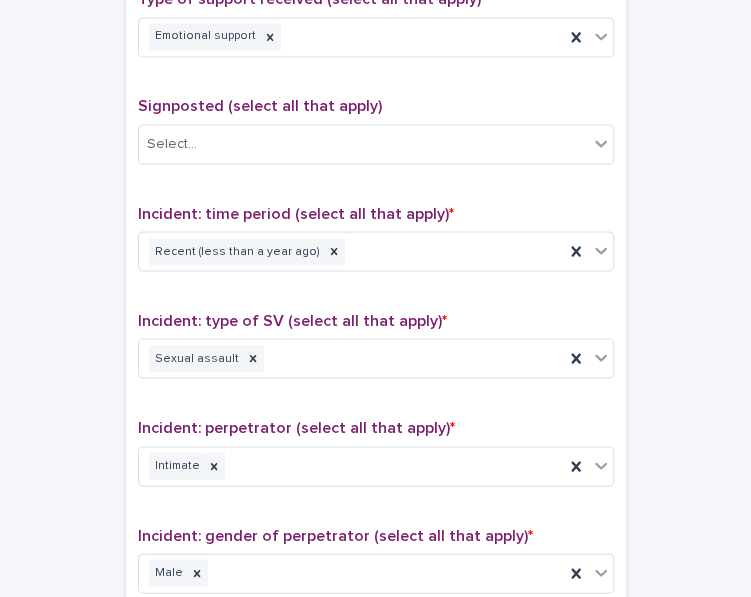 scroll, scrollTop: 1224, scrollLeft: 0, axis: vertical 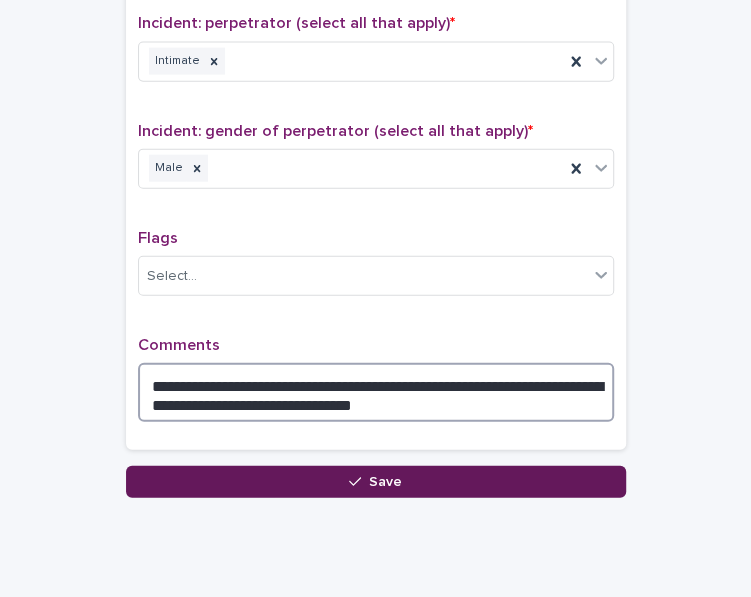 type on "**********" 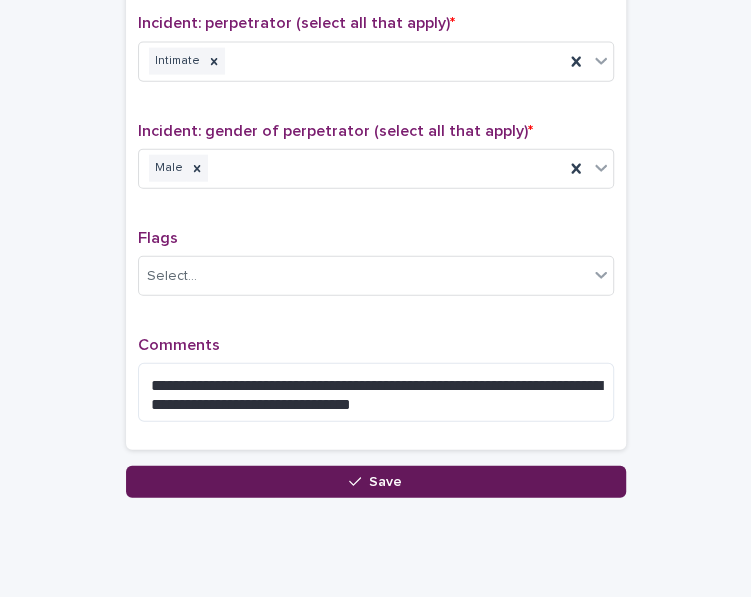 click on "Save" at bounding box center [385, 482] 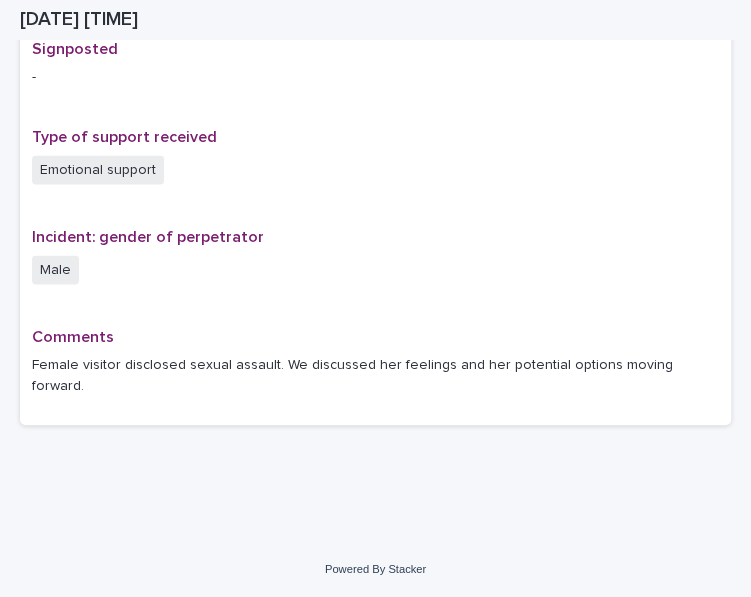 scroll, scrollTop: 1302, scrollLeft: 0, axis: vertical 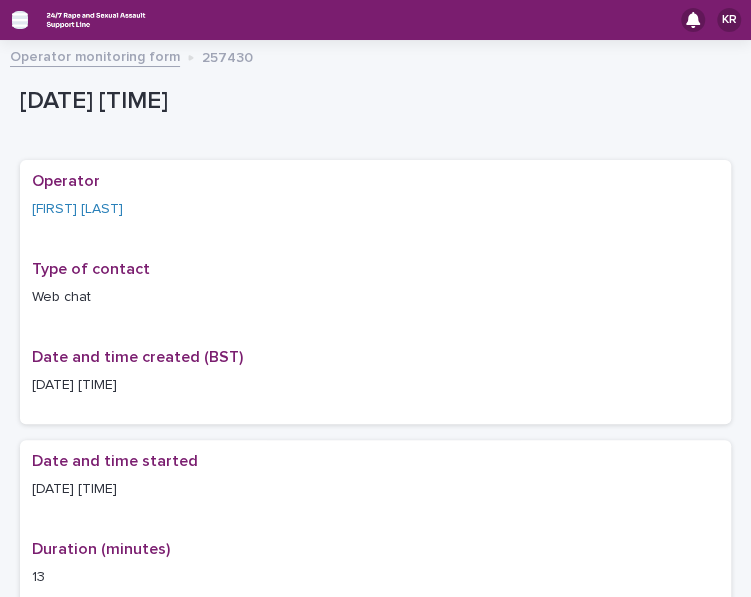 click 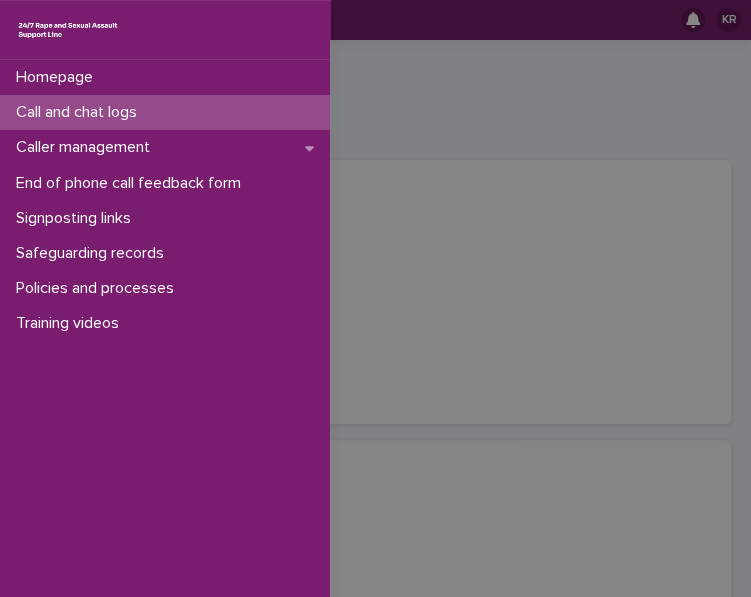 click on "Call and chat logs" at bounding box center (80, 112) 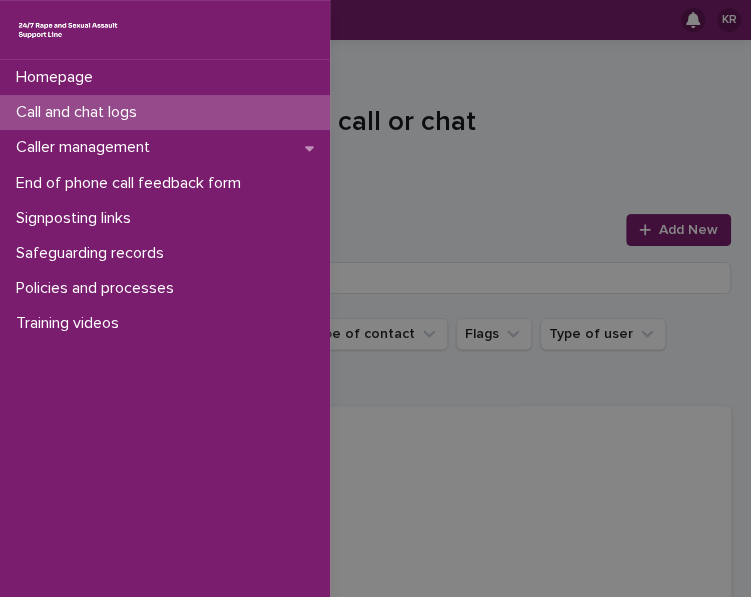 click on "Homepage Call and chat logs Caller management End of phone call feedback form Signposting links Safeguarding records Policies and processes Training videos" at bounding box center (375, 298) 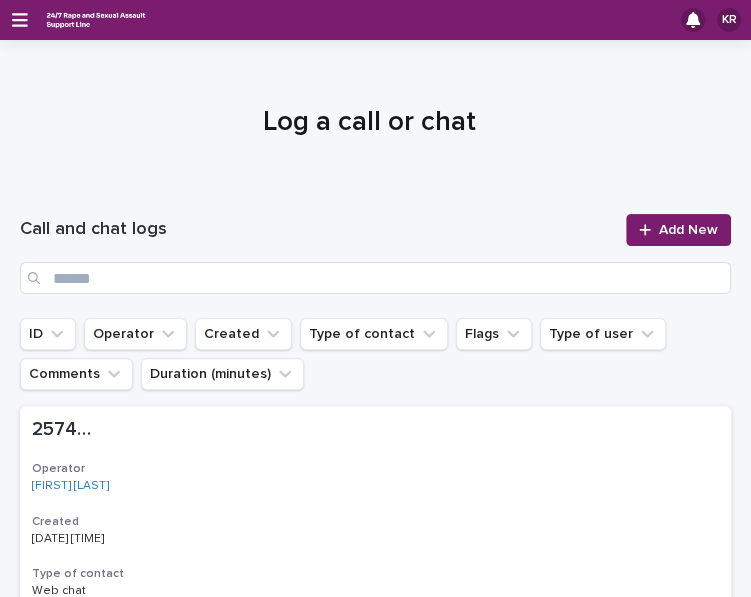 click on "Add New" at bounding box center [678, 230] 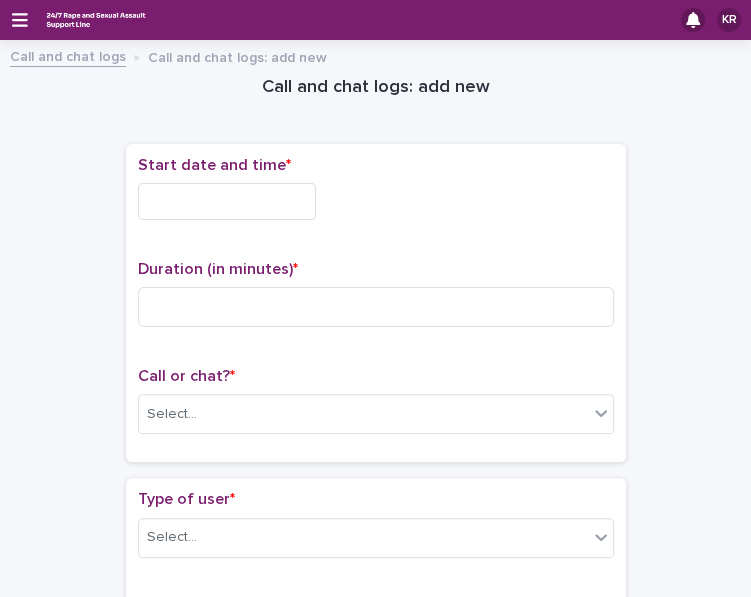 click at bounding box center (227, 201) 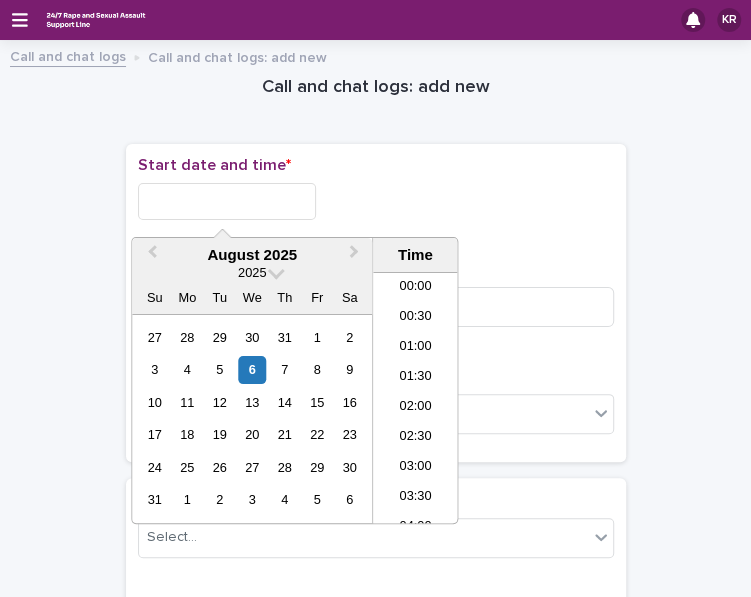 scroll, scrollTop: 910, scrollLeft: 0, axis: vertical 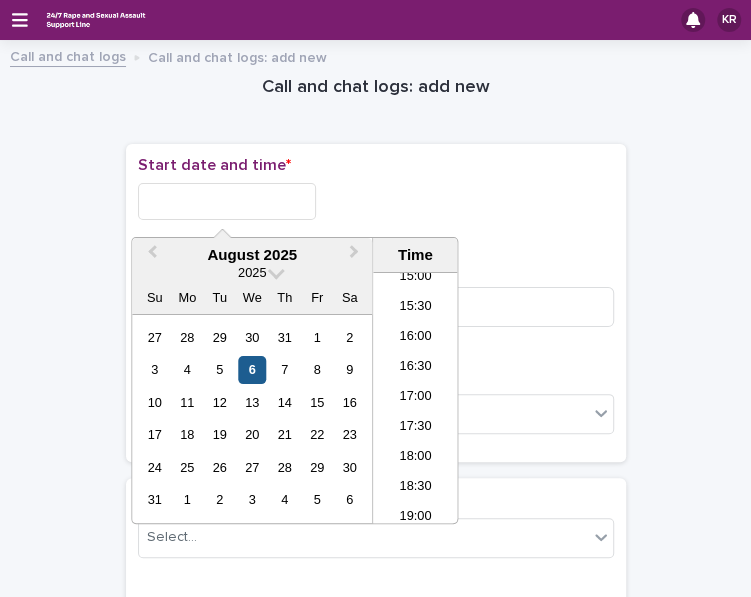 click on "6" at bounding box center (252, 369) 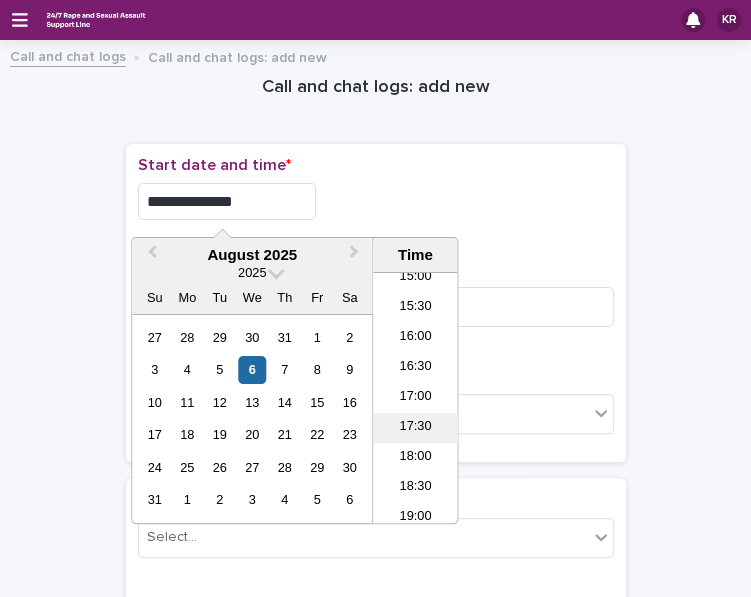 click on "17:30" at bounding box center [415, 428] 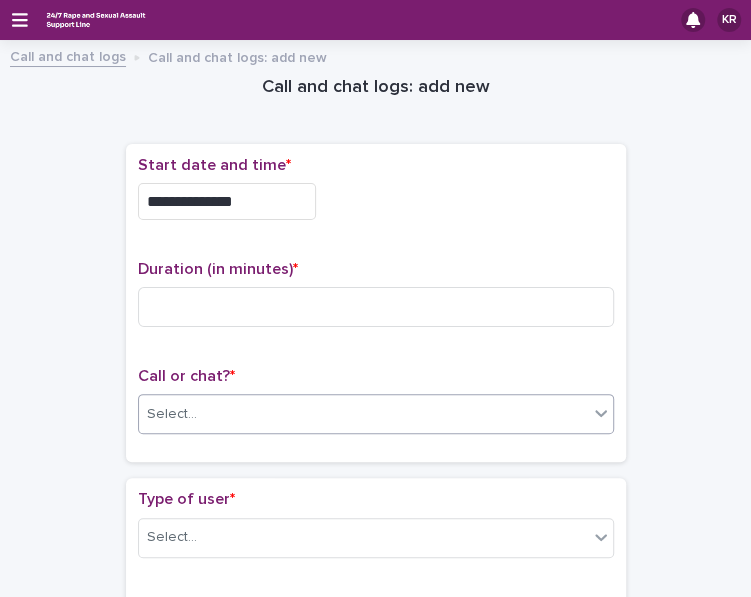 click on "Select..." at bounding box center [363, 414] 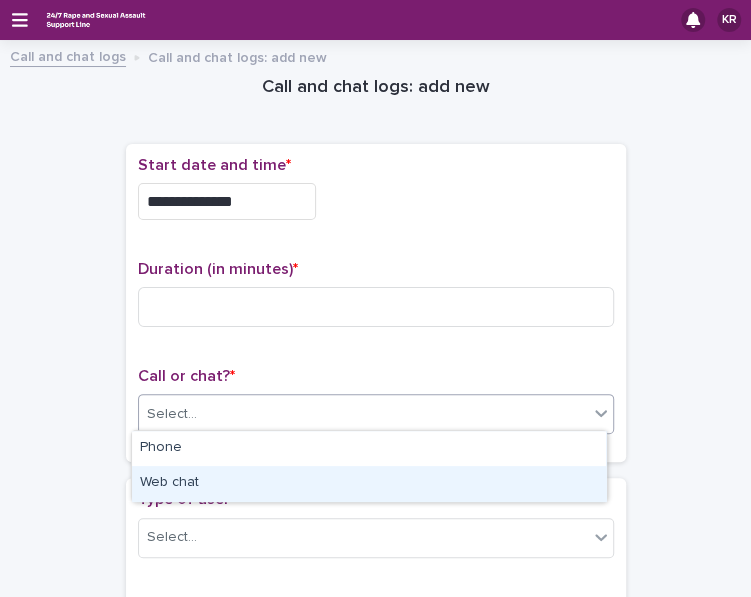 click on "Web chat" at bounding box center [369, 483] 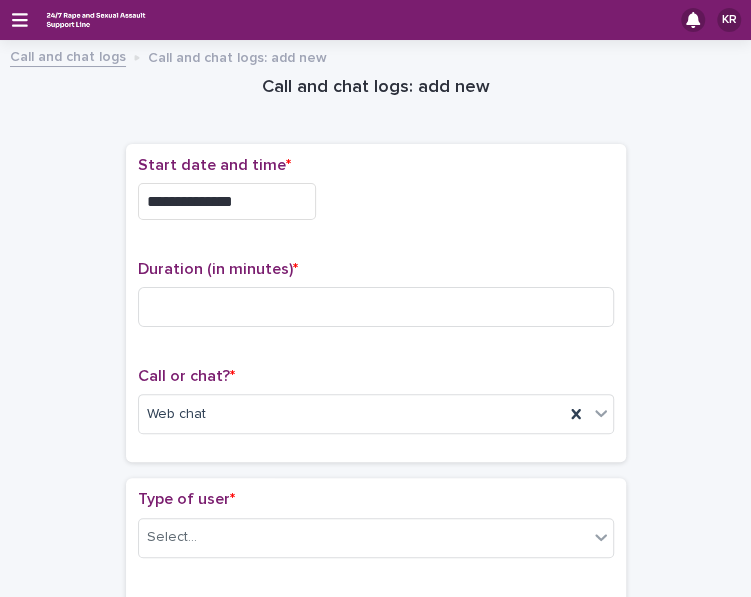 click on "**********" at bounding box center [227, 201] 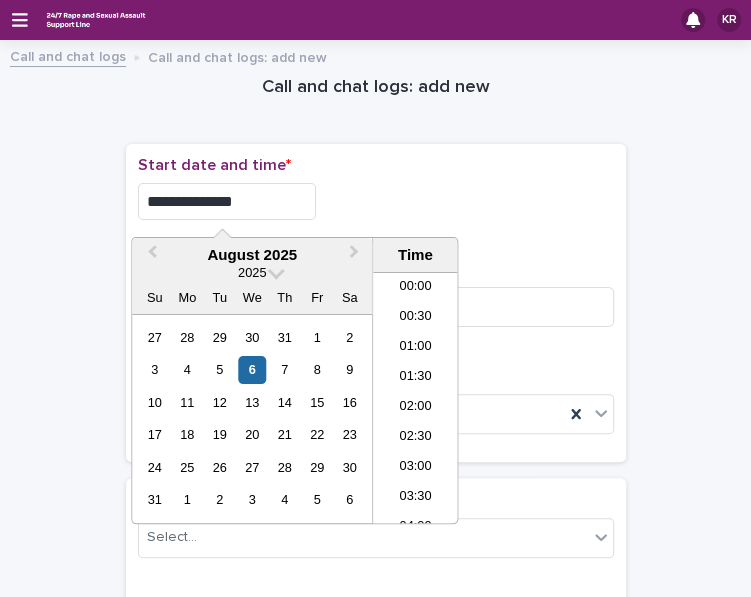 scroll, scrollTop: 940, scrollLeft: 0, axis: vertical 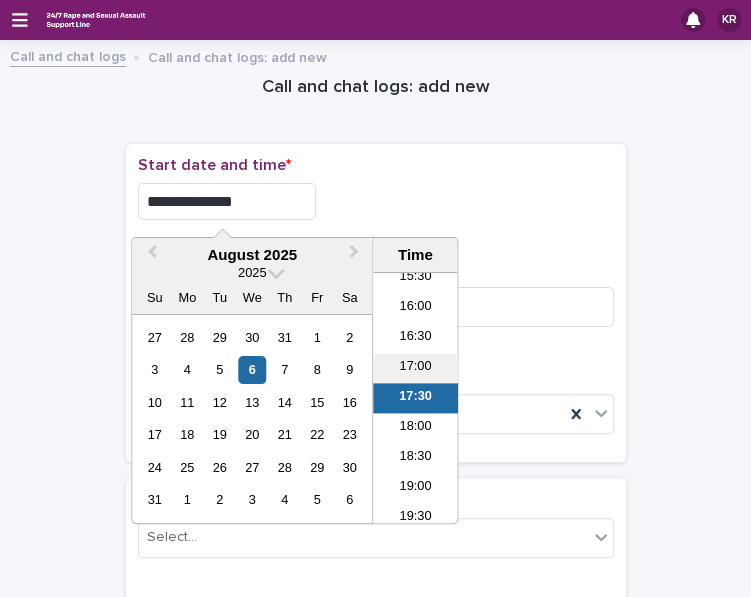 click on "17:00" at bounding box center [415, 368] 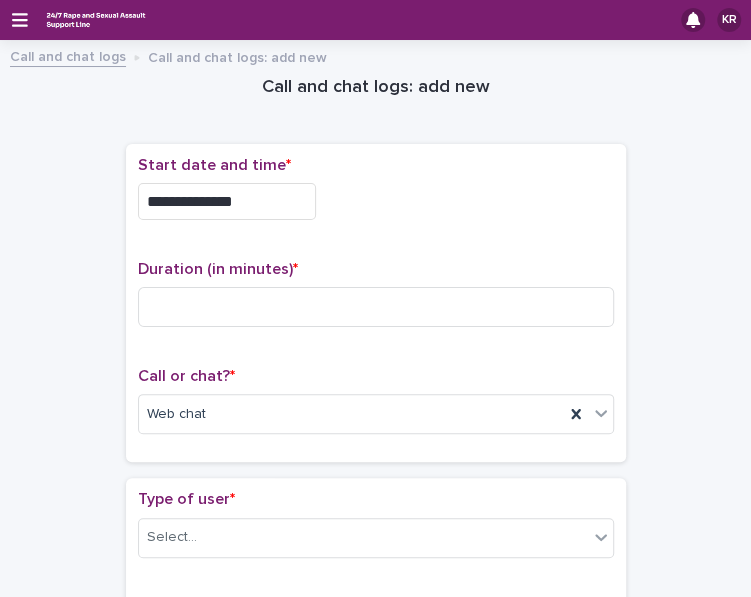 click on "**********" at bounding box center (227, 201) 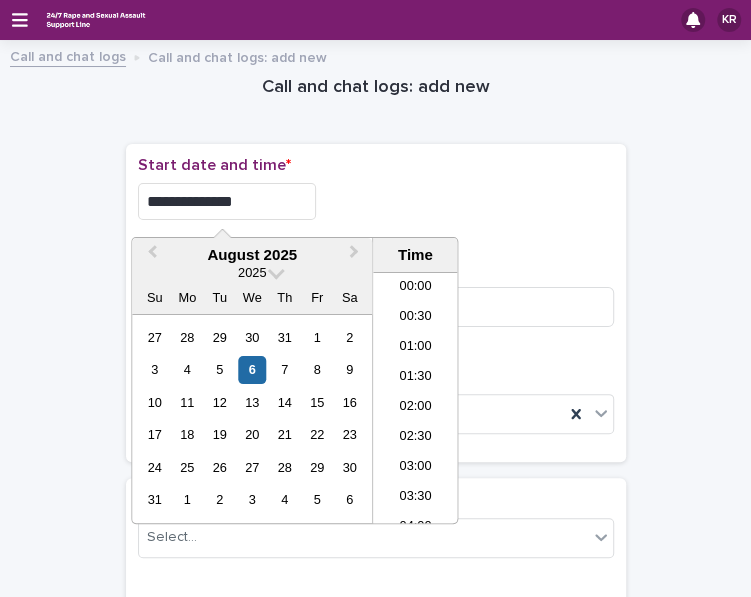 scroll, scrollTop: 910, scrollLeft: 0, axis: vertical 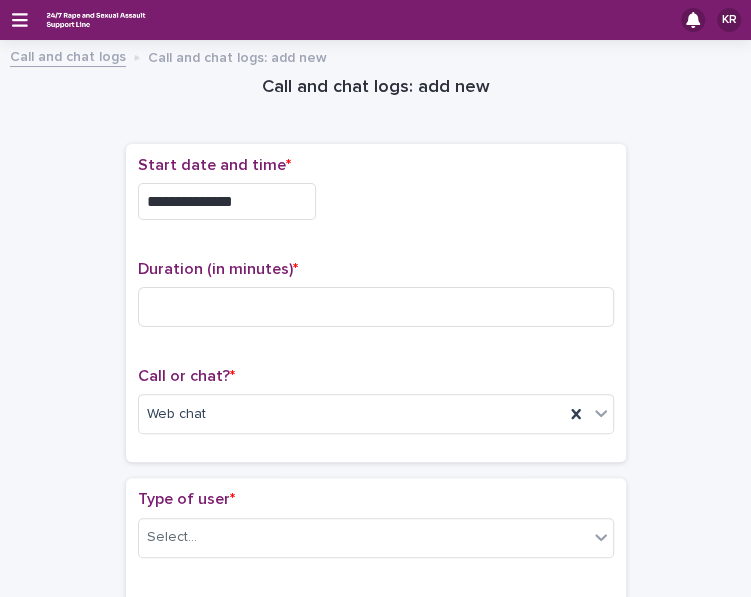 click on "**********" at bounding box center (375, 1065) 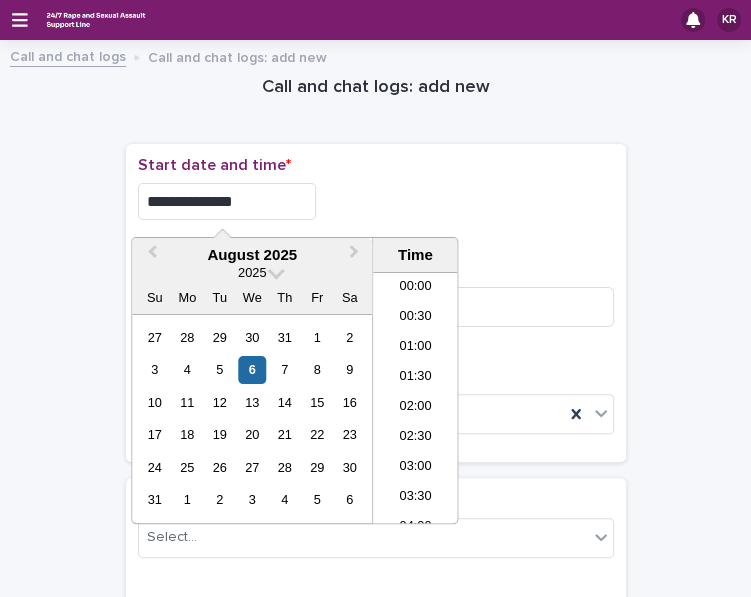 click on "**********" at bounding box center [227, 201] 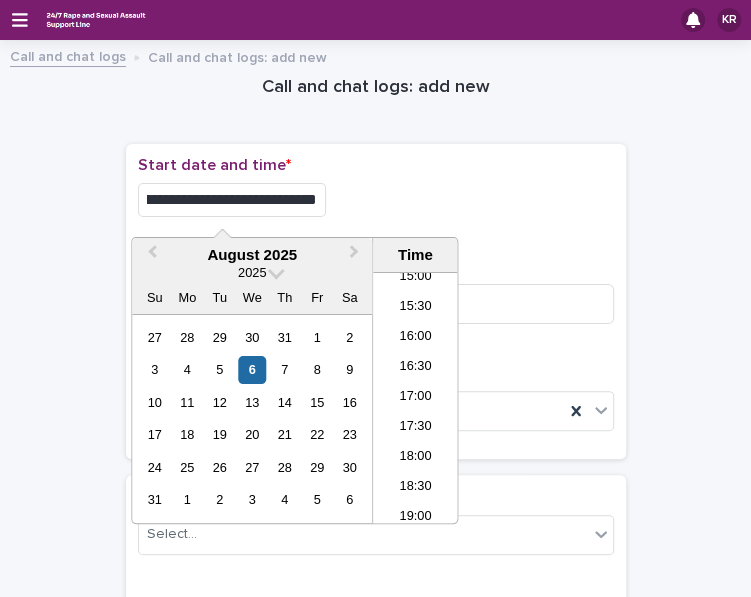 scroll, scrollTop: 0, scrollLeft: 0, axis: both 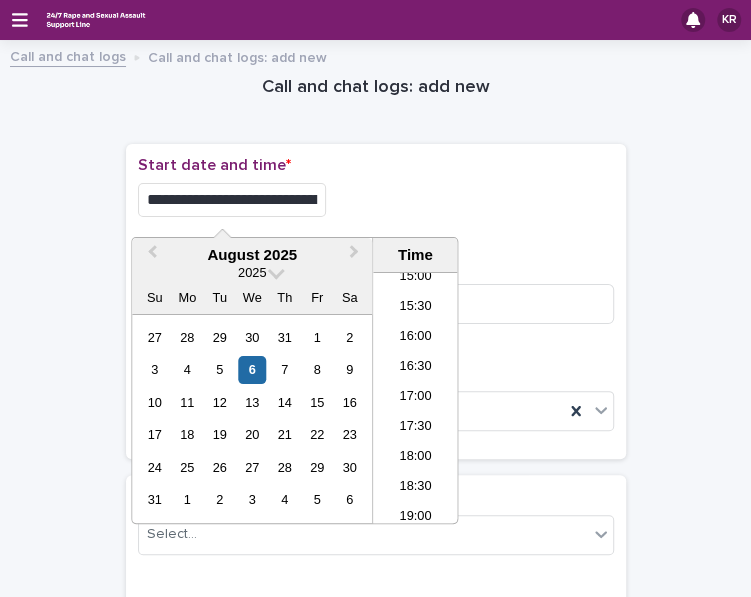 type on "**********" 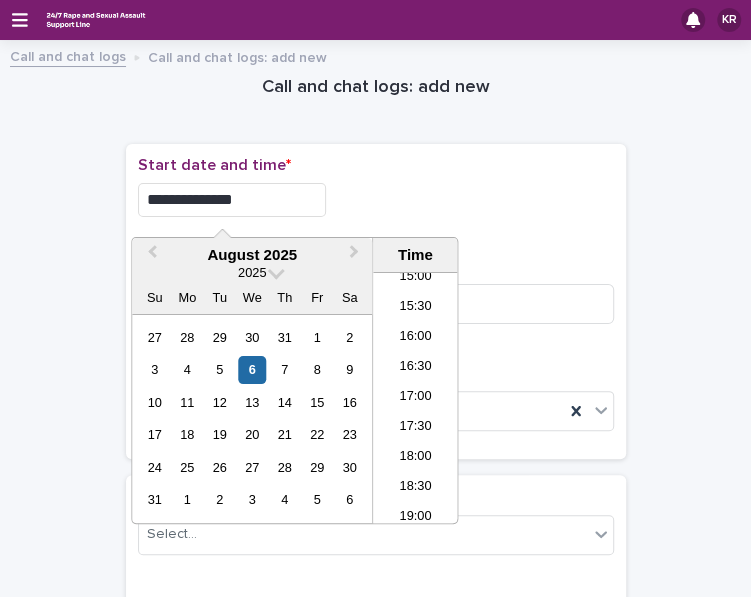click on "**********" at bounding box center (375, 1063) 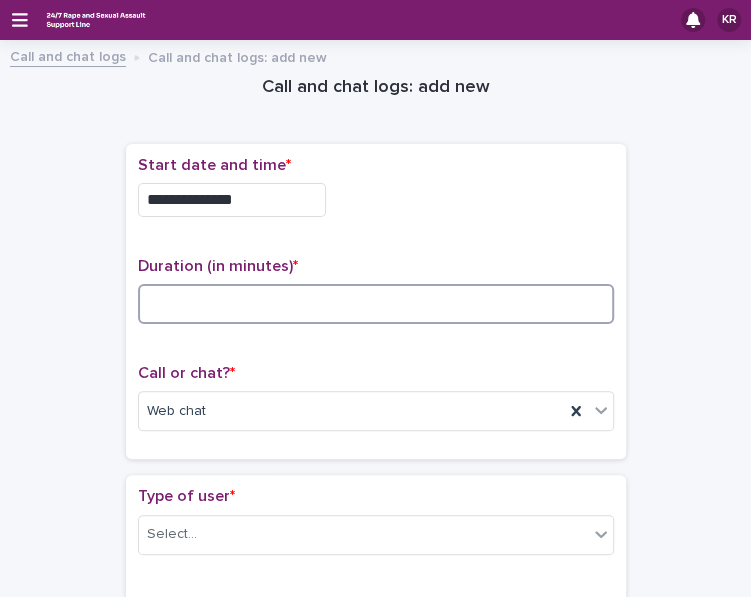 click at bounding box center (376, 304) 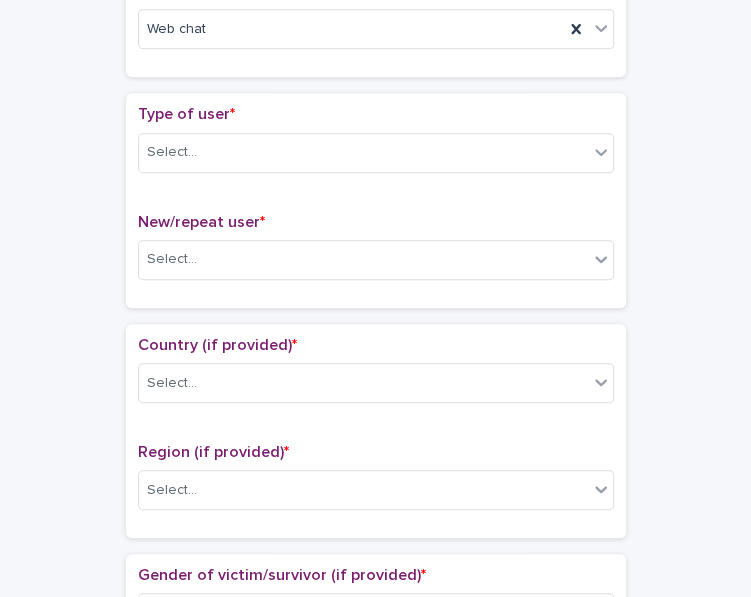 scroll, scrollTop: 412, scrollLeft: 0, axis: vertical 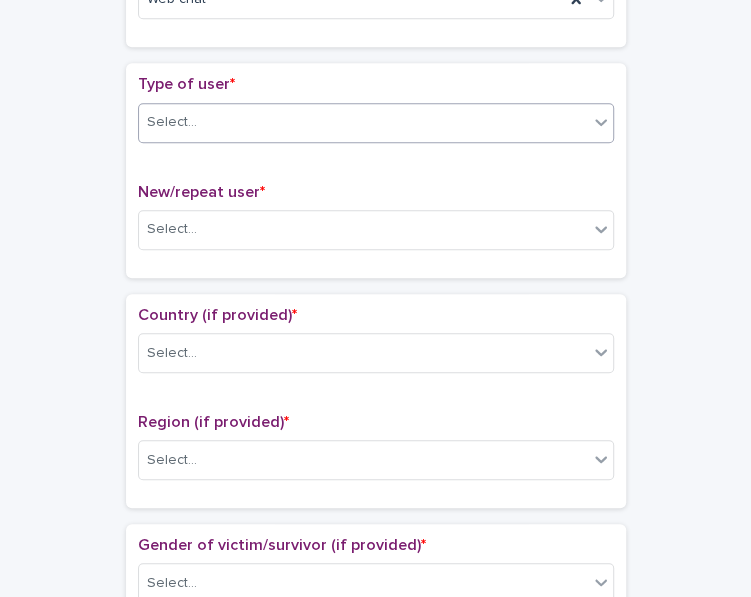 type on "**" 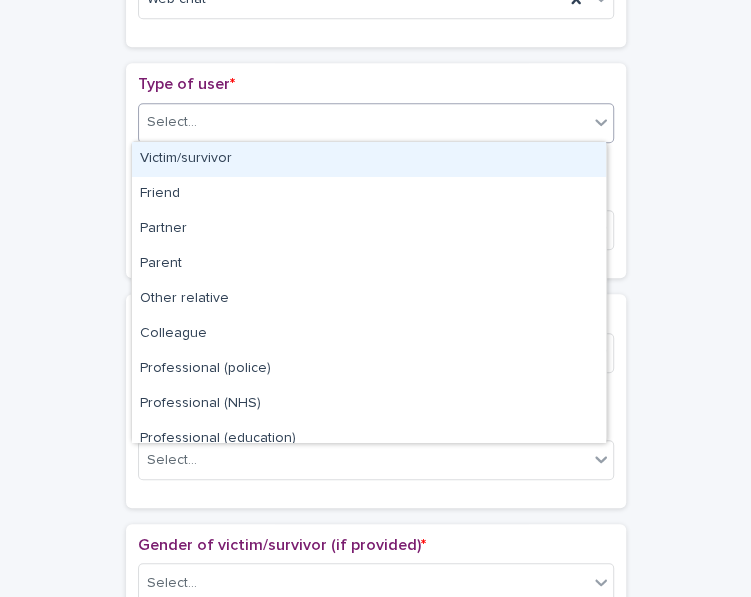 click 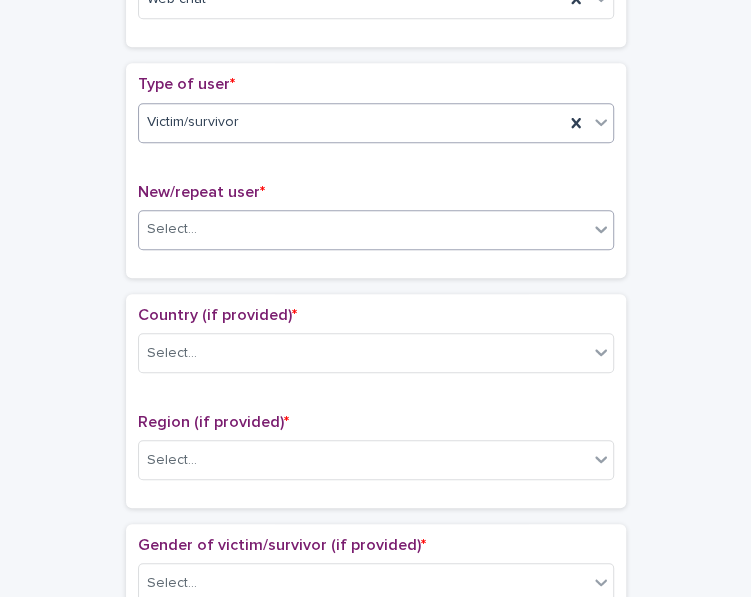 click on "Select..." at bounding box center [363, 229] 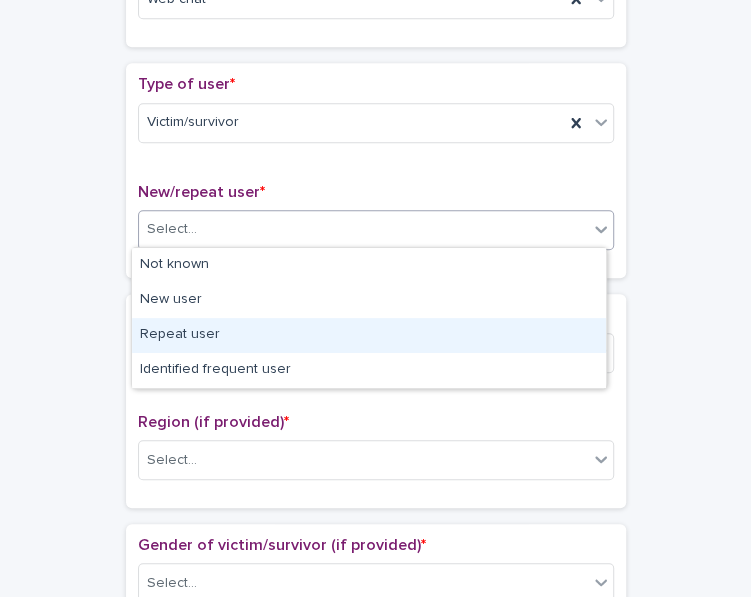 click on "Repeat user" at bounding box center [369, 335] 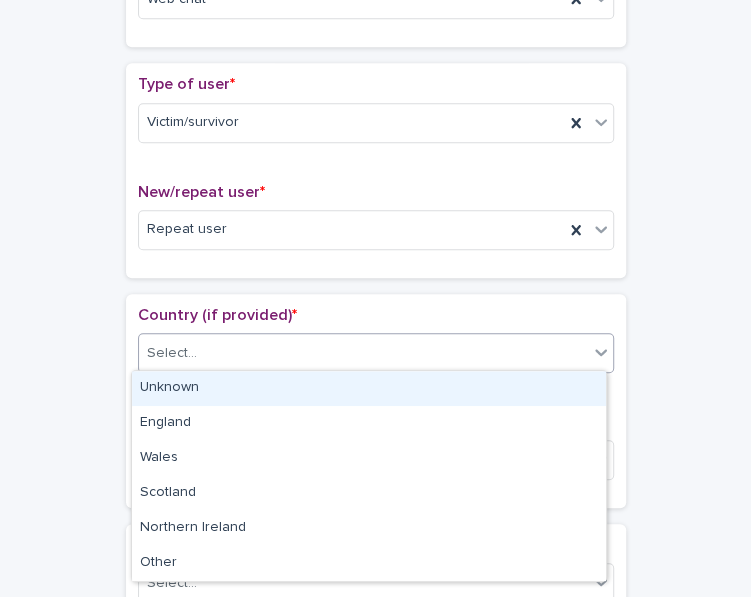 click on "Select..." at bounding box center (363, 353) 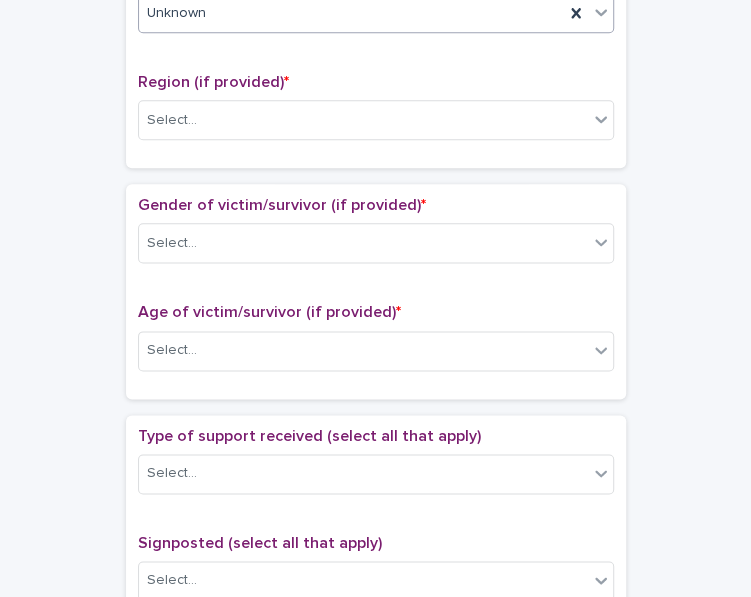 scroll, scrollTop: 774, scrollLeft: 0, axis: vertical 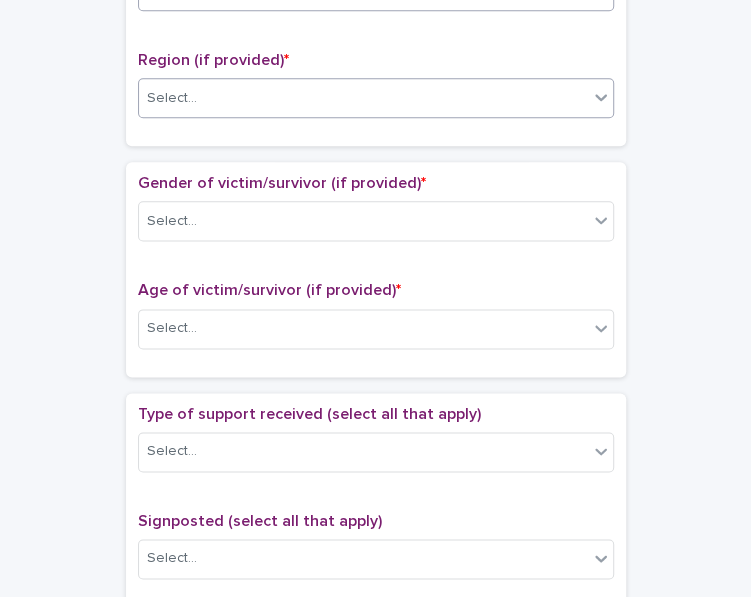 click 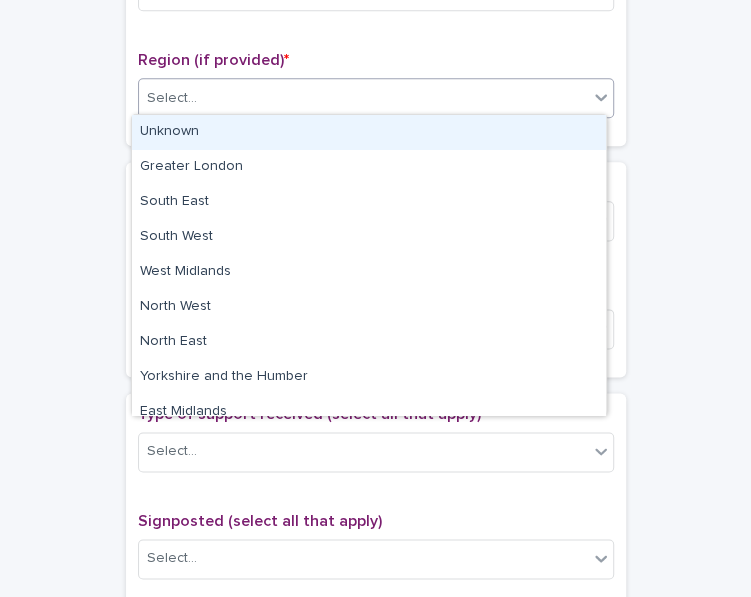click on "Unknown" at bounding box center (369, 132) 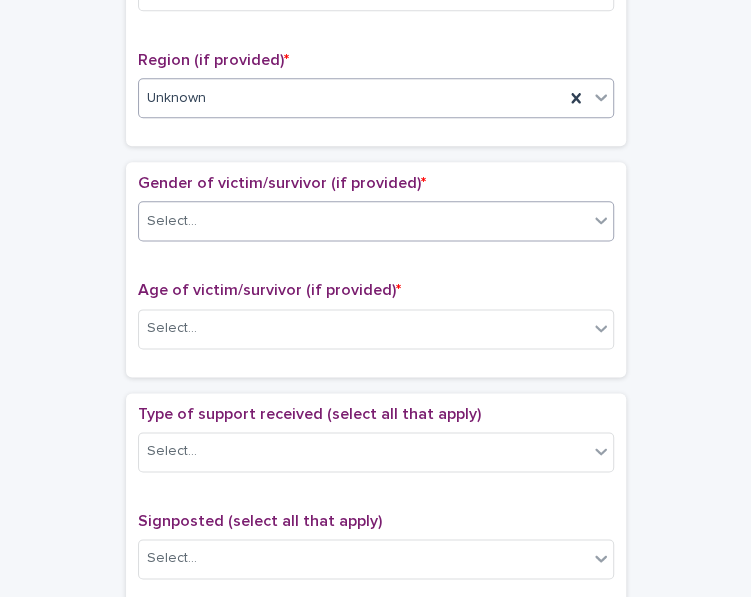 click on "Select..." at bounding box center [363, 221] 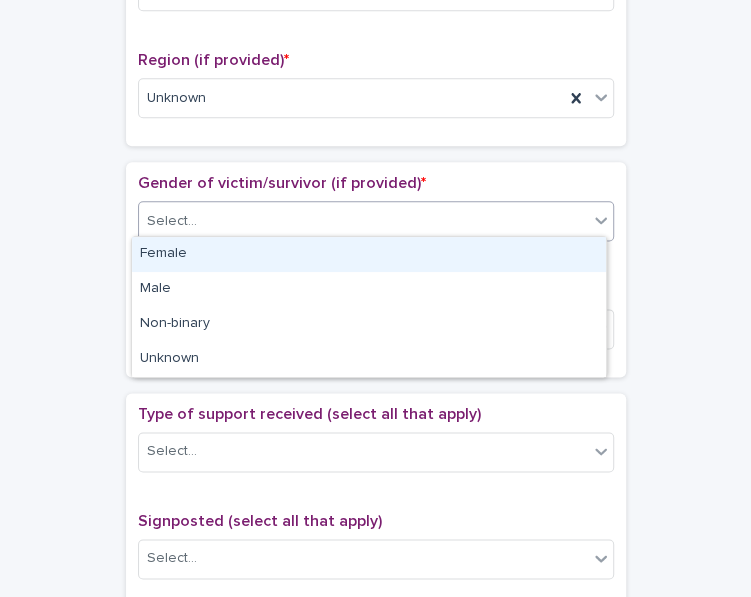 click on "Female" at bounding box center (369, 254) 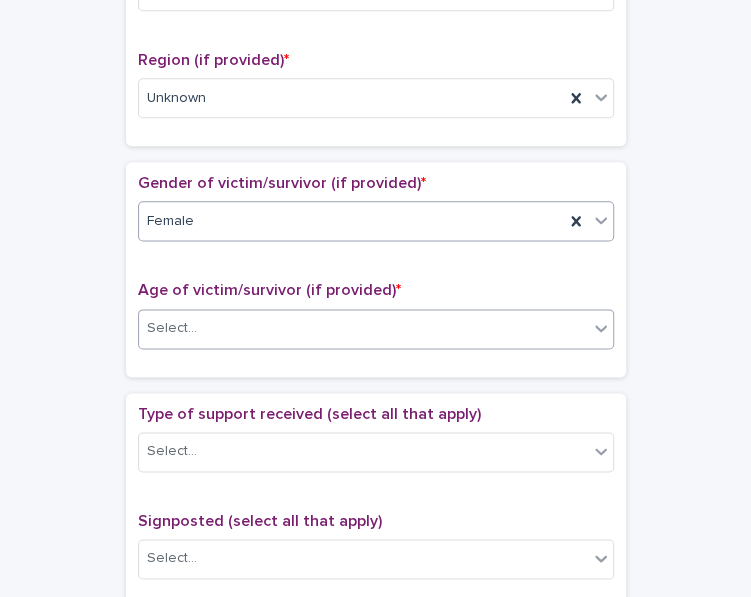 click on "Select..." at bounding box center [363, 328] 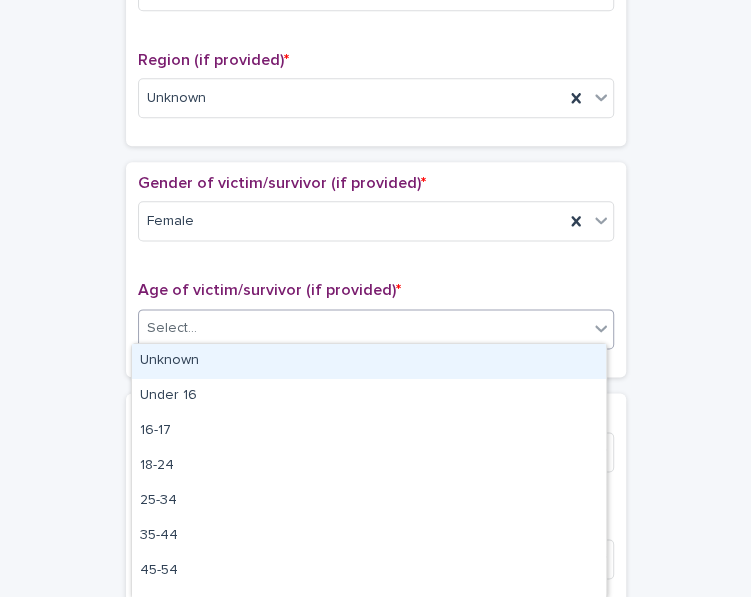 click on "Unknown" at bounding box center (369, 361) 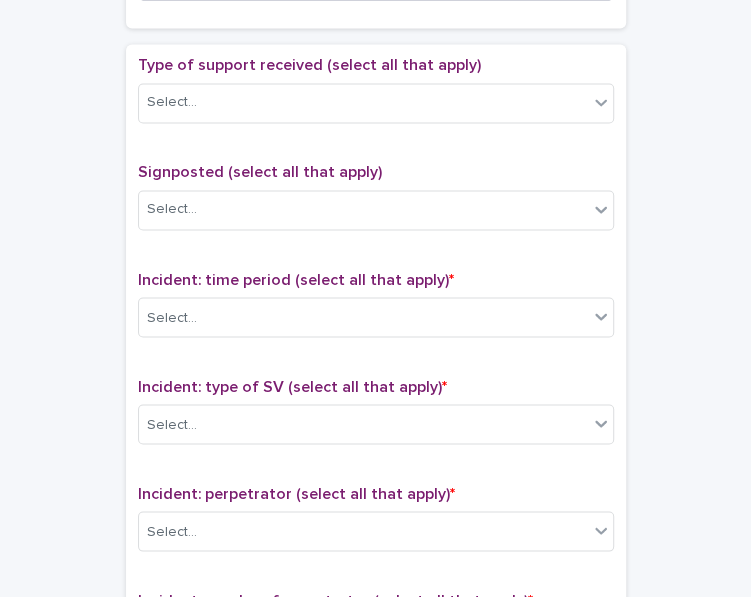 scroll, scrollTop: 1151, scrollLeft: 0, axis: vertical 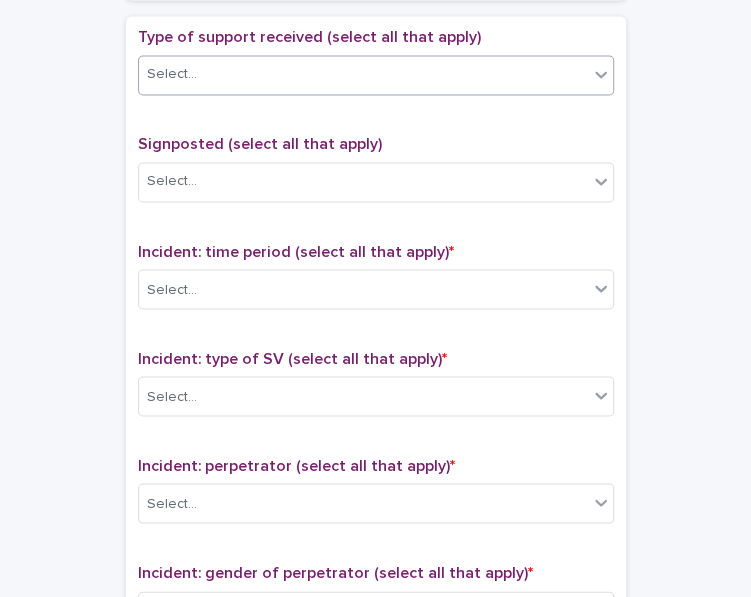 click at bounding box center [601, 74] 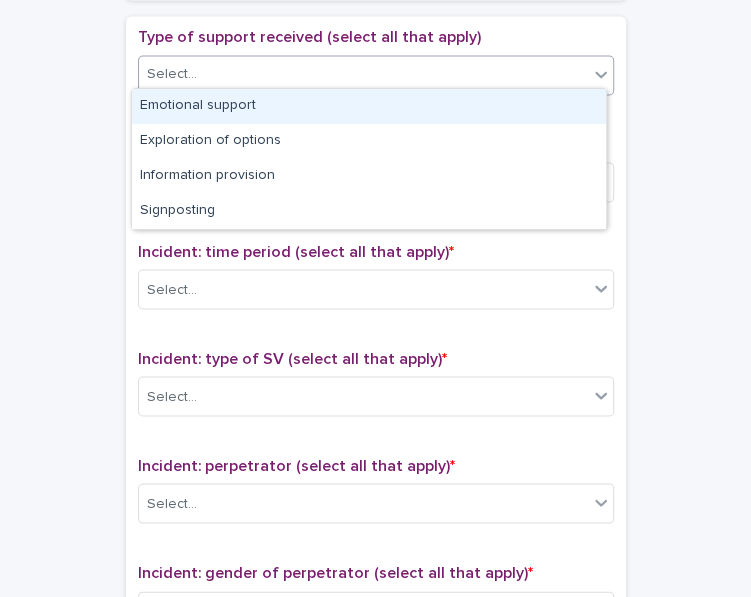 click on "Emotional support" at bounding box center (369, 106) 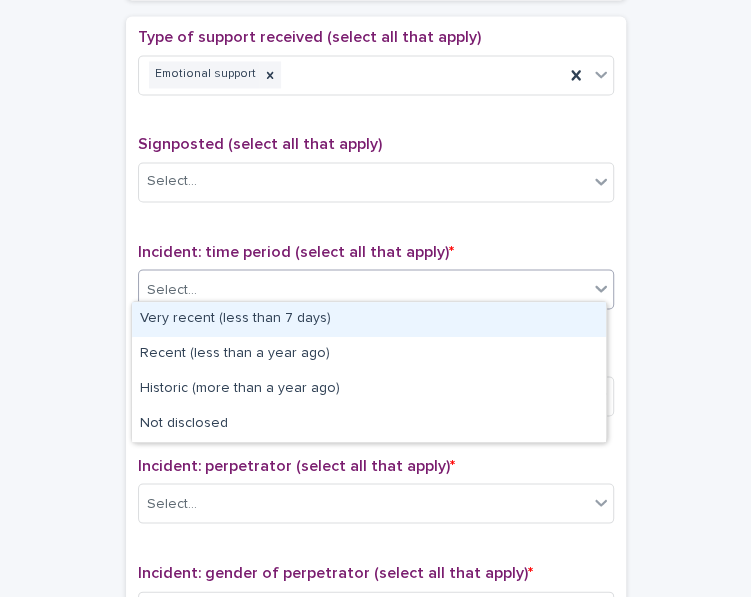 click on "Select..." at bounding box center (363, 289) 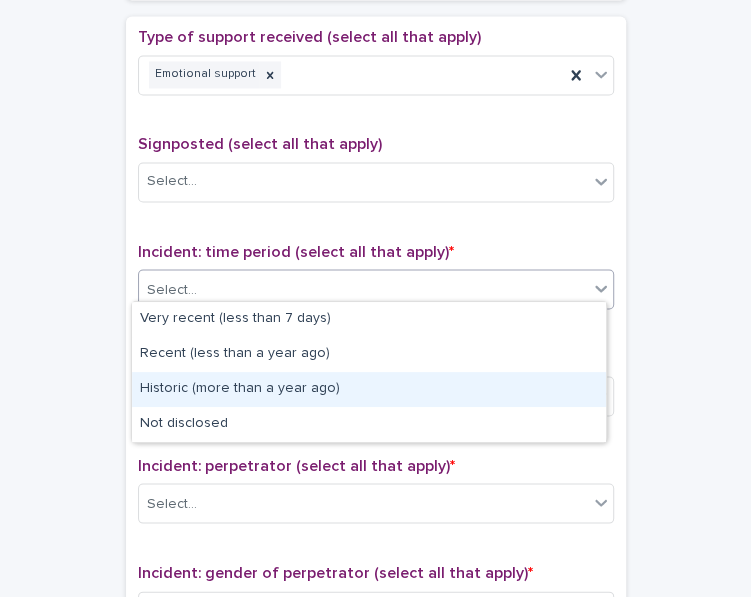 click on "Historic (more than a year ago)" at bounding box center (369, 389) 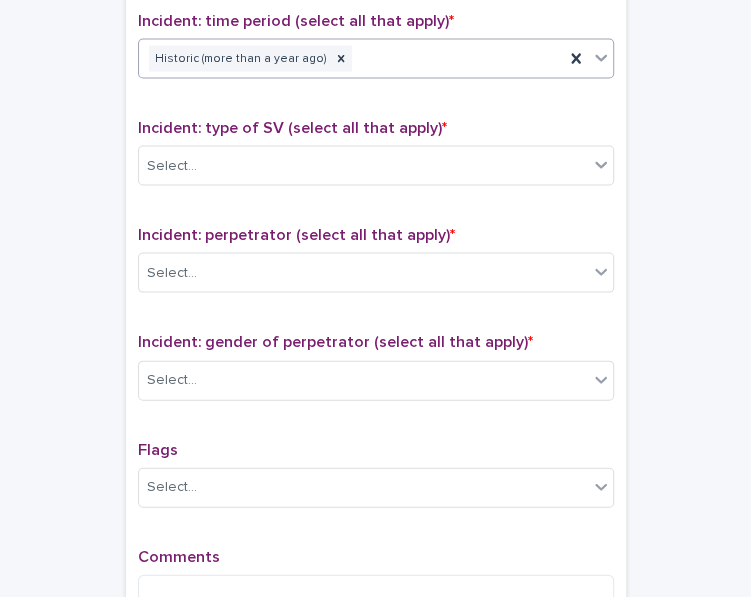 scroll, scrollTop: 1431, scrollLeft: 0, axis: vertical 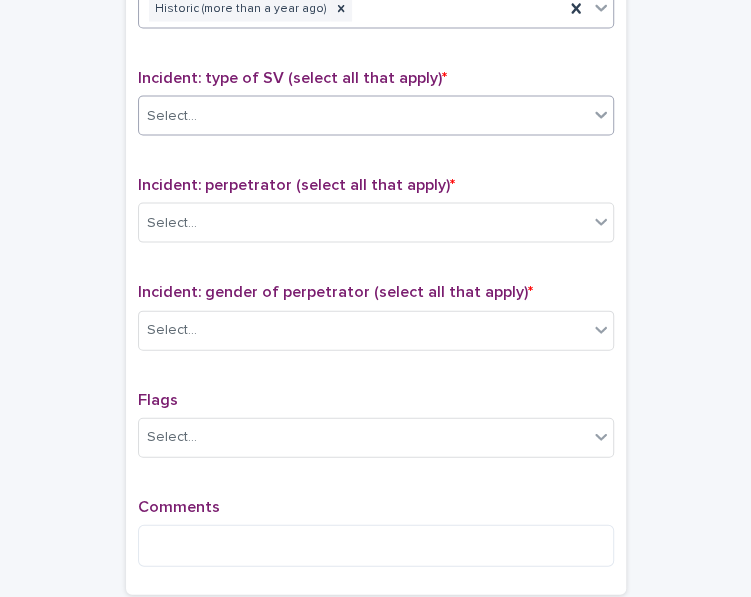 click 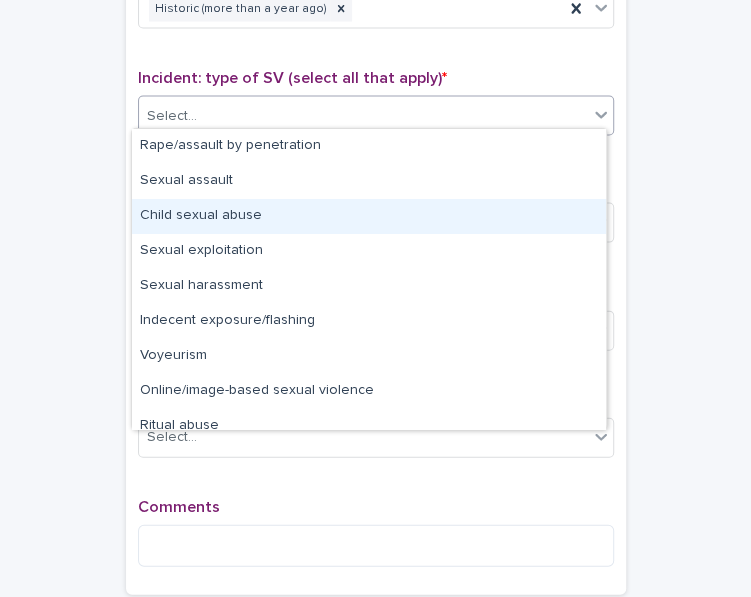 click on "Child sexual abuse" at bounding box center [369, 216] 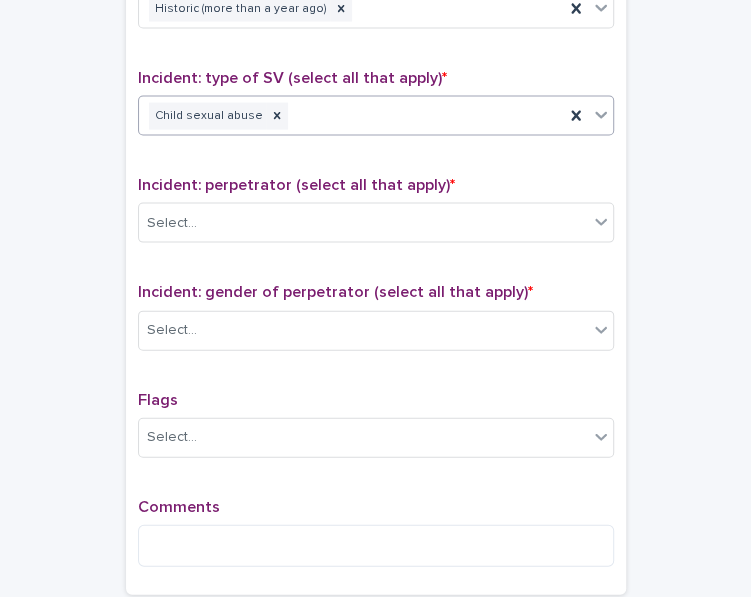 click on "Child sexual abuse" at bounding box center [351, 116] 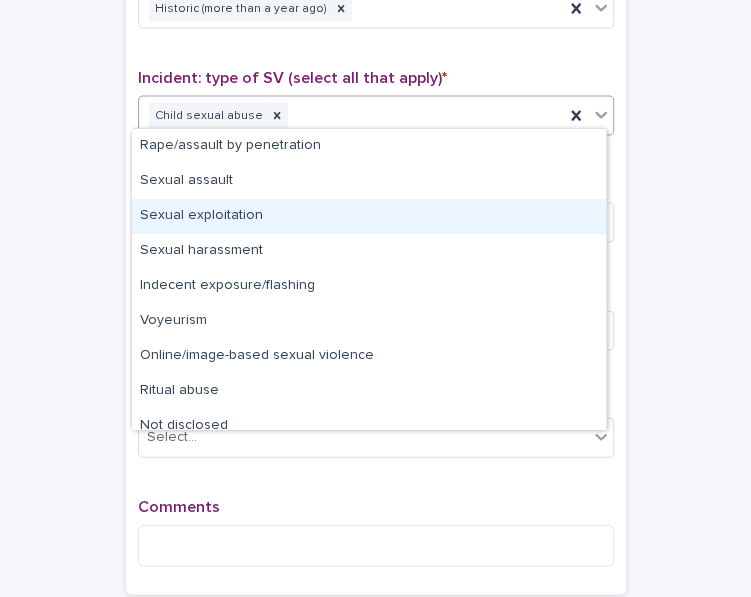click on "Sexual exploitation" at bounding box center (369, 216) 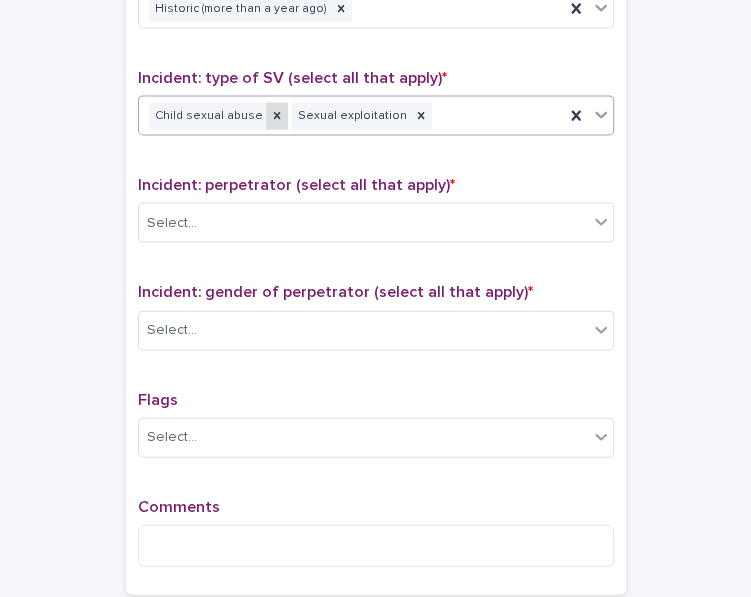 click 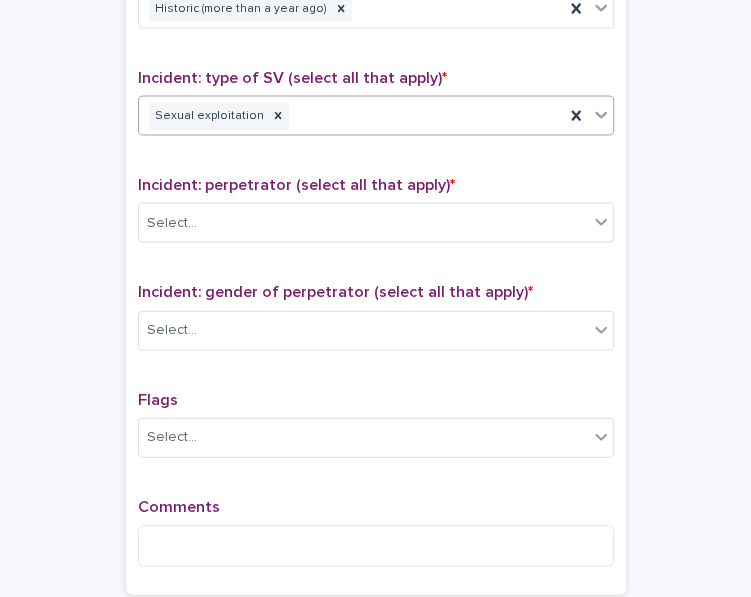 click on "Incident: perpetrator (select all that apply) * Select..." at bounding box center (376, 217) 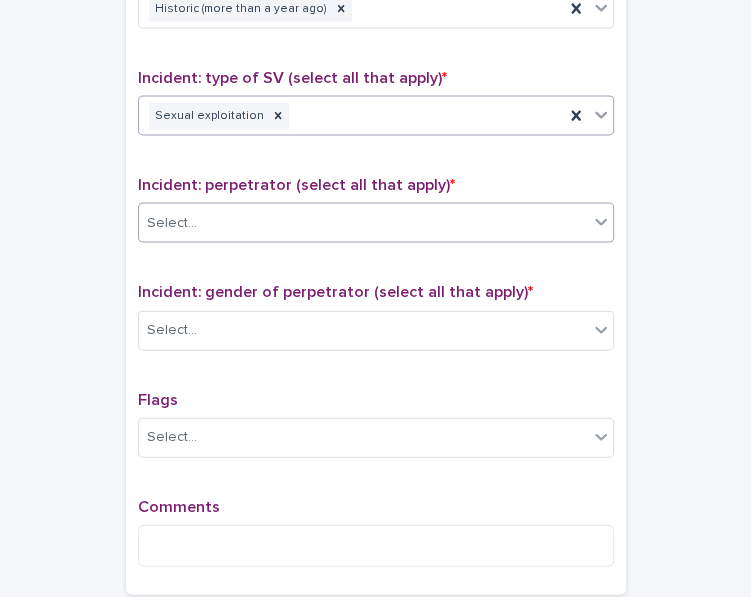 click on "Select..." at bounding box center [363, 223] 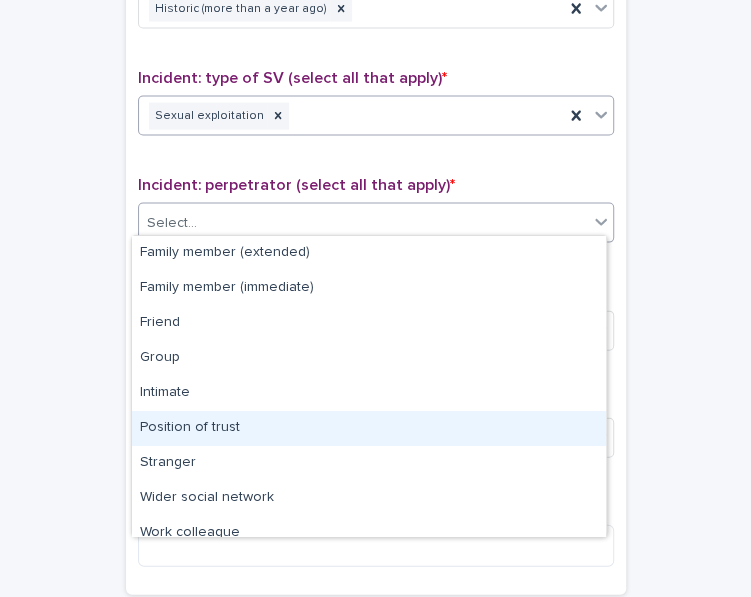 click on "Position of trust" at bounding box center (369, 428) 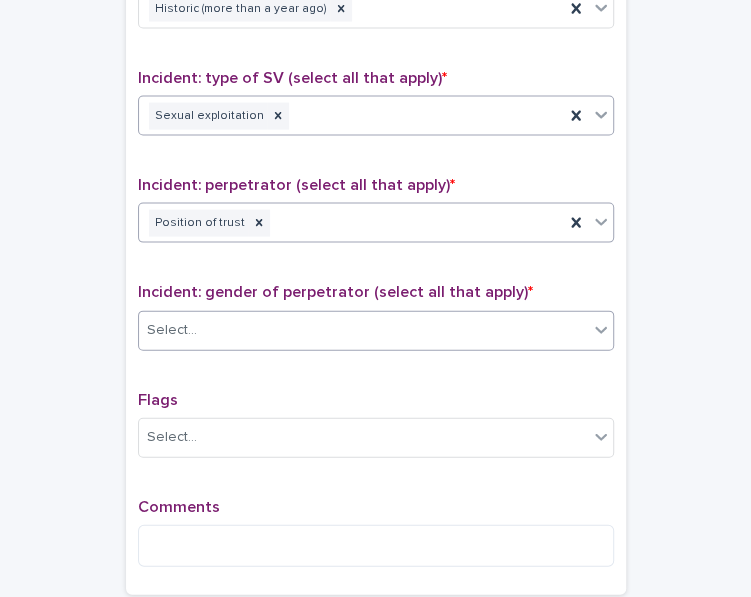 click on "Select..." at bounding box center [172, 330] 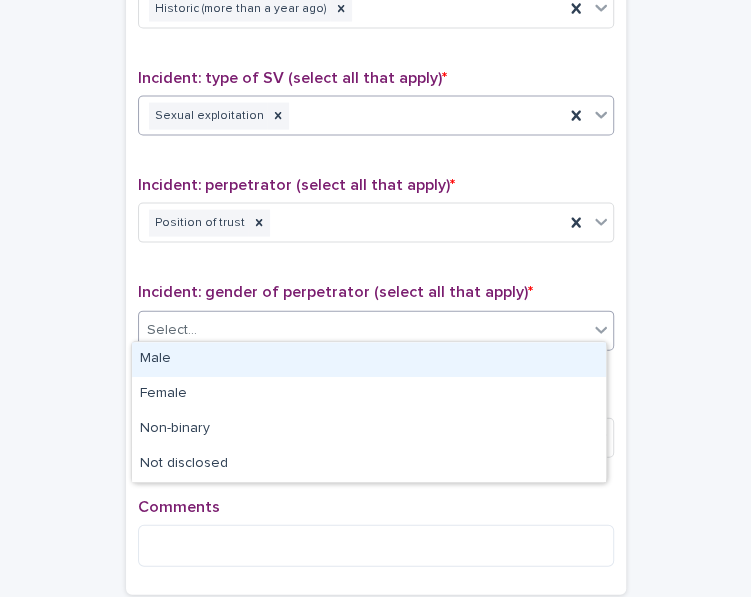 click on "Male" at bounding box center (369, 359) 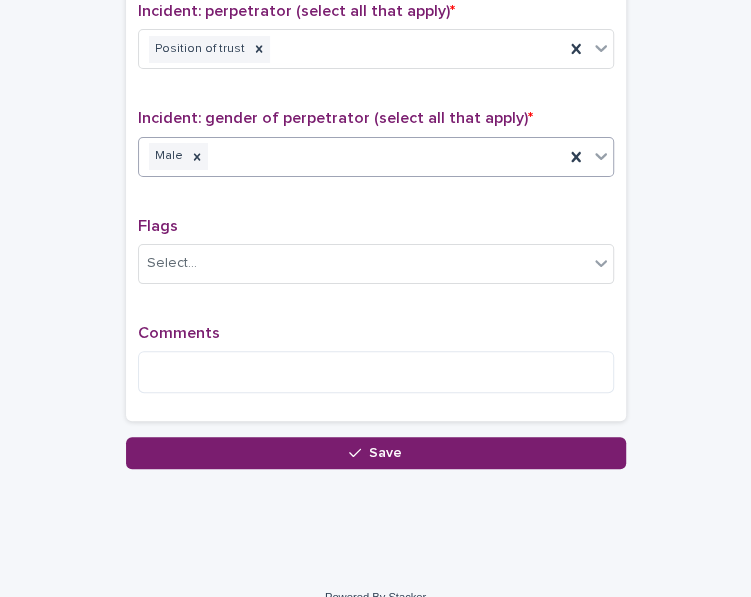 scroll, scrollTop: 1615, scrollLeft: 0, axis: vertical 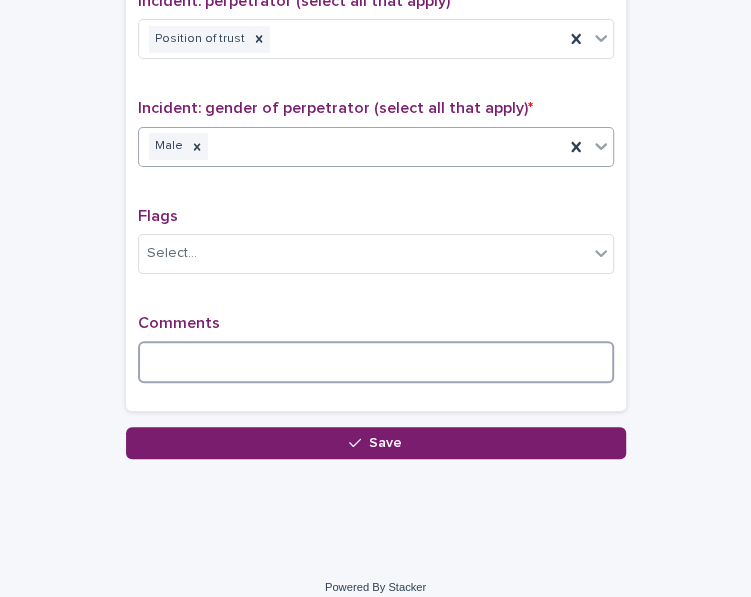 click at bounding box center (376, 362) 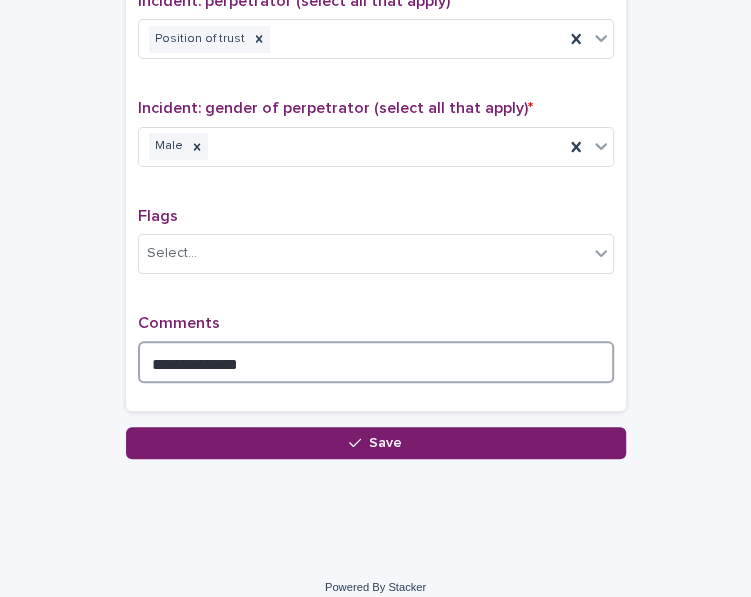 click on "**********" at bounding box center [376, 362] 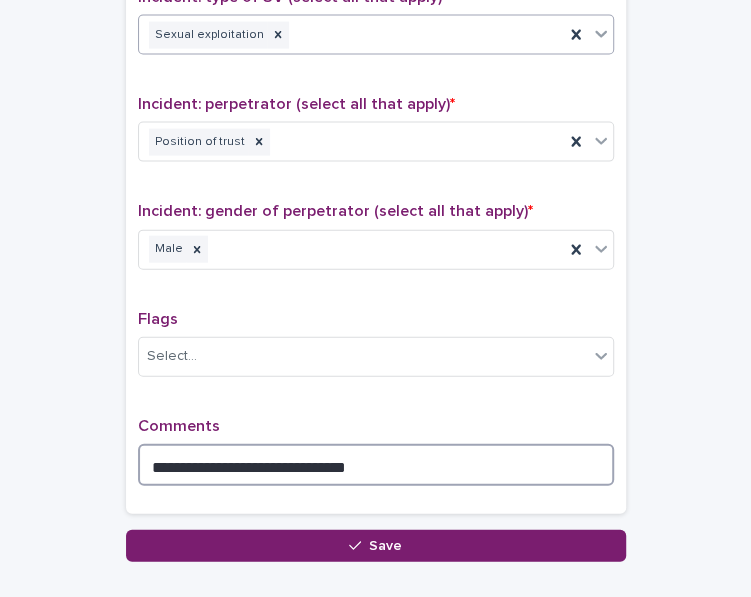 scroll, scrollTop: 1514, scrollLeft: 0, axis: vertical 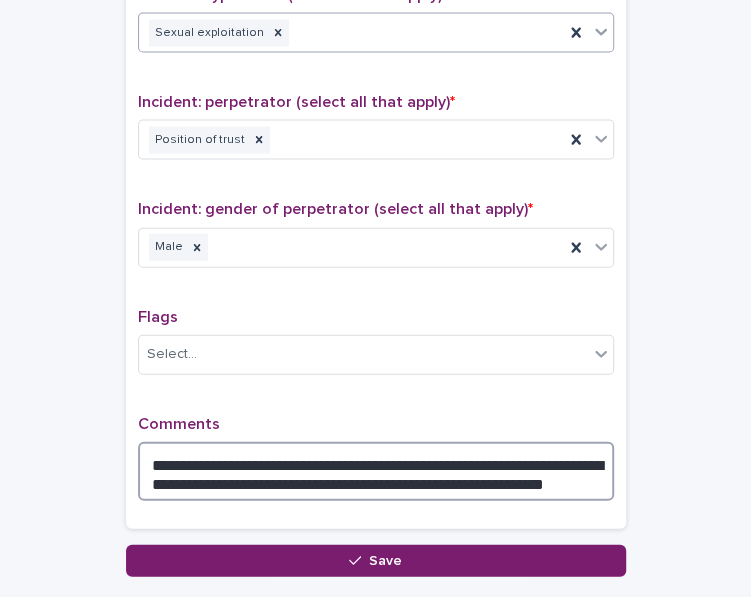 type on "**********" 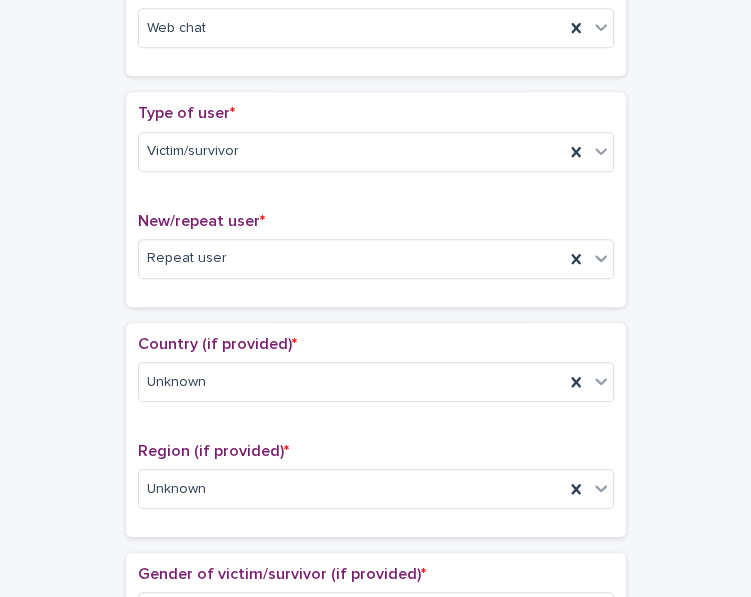 scroll, scrollTop: 0, scrollLeft: 0, axis: both 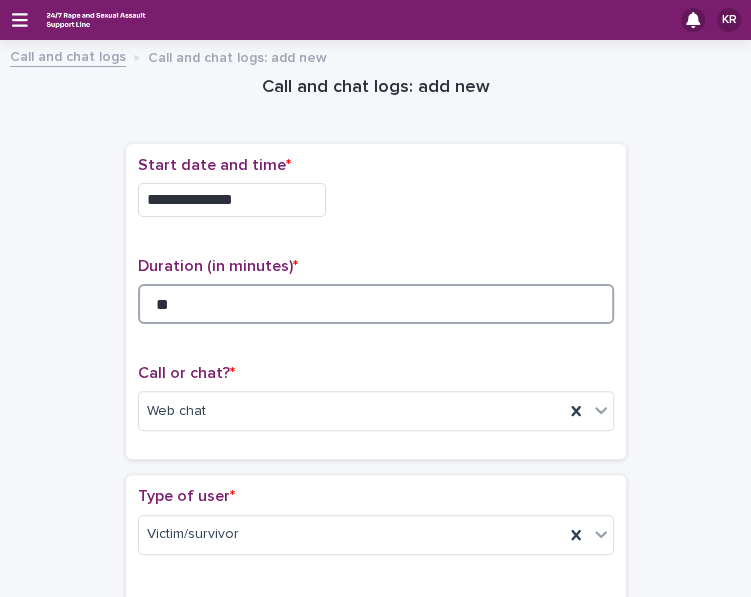 click on "**" at bounding box center (376, 304) 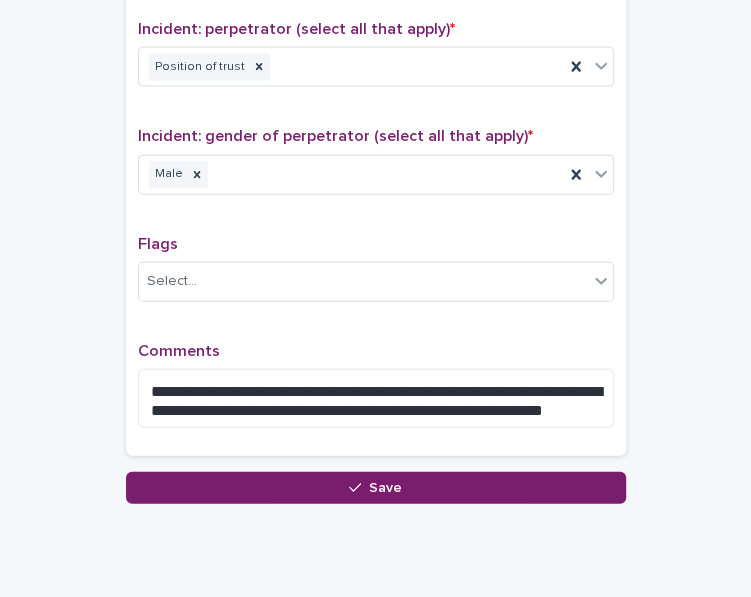 scroll, scrollTop: 1640, scrollLeft: 0, axis: vertical 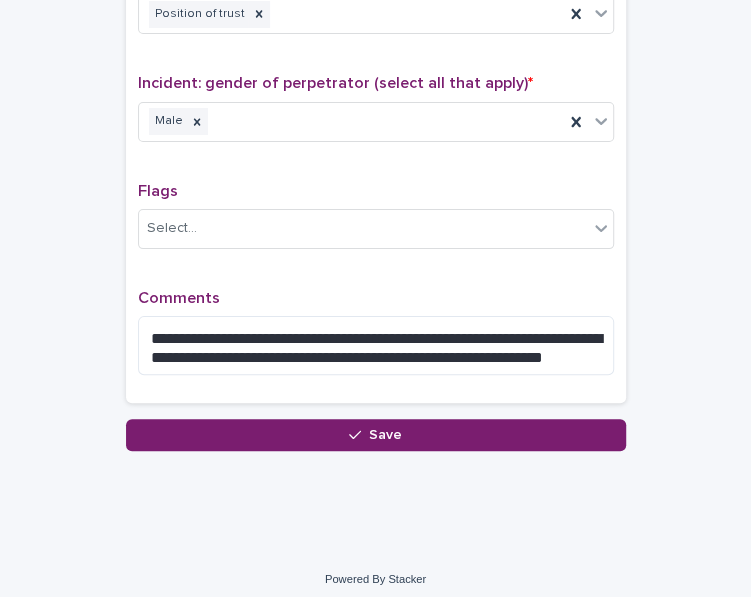 type on "**" 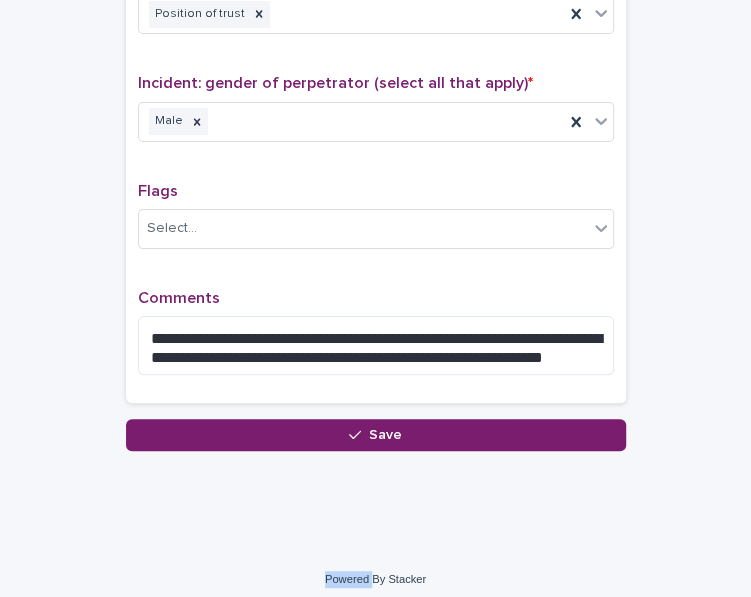 click on "**********" at bounding box center (375, -544) 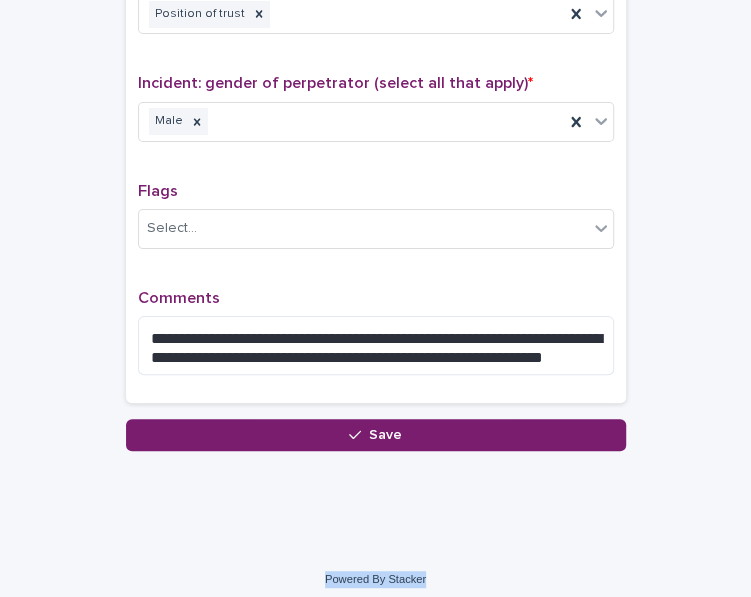 click on "**********" at bounding box center [375, -544] 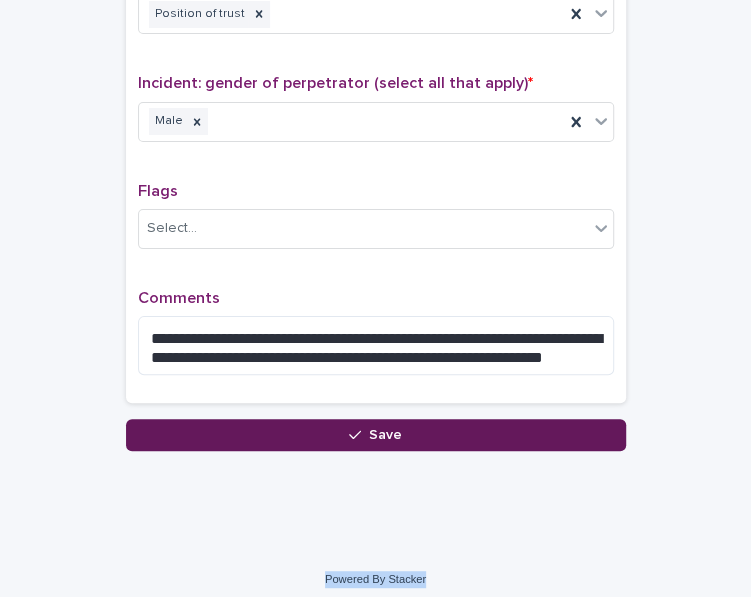 click on "Save" at bounding box center [376, 435] 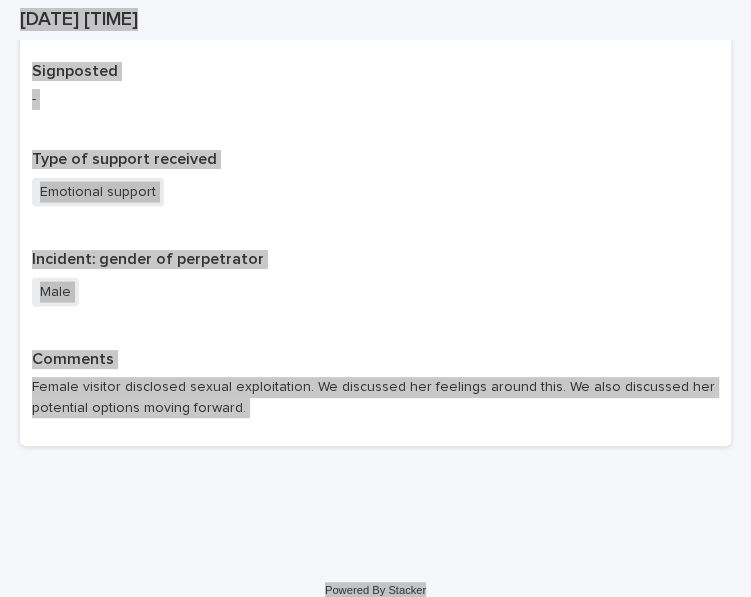 scroll, scrollTop: 1323, scrollLeft: 0, axis: vertical 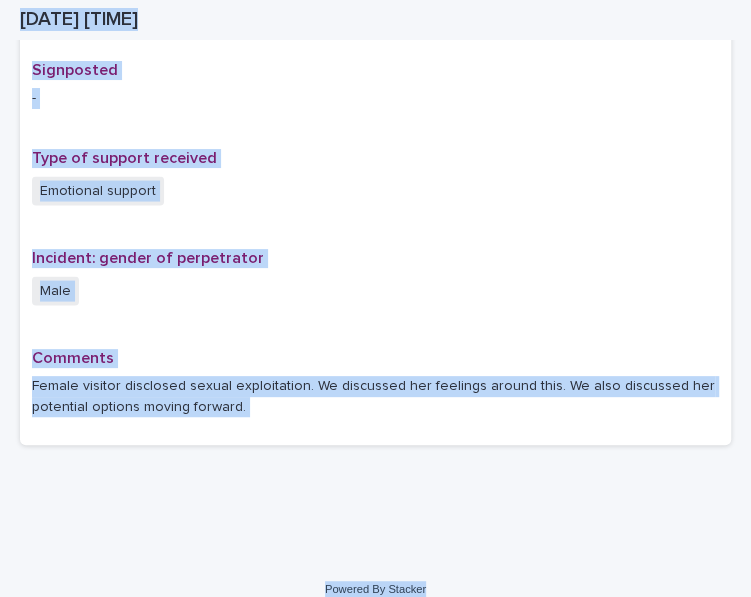 click on "Female visitor disclosed sexual exploitation. We discussed her feelings around this. We also discussed her potential options moving forward." at bounding box center (375, 397) 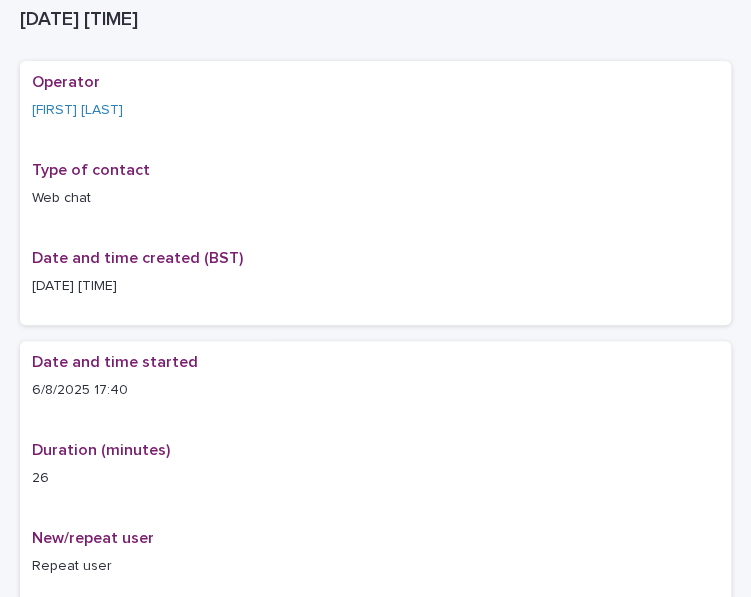 scroll, scrollTop: 71, scrollLeft: 0, axis: vertical 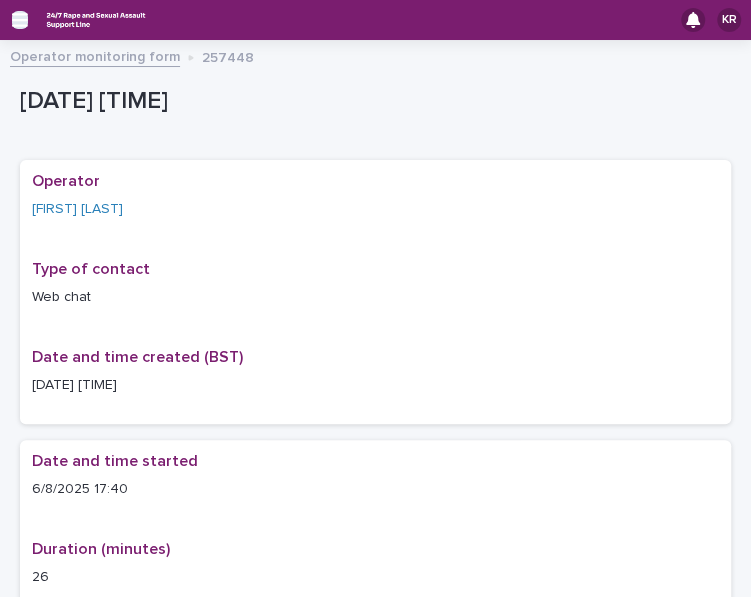 click 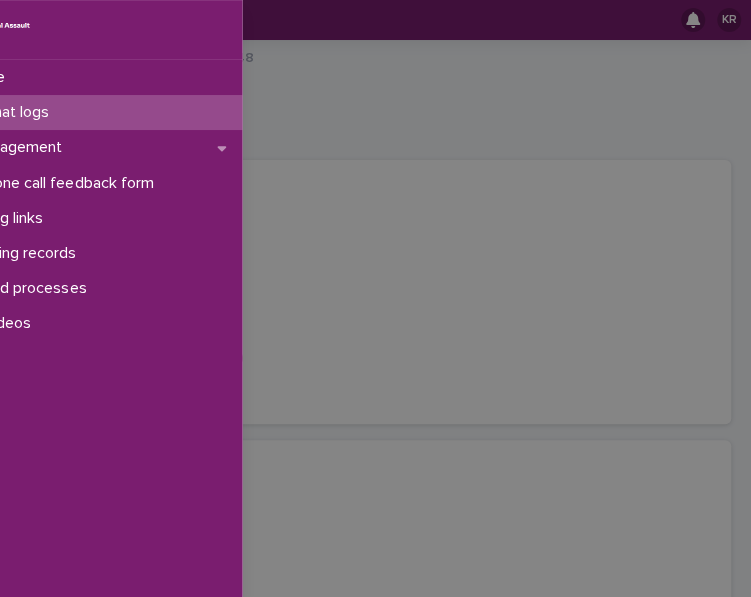 click at bounding box center [-20, 30] 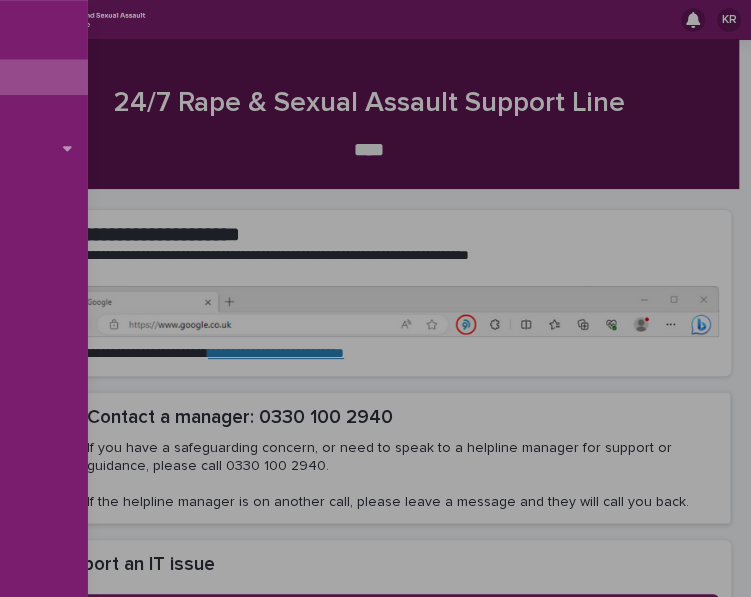 click on "Homepage Call and chat logs Caller management End of phone call feedback form Signposting links Safeguarding records Policies and processes Training videos" at bounding box center (375, 298) 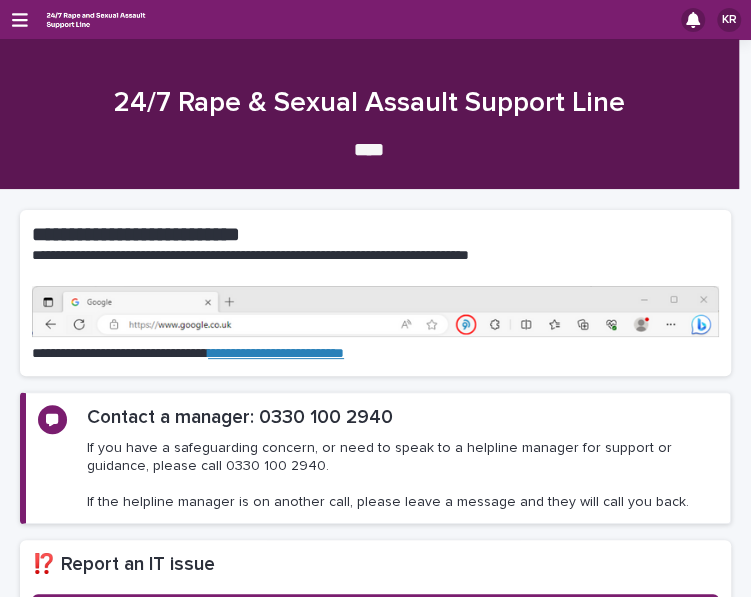 click 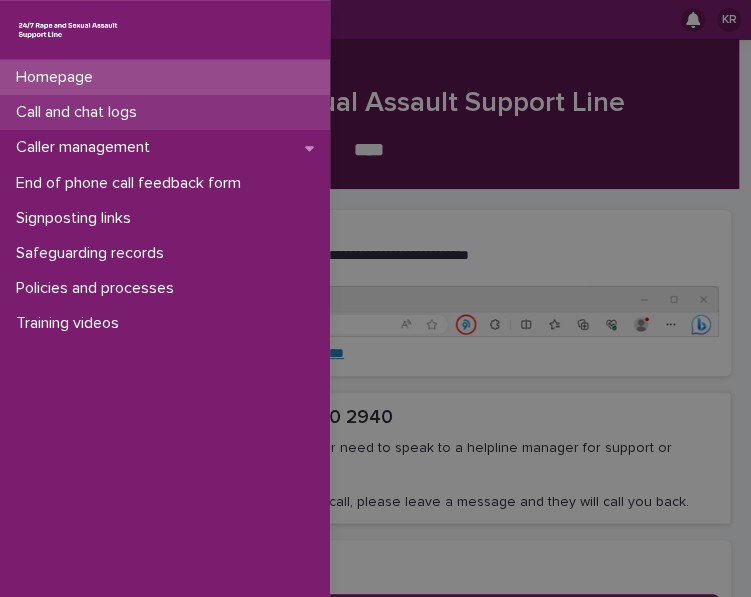 click on "Call and chat logs" at bounding box center [80, 112] 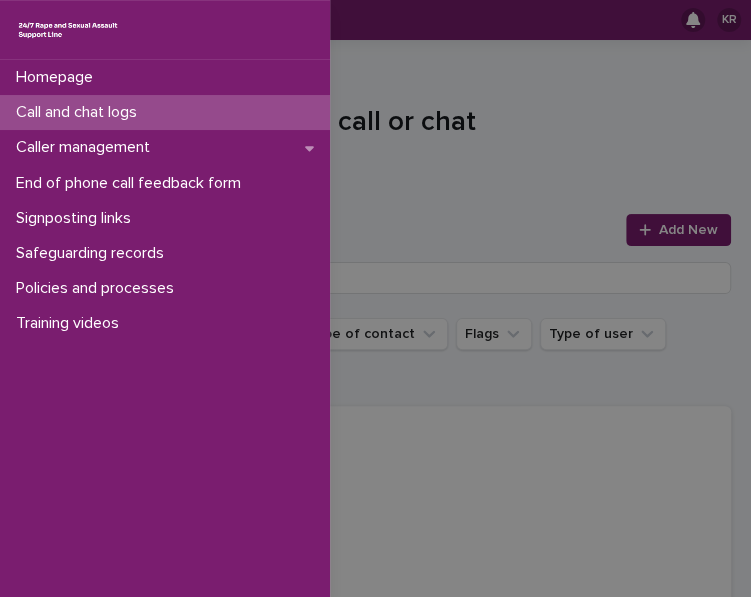 click on "Homepage Call and chat logs Caller management End of phone call feedback form Signposting links Safeguarding records Policies and processes Training videos" at bounding box center [375, 298] 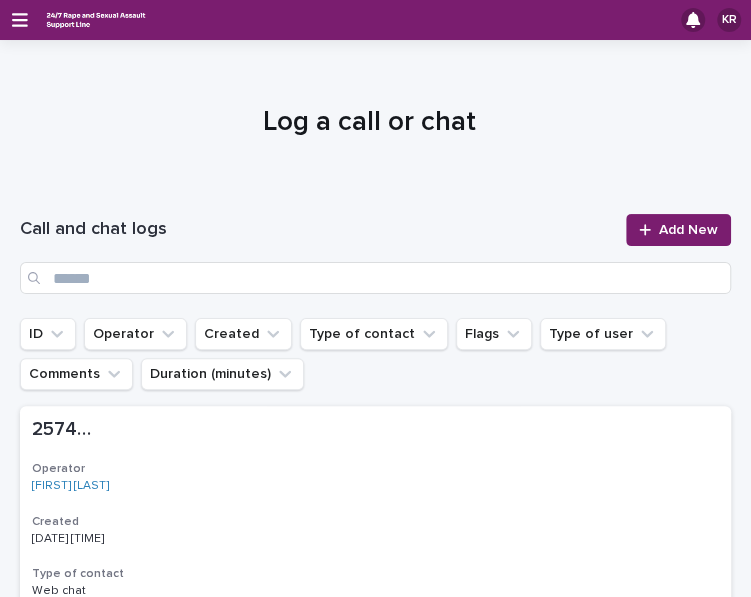 click 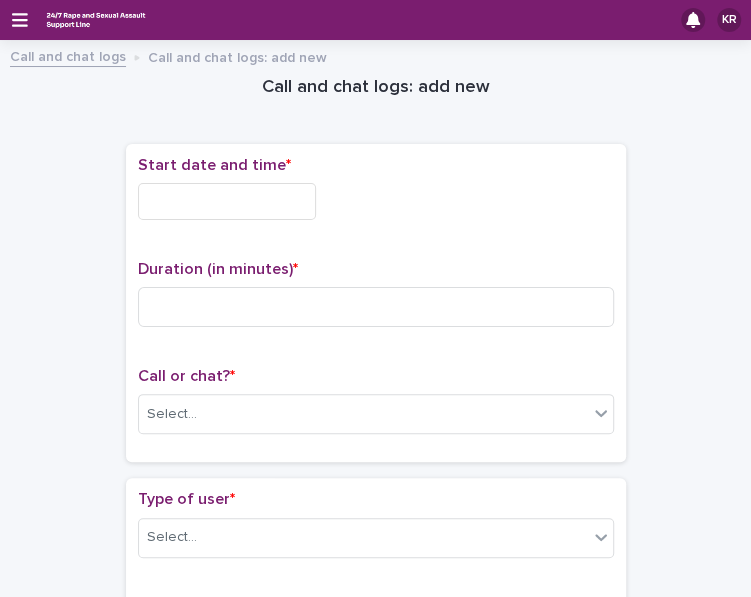click at bounding box center [227, 201] 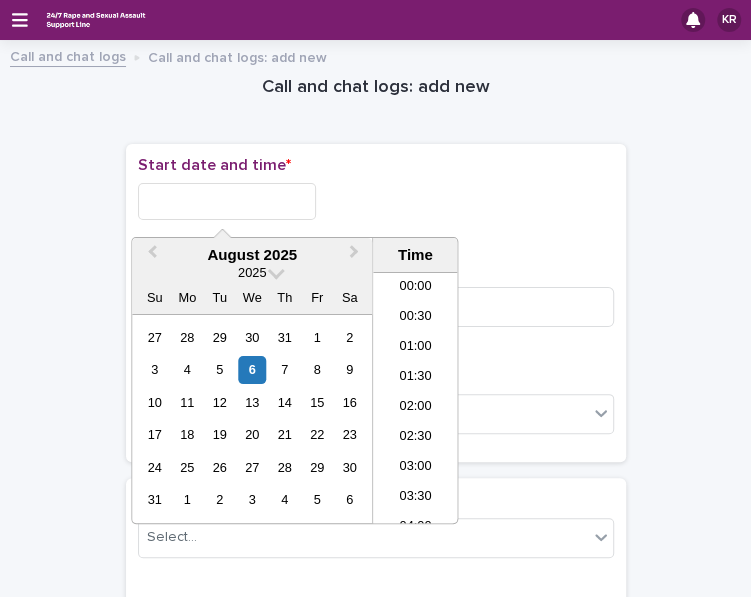 scroll, scrollTop: 970, scrollLeft: 0, axis: vertical 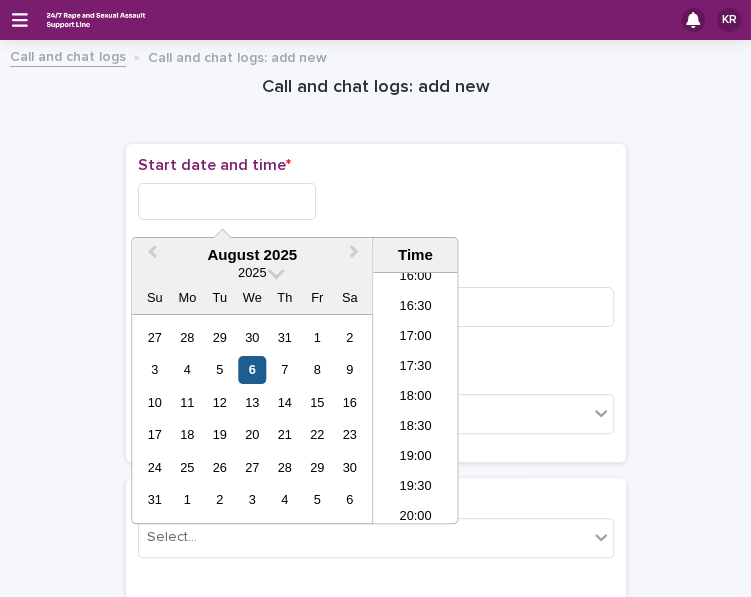 click on "6" at bounding box center (252, 369) 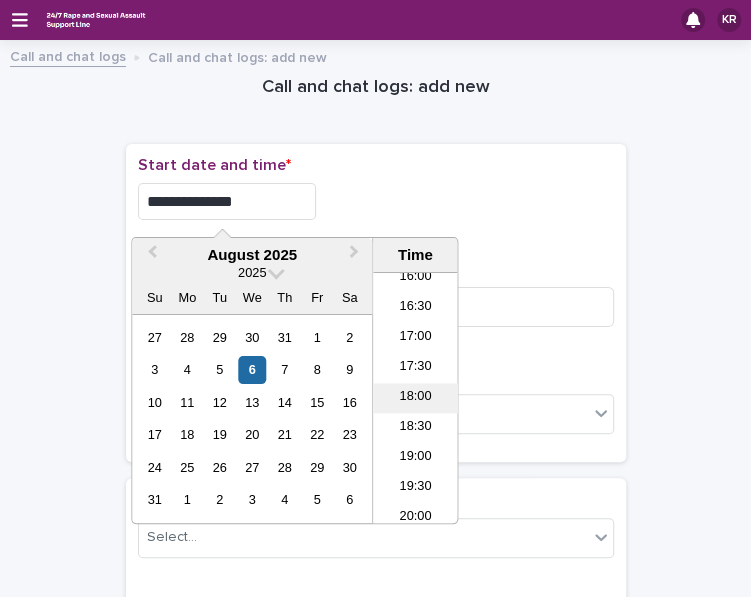 click on "18:00" at bounding box center [415, 398] 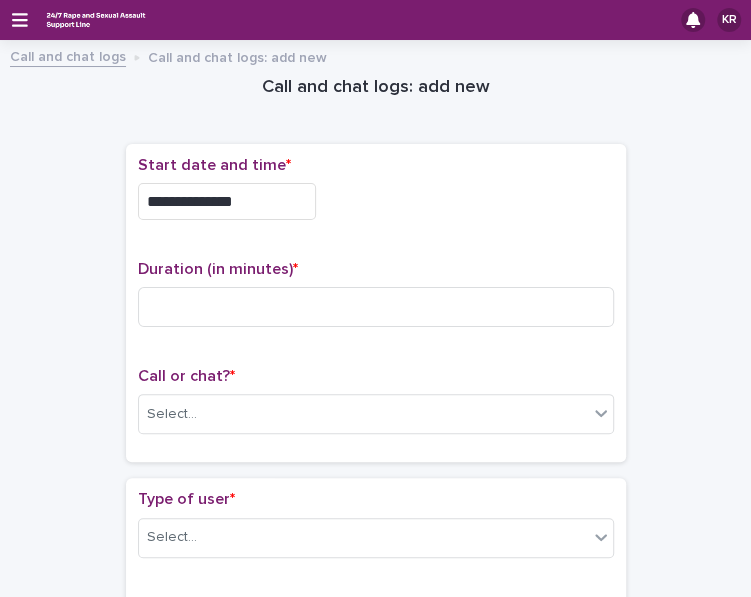 click on "Call or chat? * Select..." at bounding box center [376, 408] 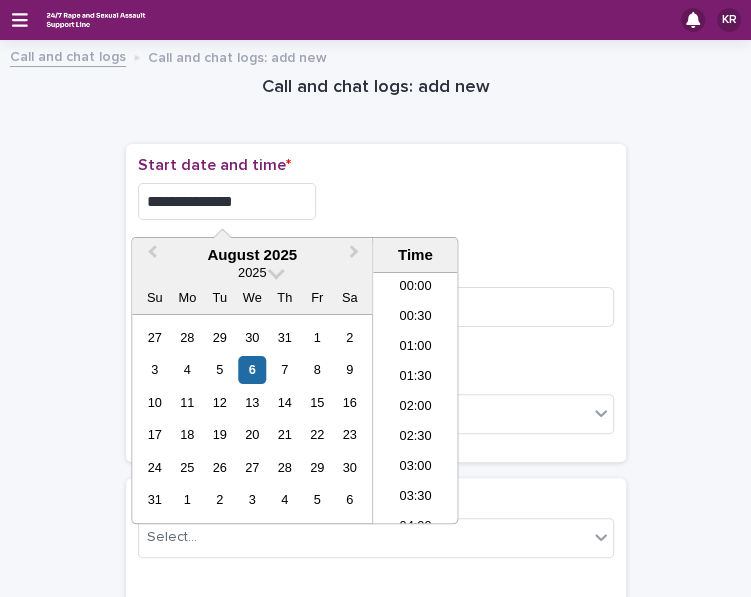 click on "**********" at bounding box center (227, 201) 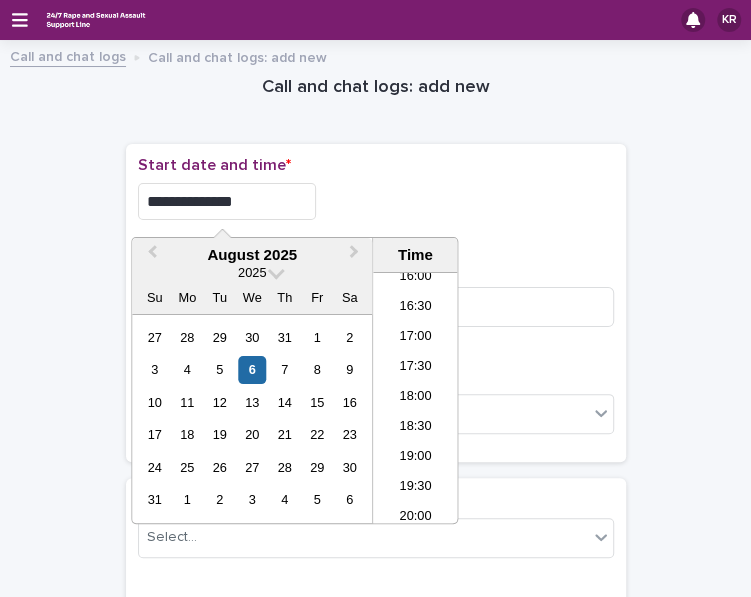 type on "**********" 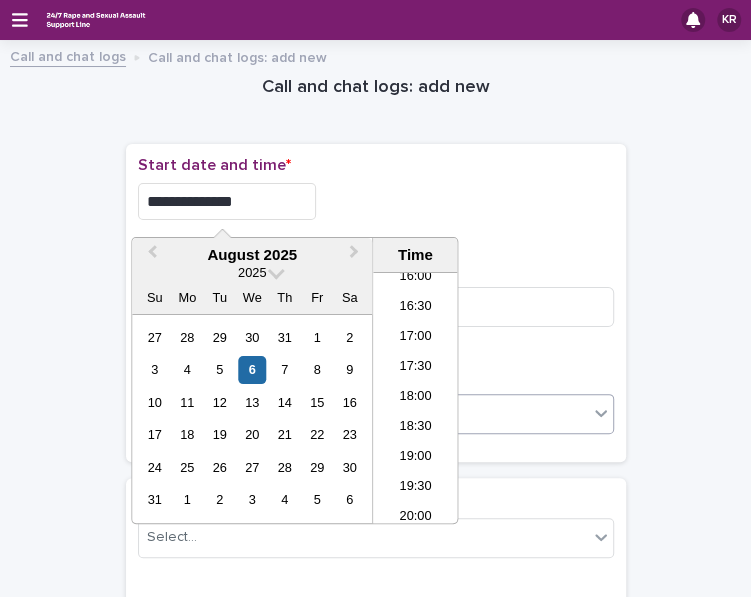 click on "Select..." at bounding box center (363, 414) 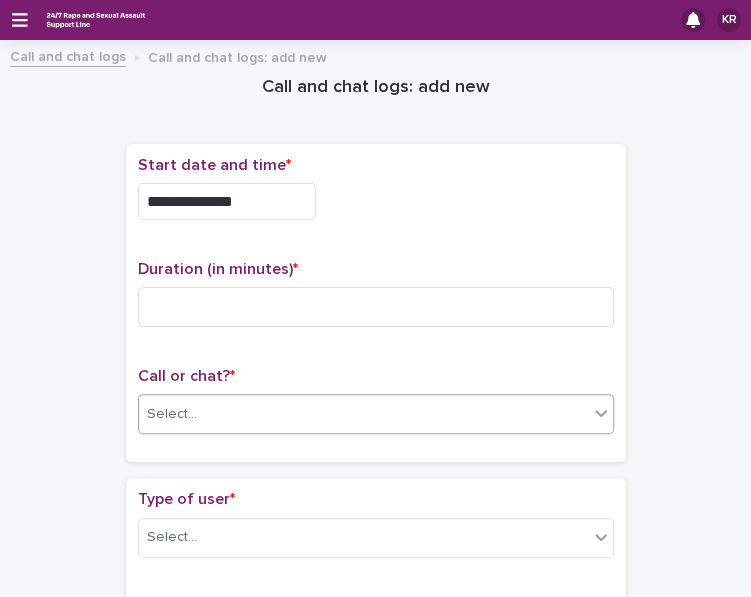 click on "Select..." at bounding box center [363, 414] 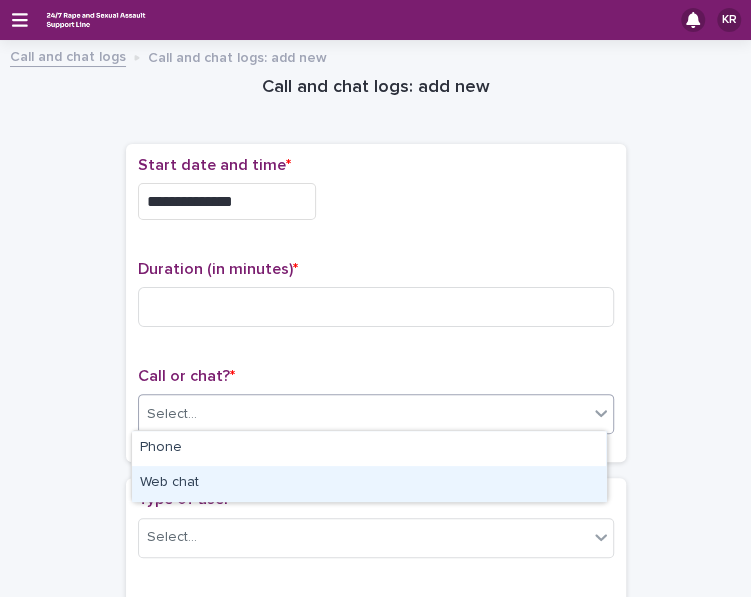 click on "Web chat" at bounding box center (369, 483) 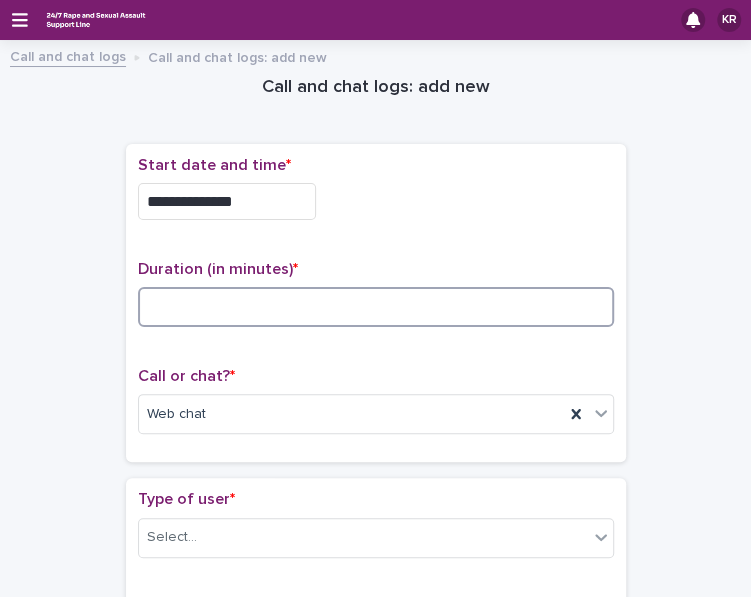 click at bounding box center [376, 307] 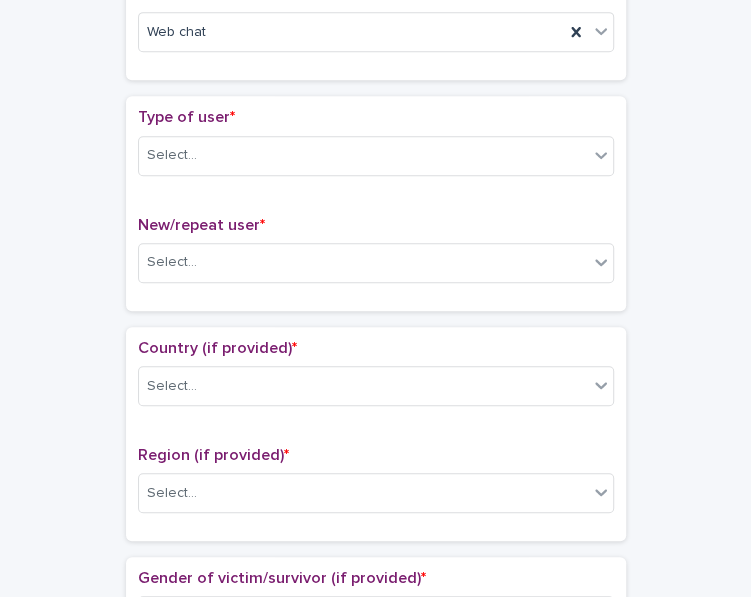 scroll, scrollTop: 409, scrollLeft: 0, axis: vertical 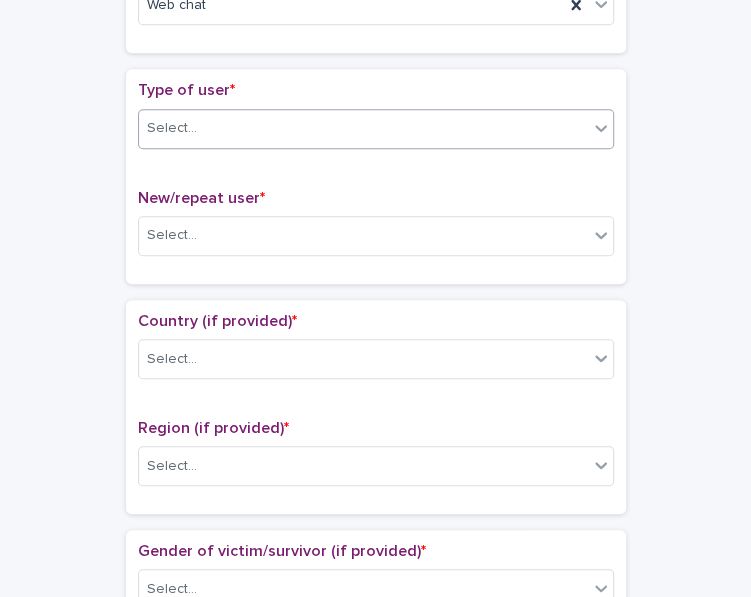 type on "*" 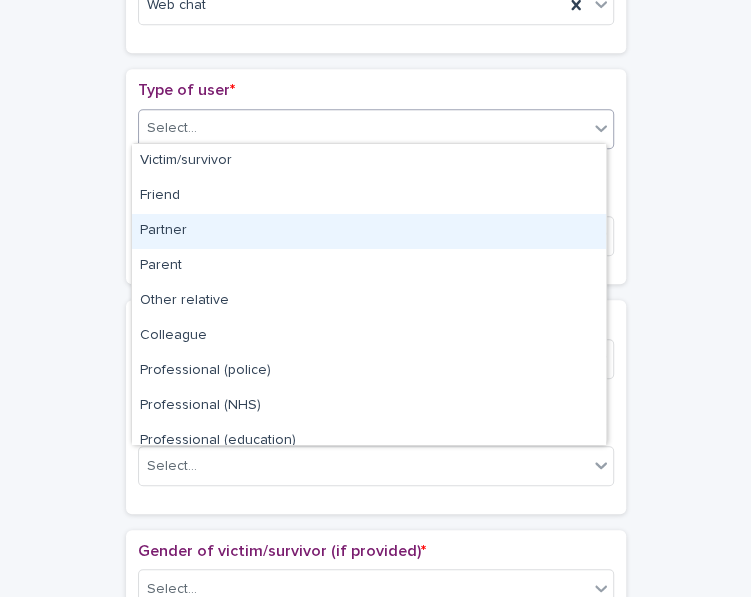 scroll, scrollTop: 224, scrollLeft: 0, axis: vertical 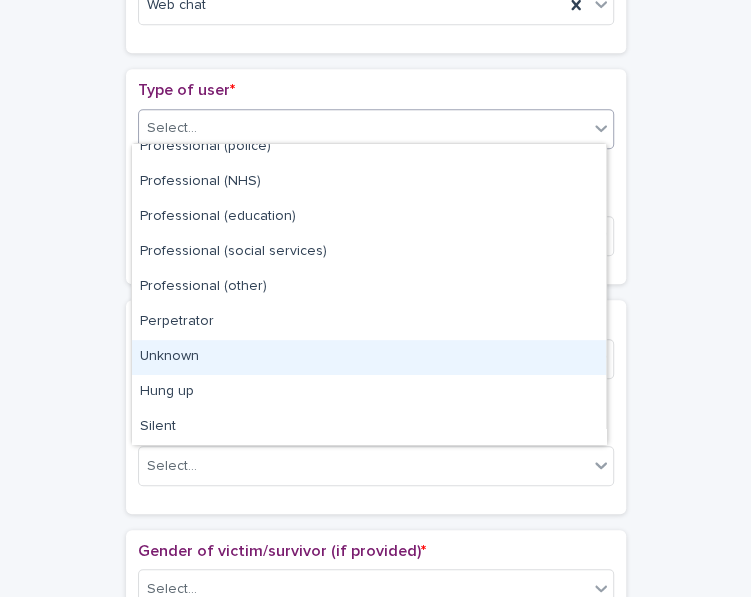 click on "Unknown" at bounding box center [369, 357] 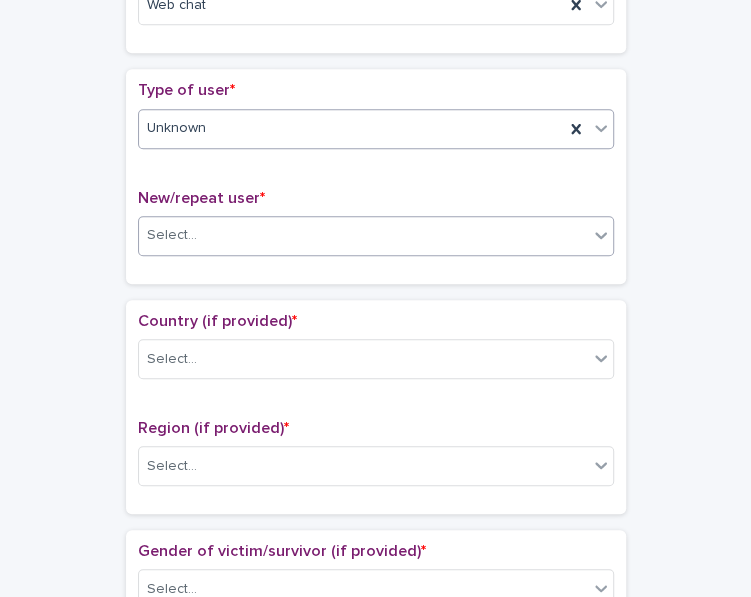 click on "Select..." at bounding box center (363, 235) 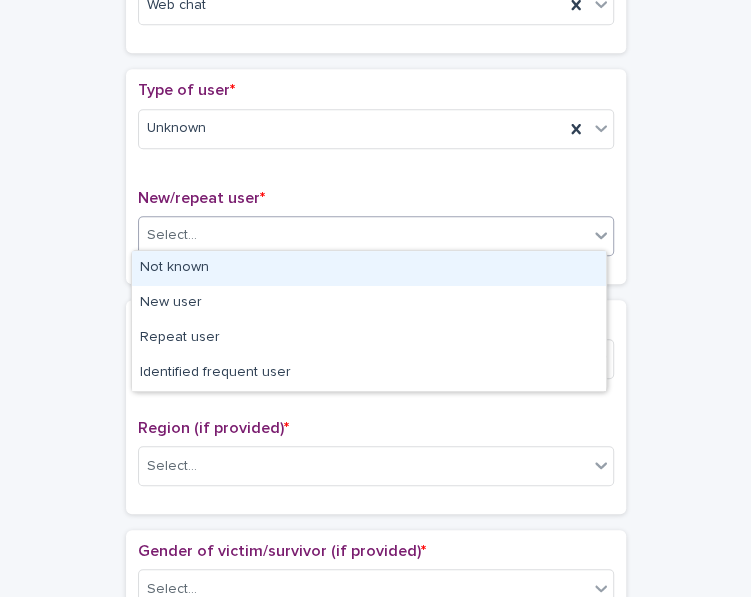 click on "Not known" at bounding box center (369, 268) 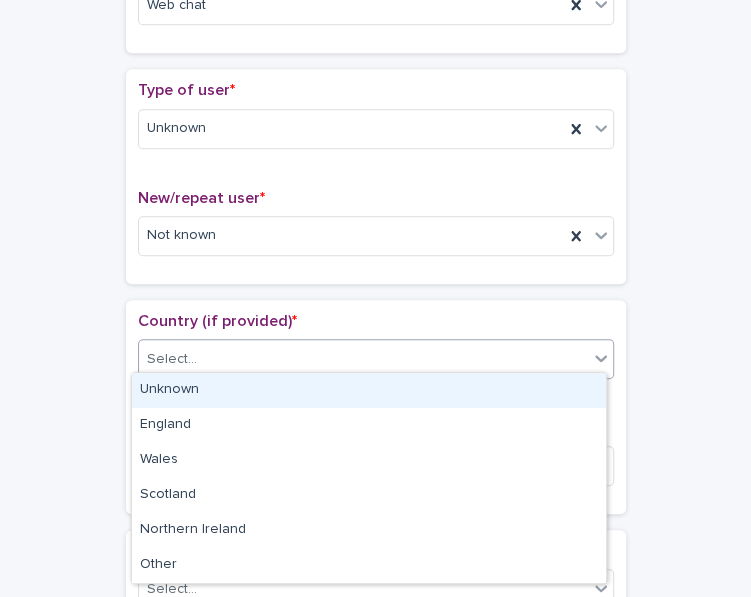 click on "Select..." at bounding box center (363, 359) 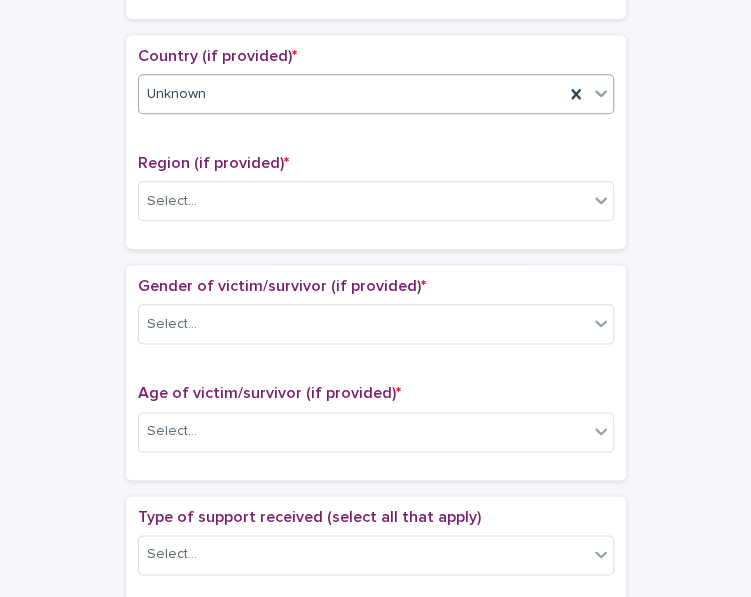 scroll, scrollTop: 676, scrollLeft: 0, axis: vertical 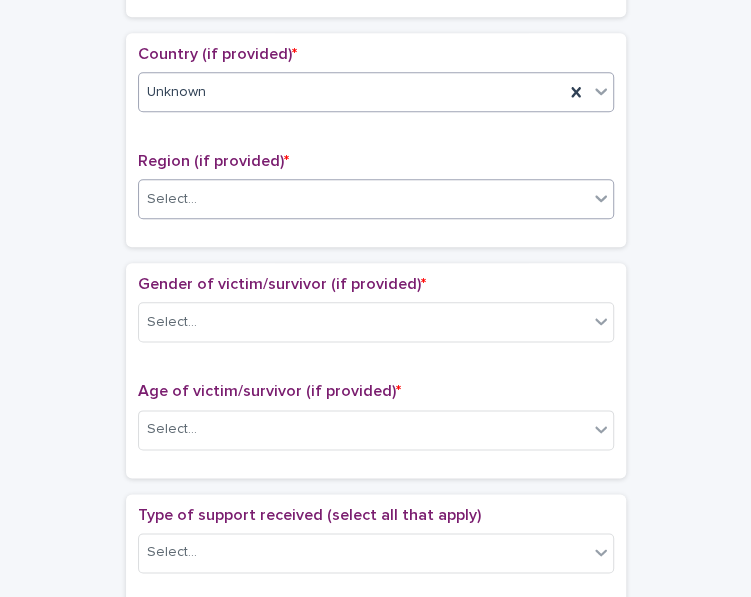 click on "Select..." at bounding box center (363, 199) 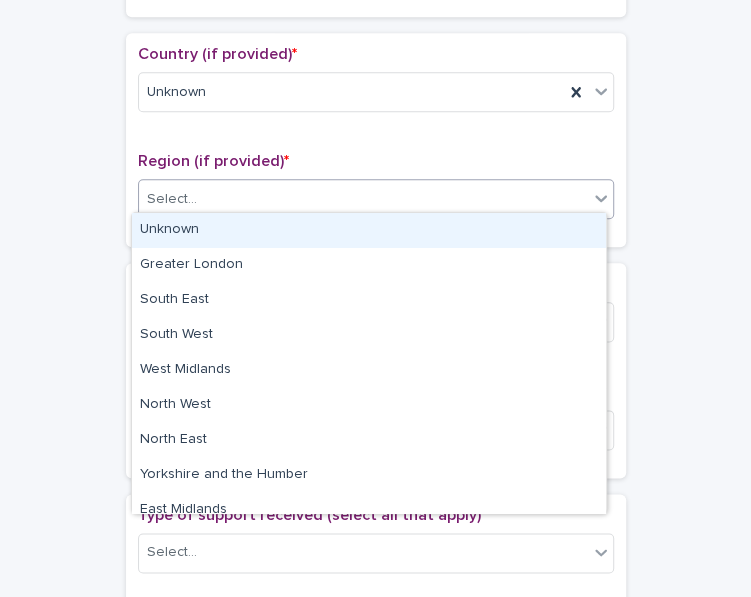 click on "Unknown" at bounding box center (369, 230) 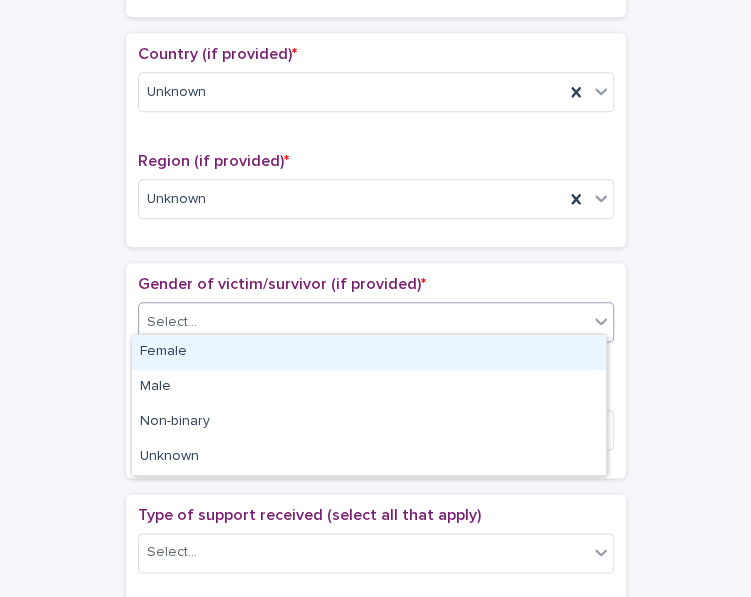 click on "Select..." at bounding box center (363, 322) 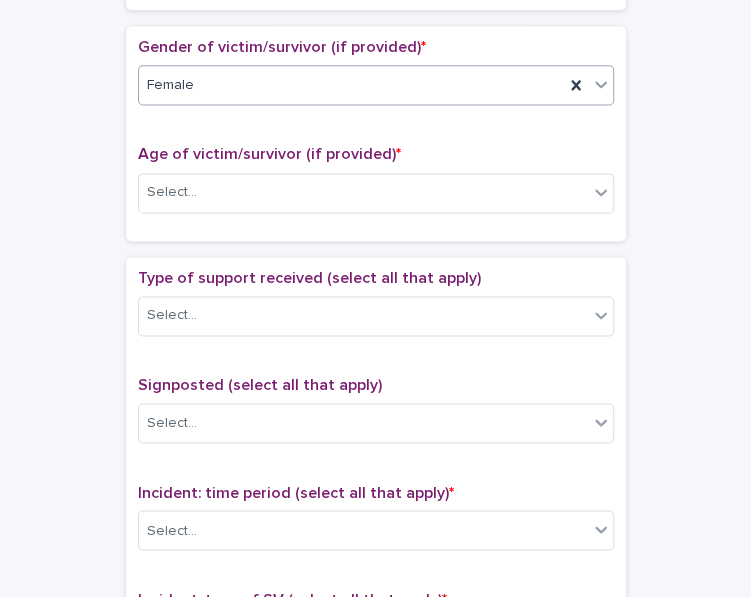 scroll, scrollTop: 916, scrollLeft: 0, axis: vertical 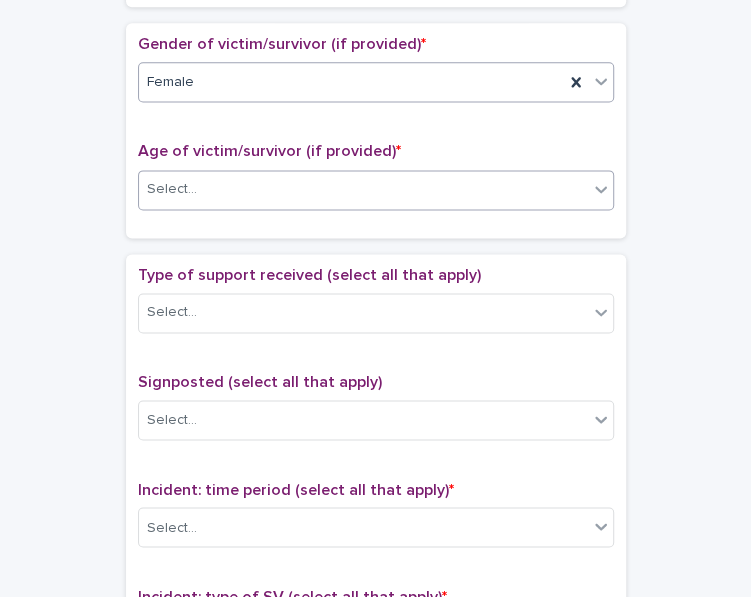 click on "Select..." at bounding box center [363, 189] 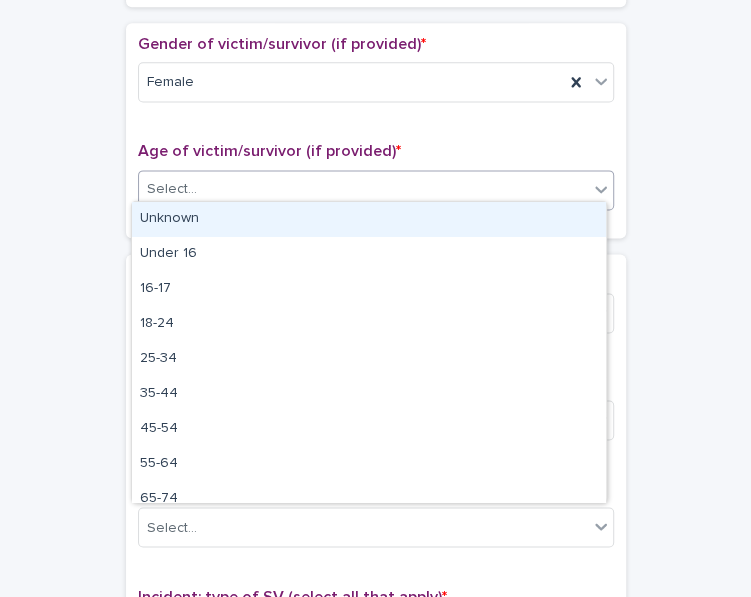 click on "Unknown" at bounding box center (369, 219) 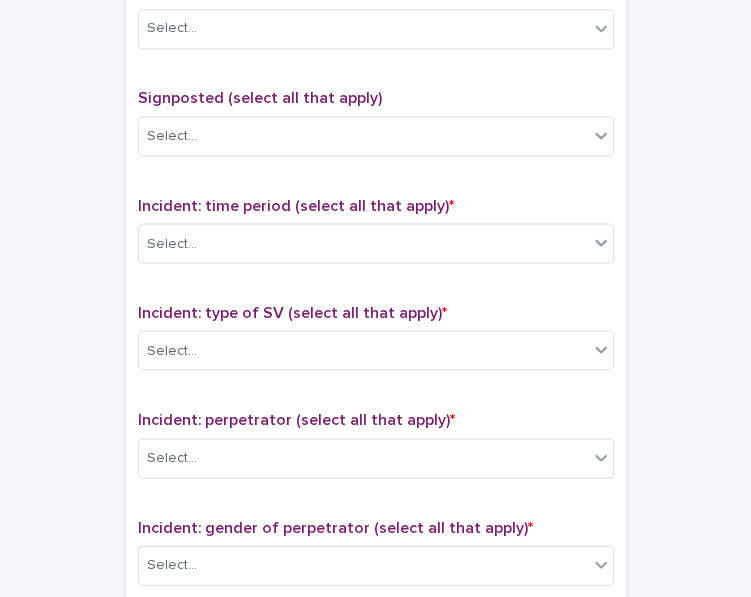 scroll, scrollTop: 1203, scrollLeft: 0, axis: vertical 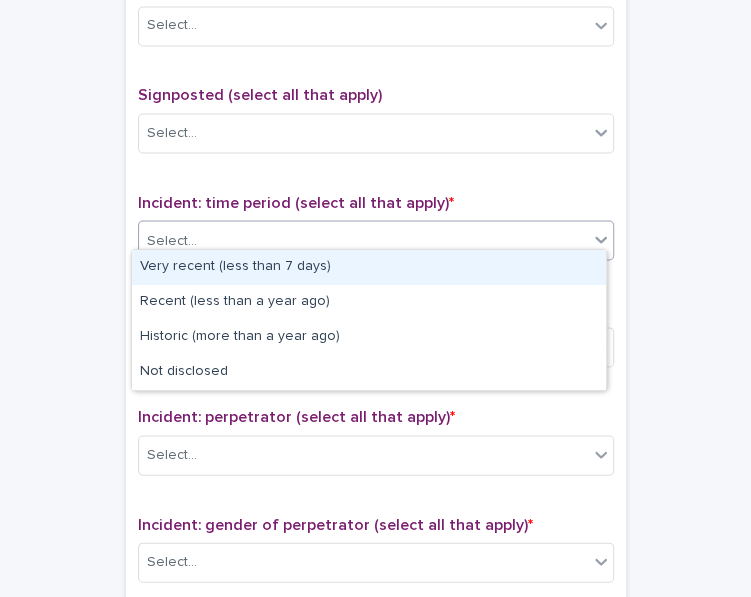 click on "Select..." at bounding box center (363, 240) 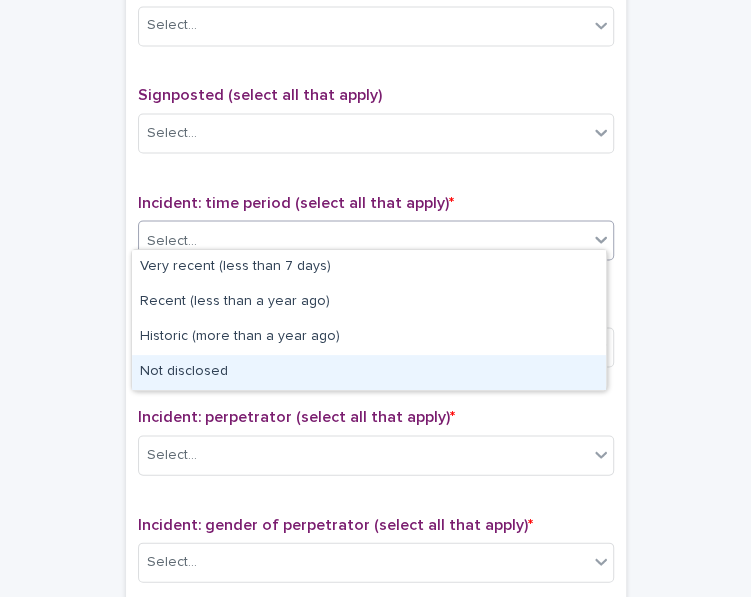 click on "Not disclosed" at bounding box center [369, 372] 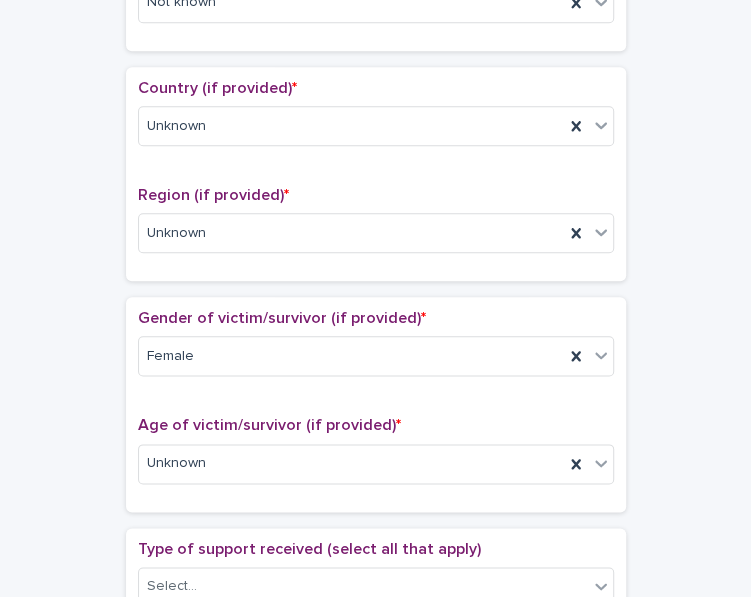 scroll, scrollTop: 757, scrollLeft: 0, axis: vertical 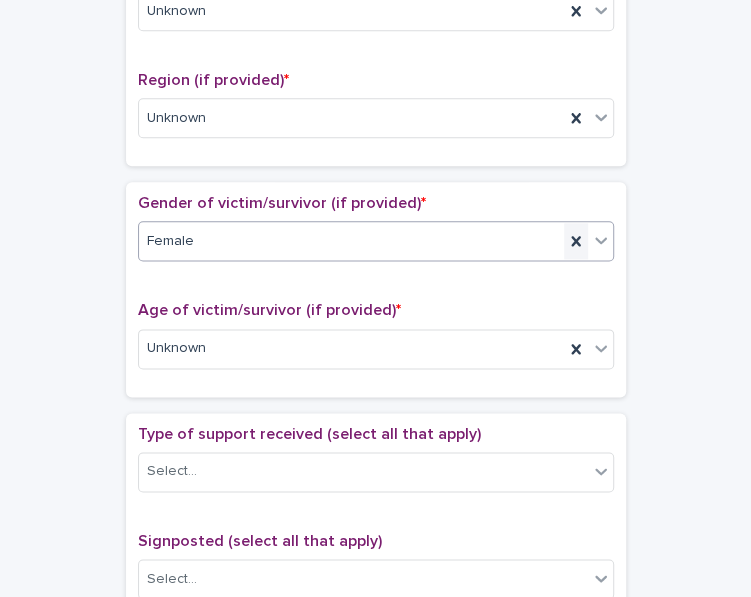 click 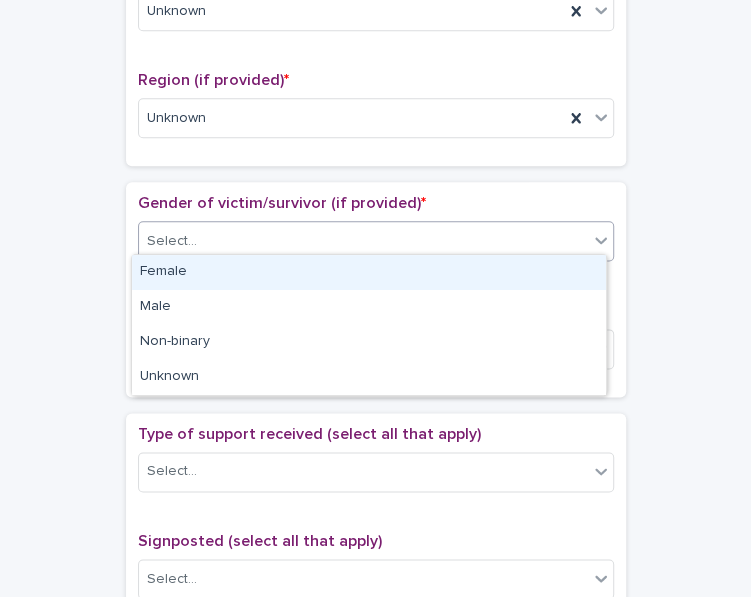 click on "Select..." at bounding box center [363, 241] 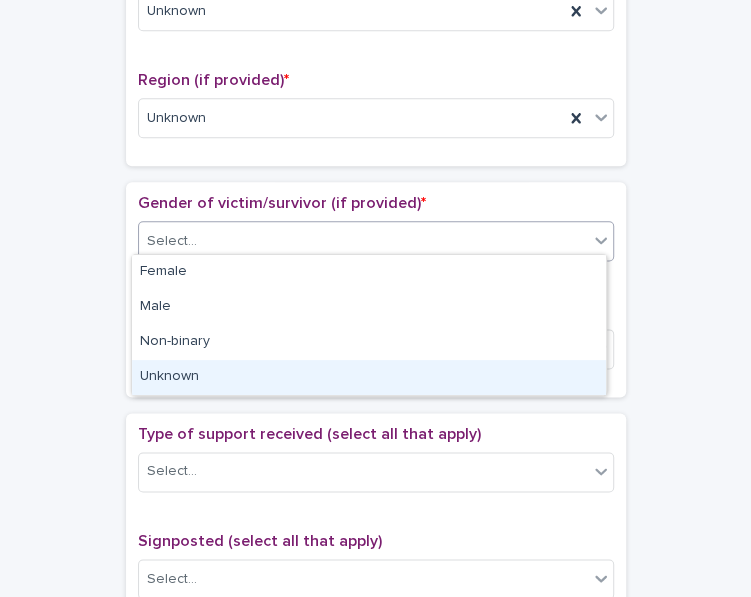 click on "Unknown" at bounding box center (369, 377) 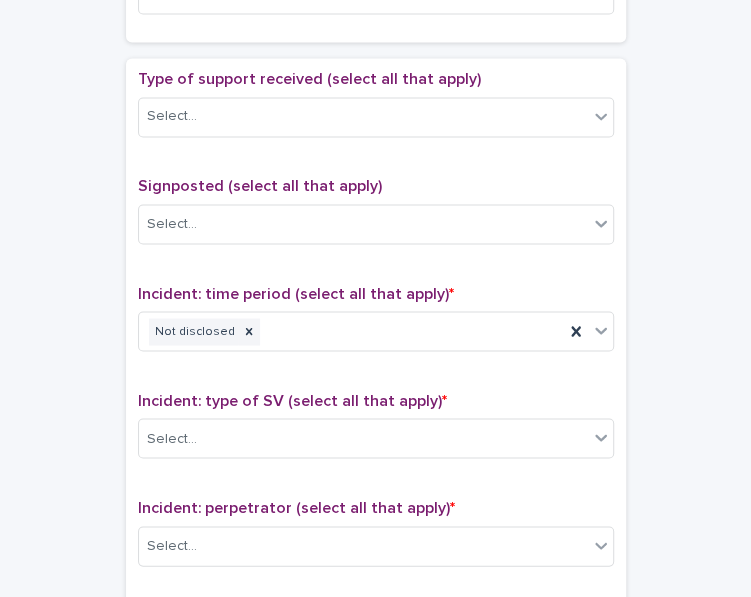 scroll, scrollTop: 1127, scrollLeft: 0, axis: vertical 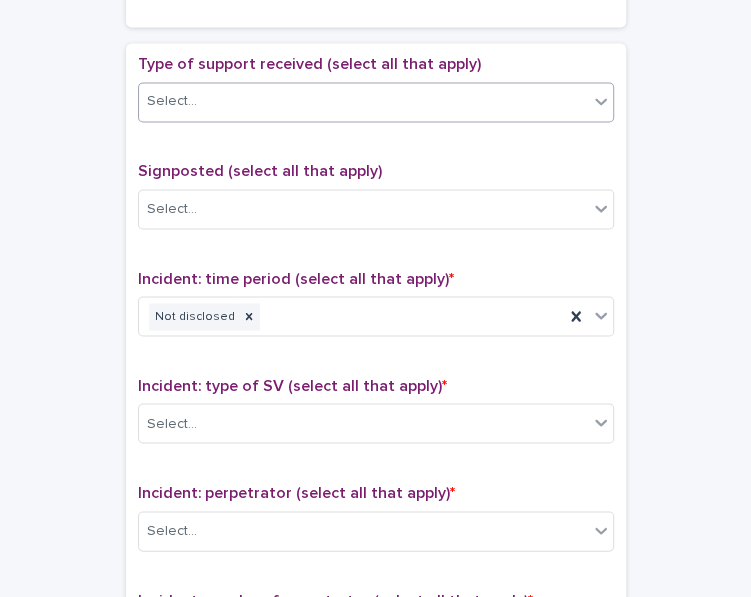 click on "Select..." at bounding box center (363, 101) 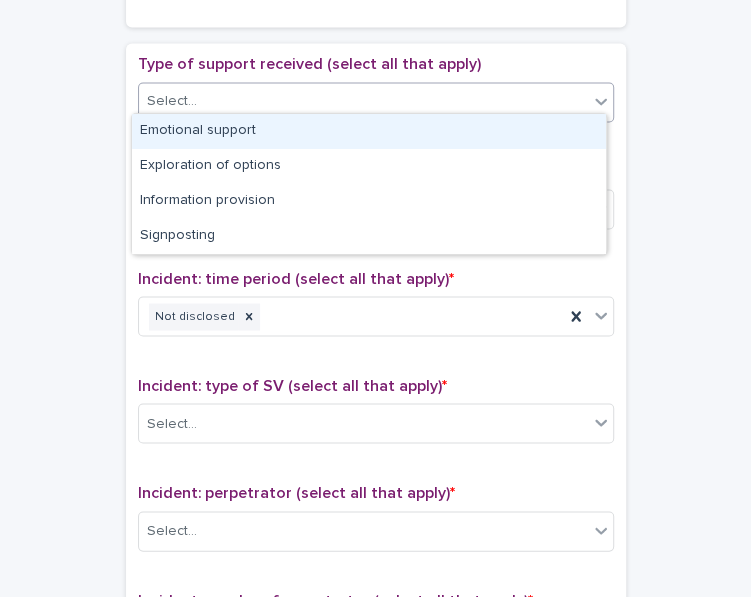 click on "Emotional support" at bounding box center [369, 131] 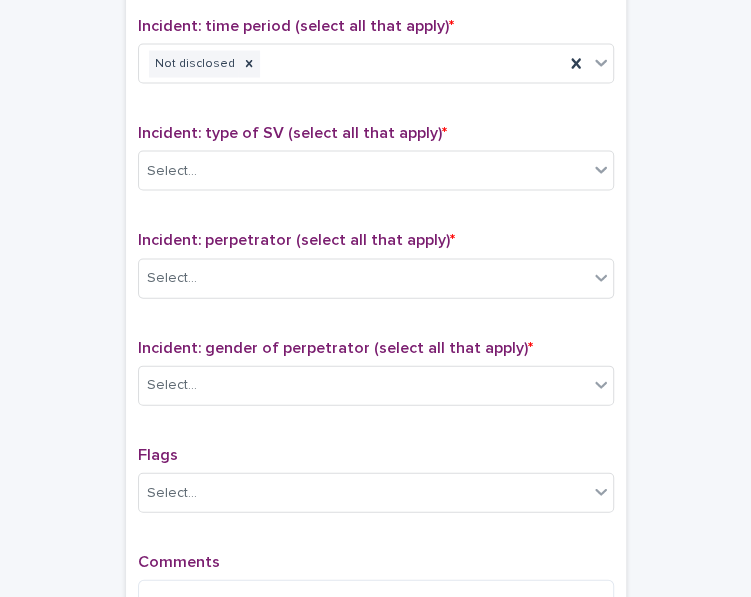scroll, scrollTop: 1386, scrollLeft: 0, axis: vertical 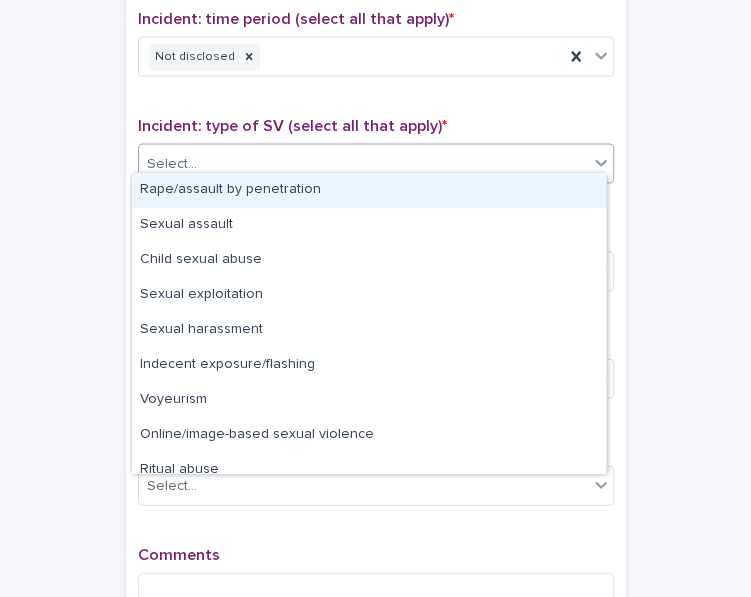 click on "Select..." at bounding box center [363, 164] 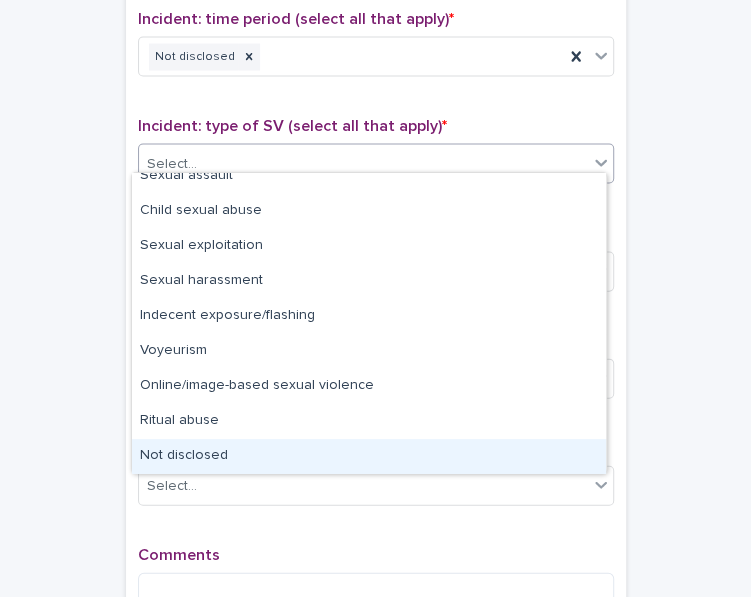 click on "Not disclosed" at bounding box center [369, 456] 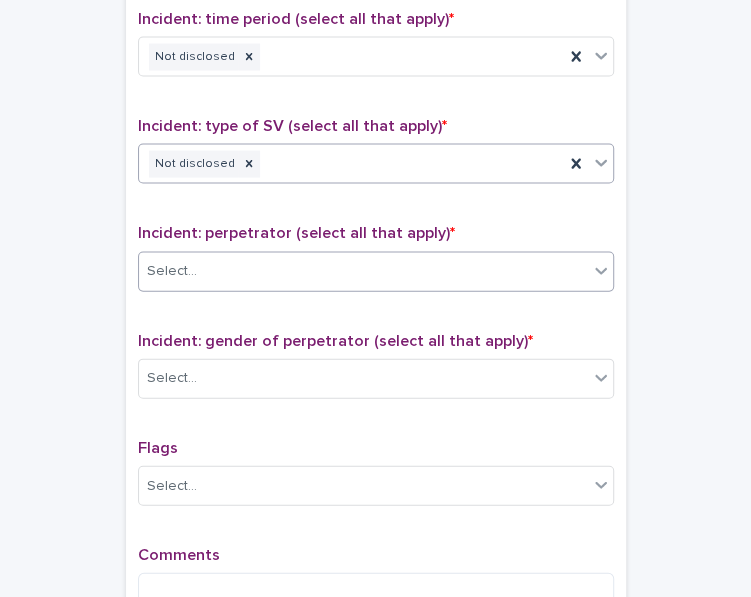 click on "Select..." at bounding box center (363, 271) 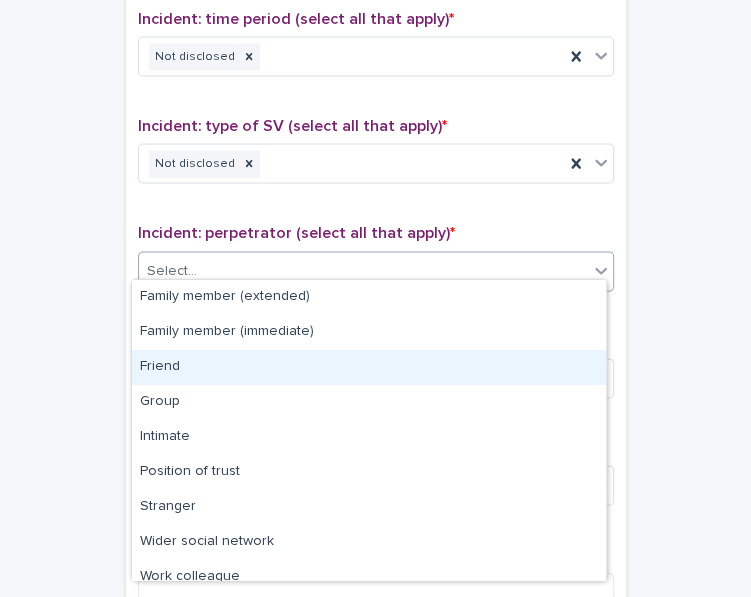 scroll, scrollTop: 85, scrollLeft: 0, axis: vertical 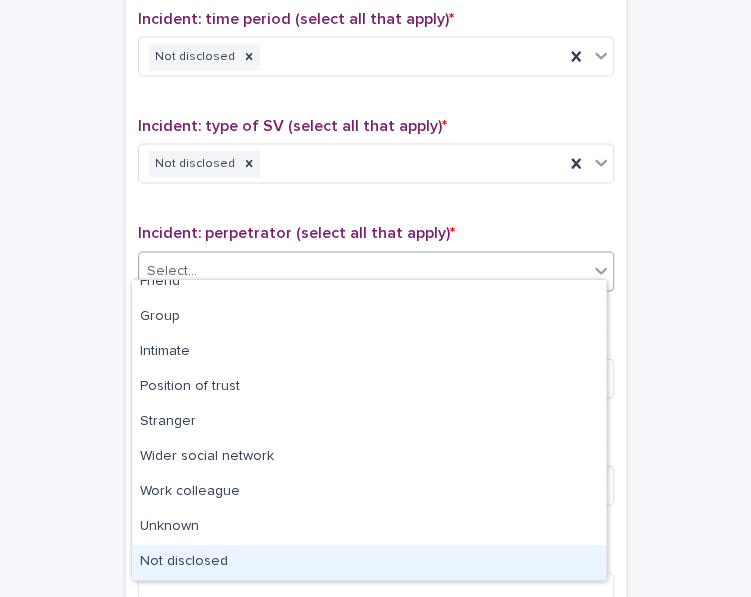 click on "Not disclosed" at bounding box center [369, 562] 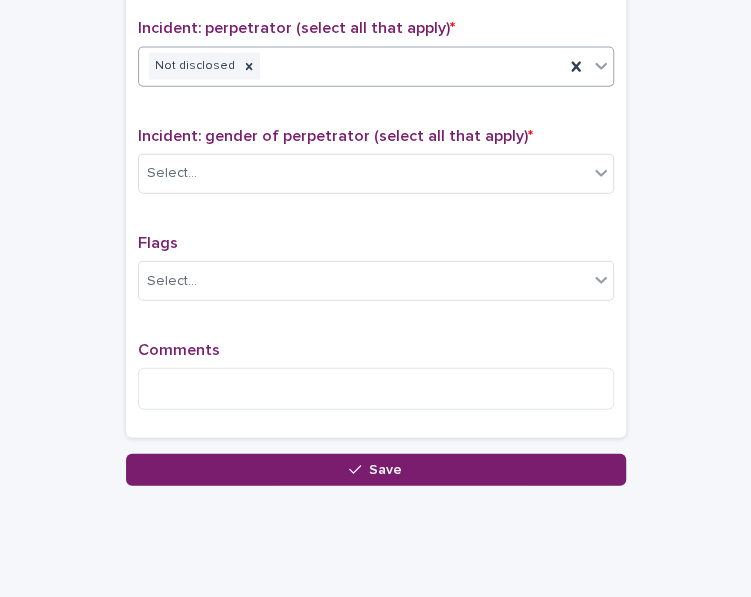 scroll, scrollTop: 1623, scrollLeft: 0, axis: vertical 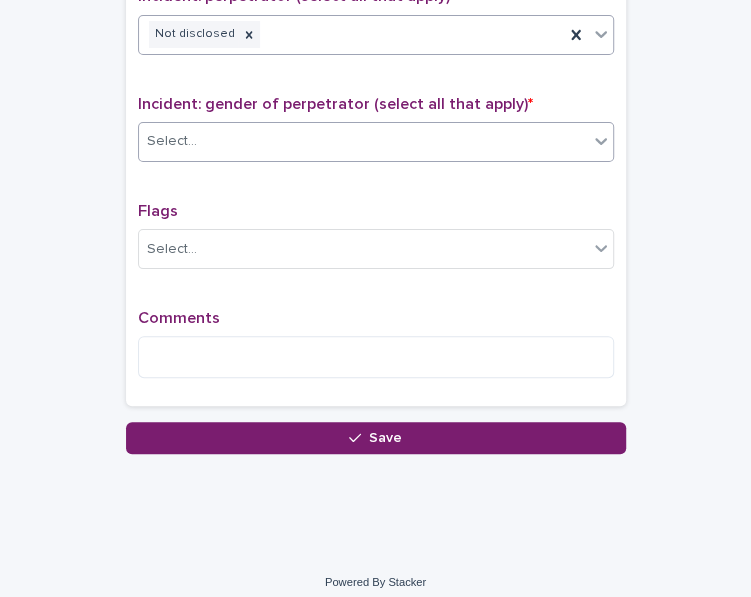 click on "Select..." at bounding box center [172, 141] 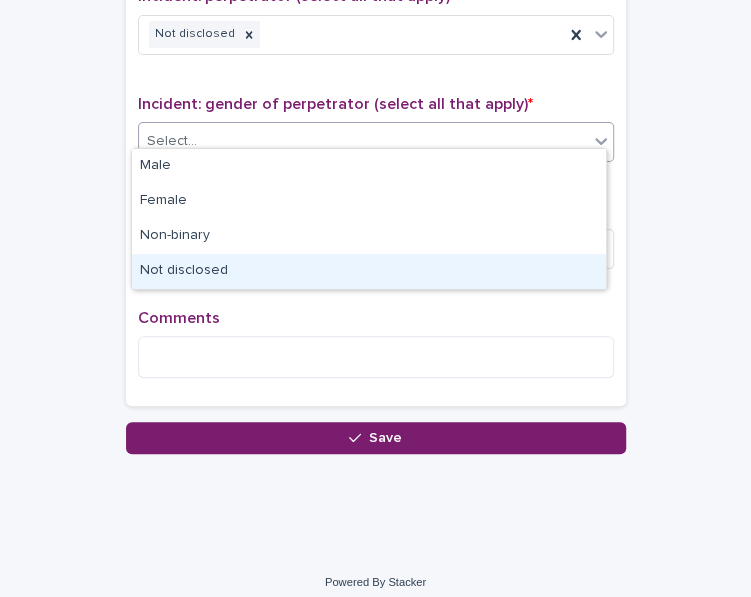 click on "Not disclosed" at bounding box center (369, 271) 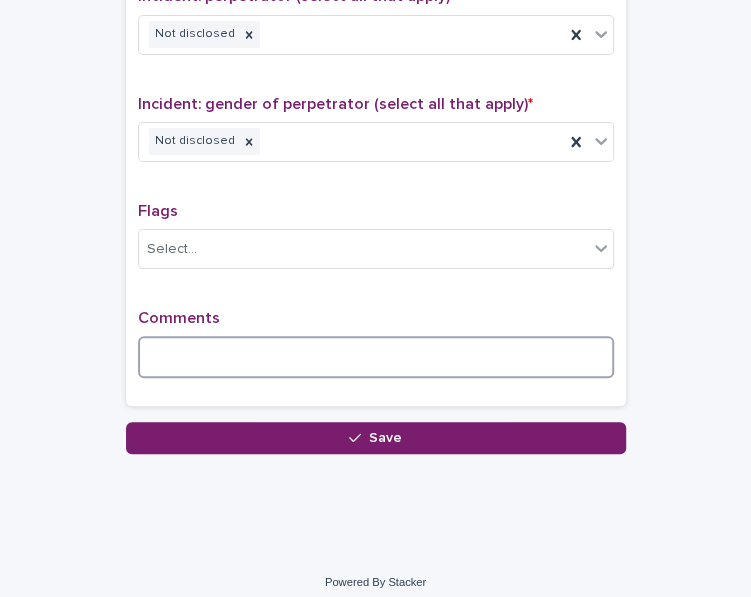 click at bounding box center [376, 357] 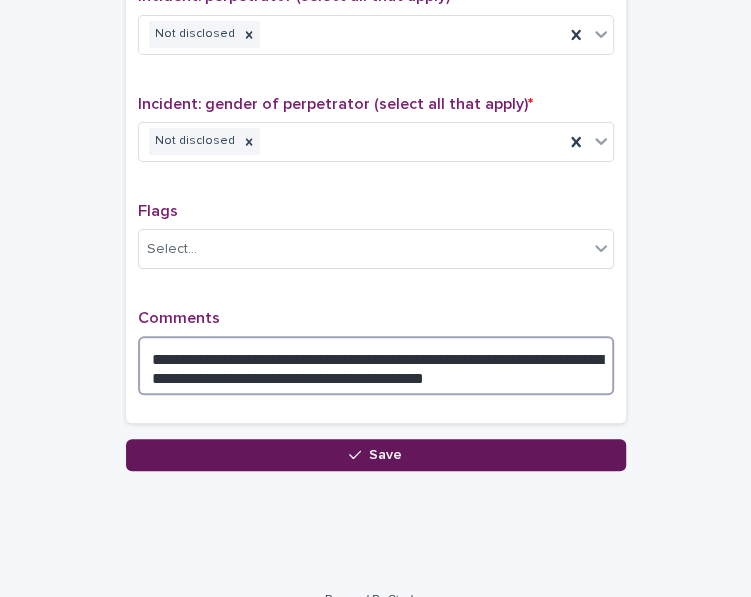 type on "**********" 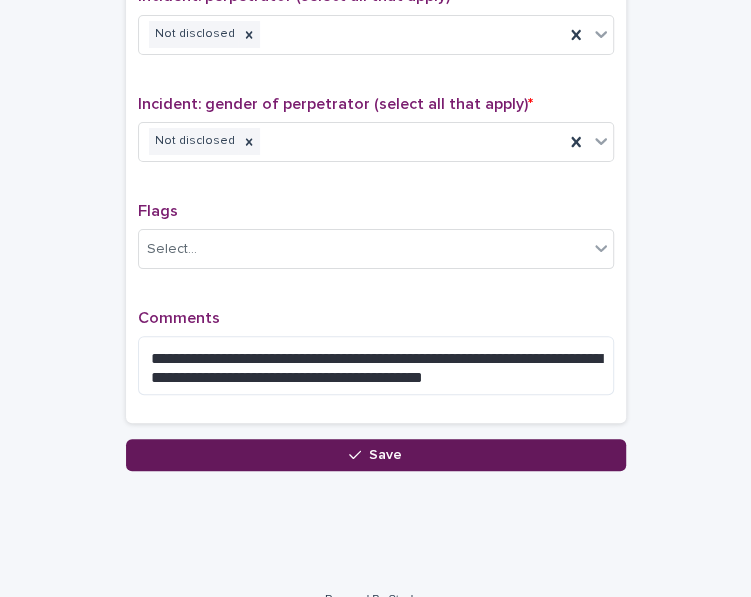 click on "Save" at bounding box center [376, 455] 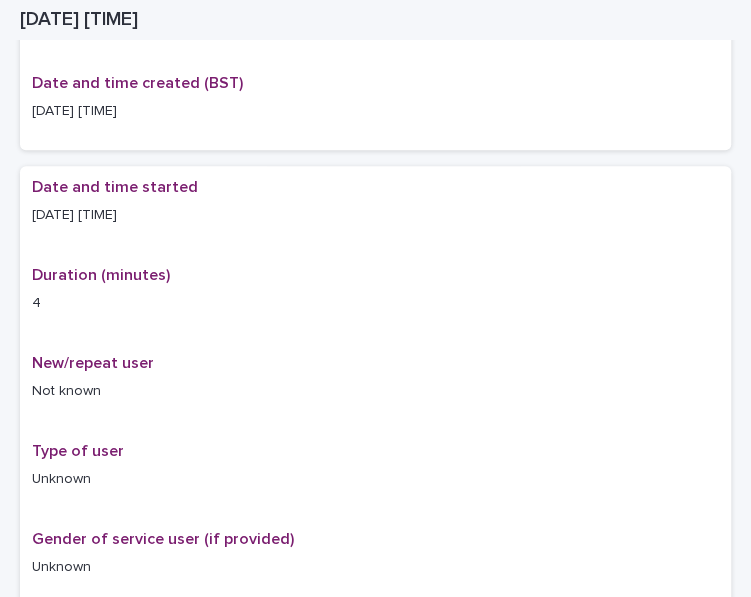 scroll, scrollTop: 0, scrollLeft: 0, axis: both 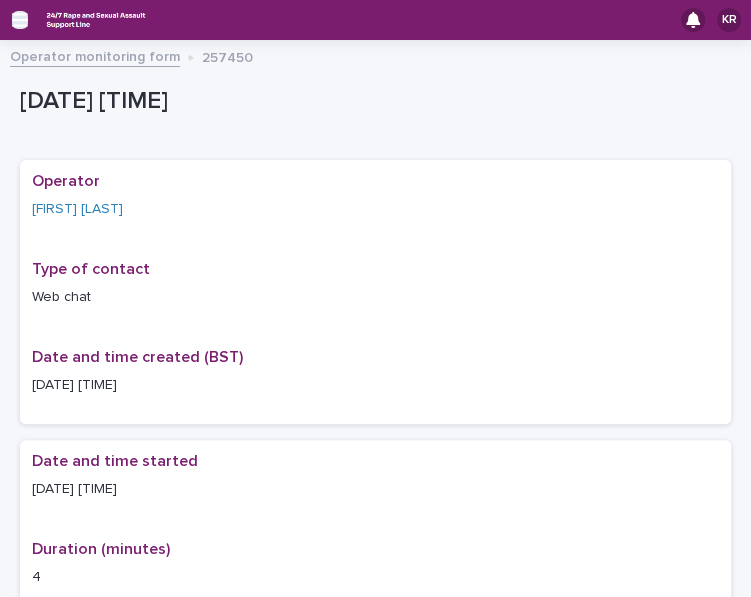 click 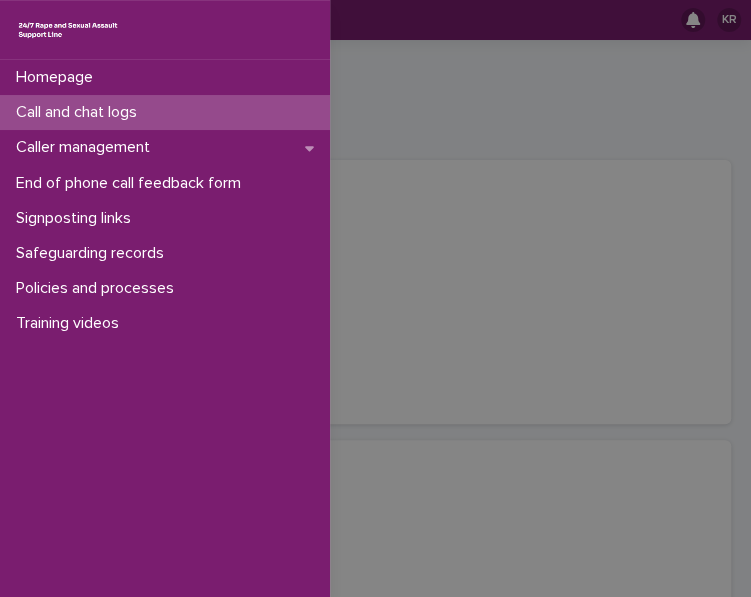 click on "Call and chat logs" at bounding box center (80, 112) 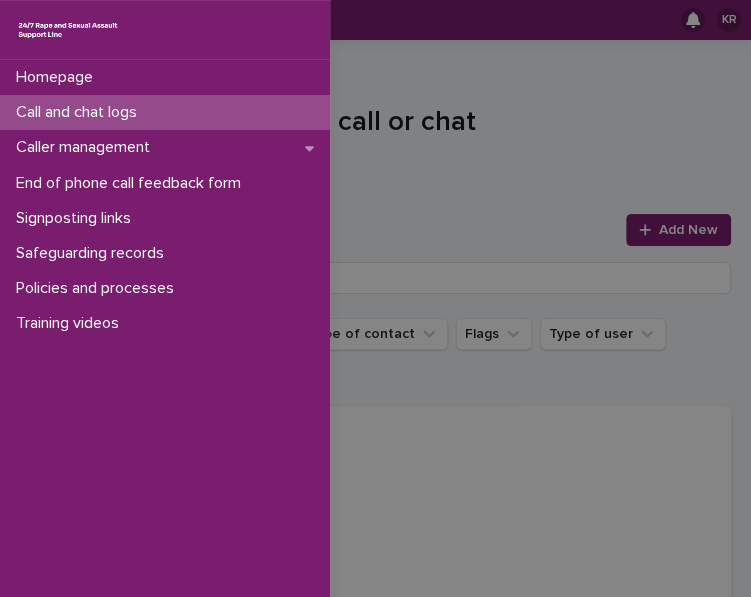 click on "Homepage Call and chat logs Caller management End of phone call feedback form Signposting links Safeguarding records Policies and processes Training videos" at bounding box center [375, 298] 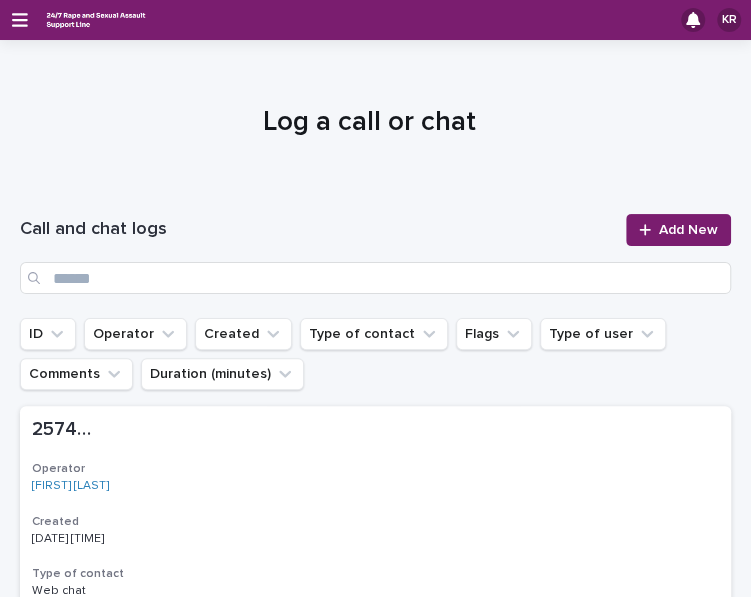 click at bounding box center (649, 230) 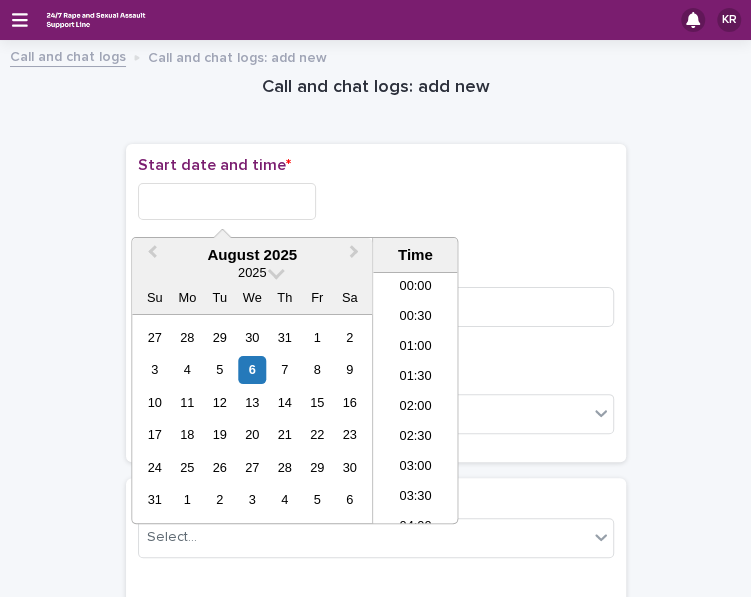 click at bounding box center [227, 201] 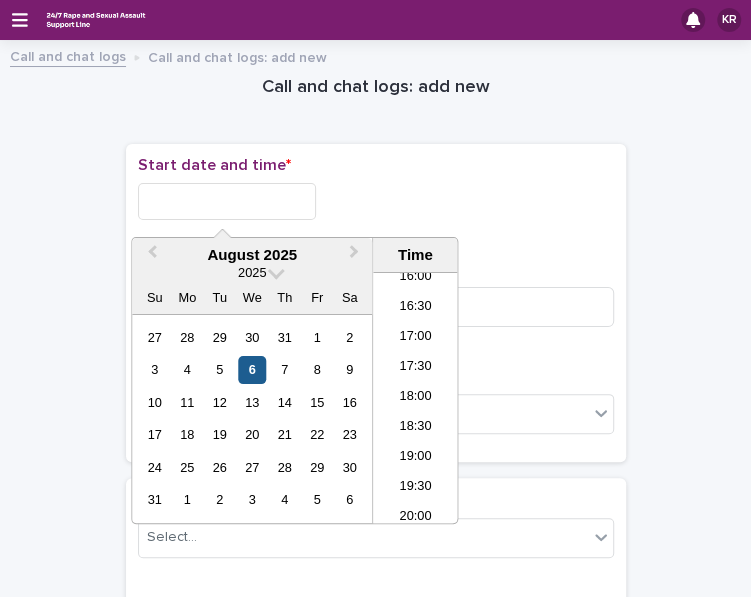 click on "6" at bounding box center [252, 369] 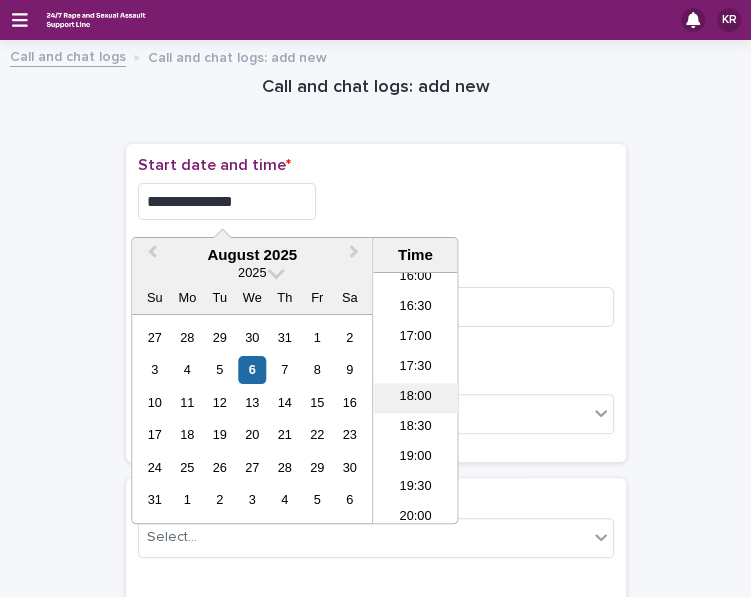 click on "18:00" at bounding box center [415, 398] 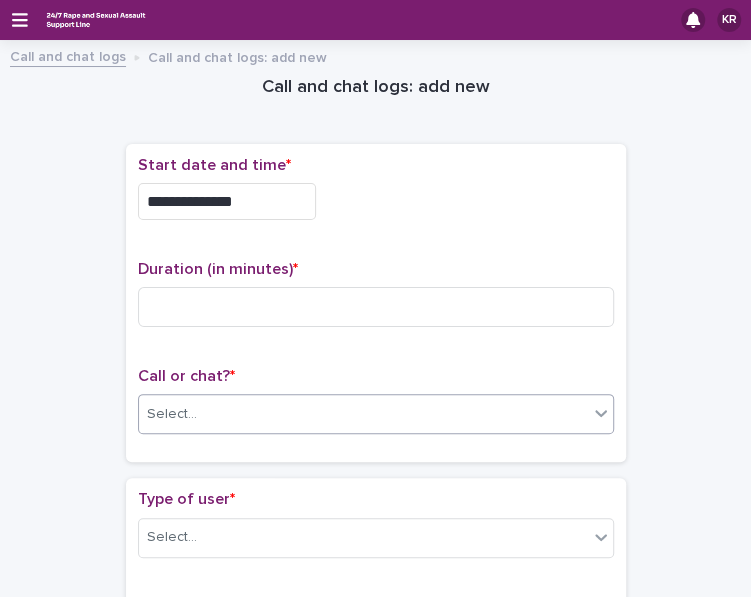 click on "Select..." at bounding box center [363, 414] 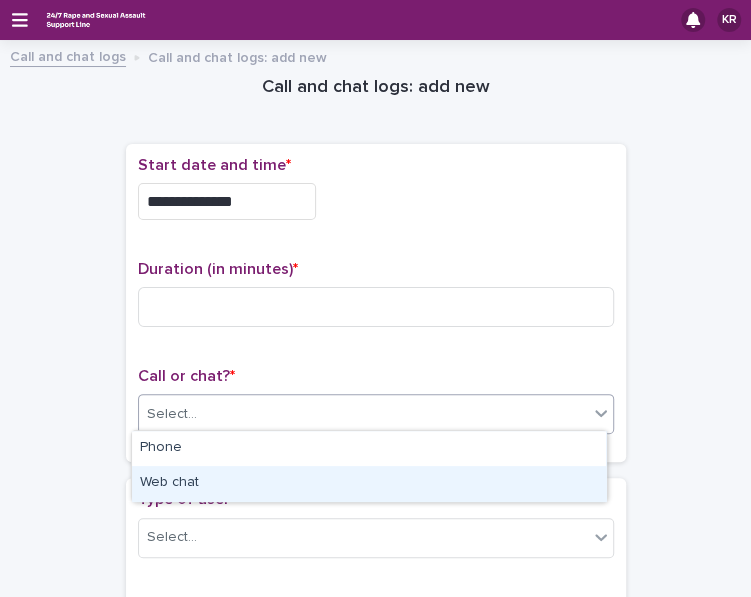 click on "Web chat" at bounding box center [369, 483] 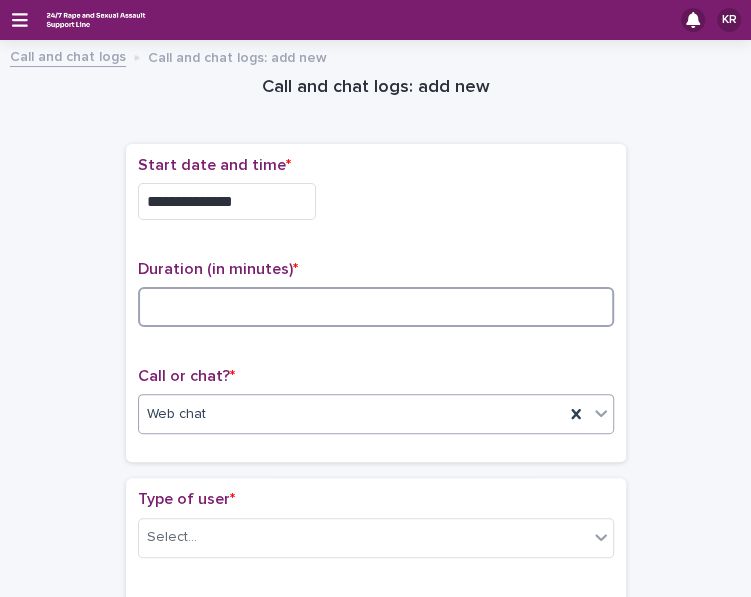 click at bounding box center (376, 307) 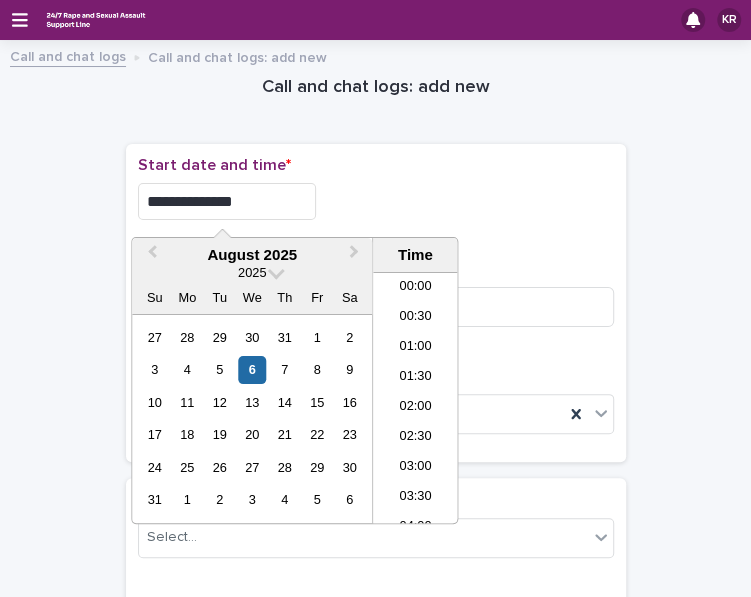 click on "**********" at bounding box center (227, 201) 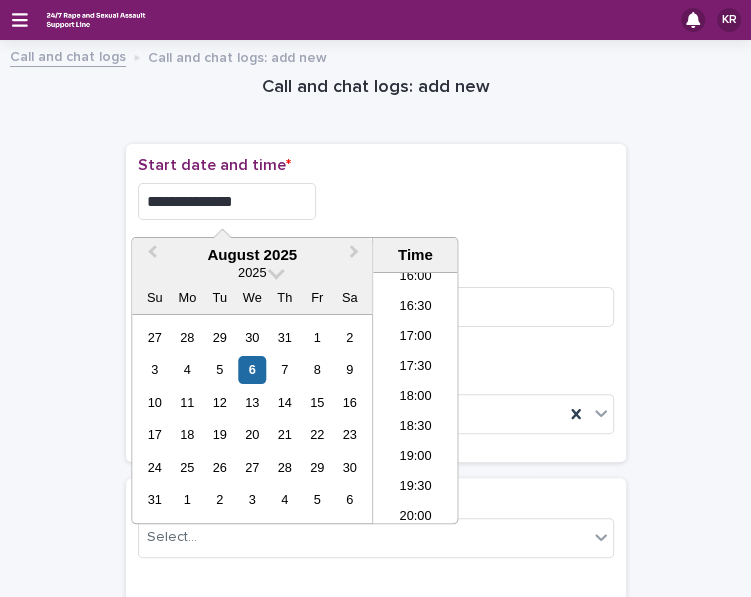 type on "**********" 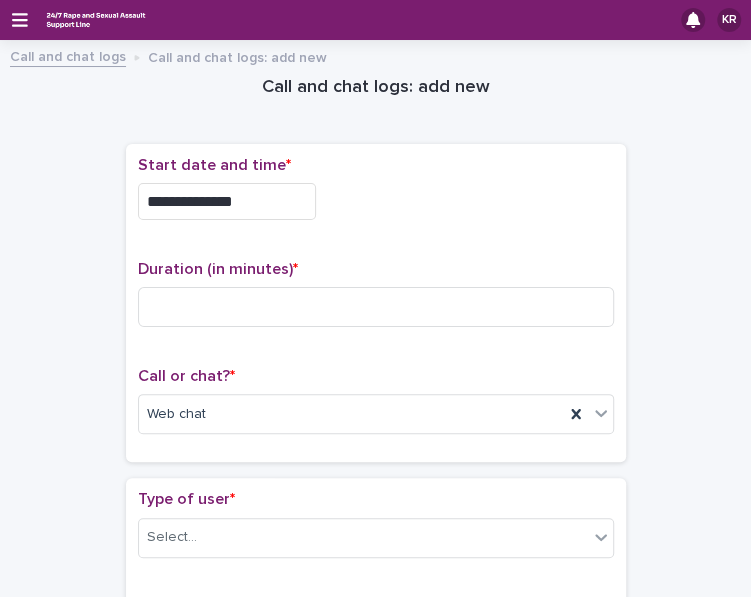 click on "**********" at bounding box center (376, 303) 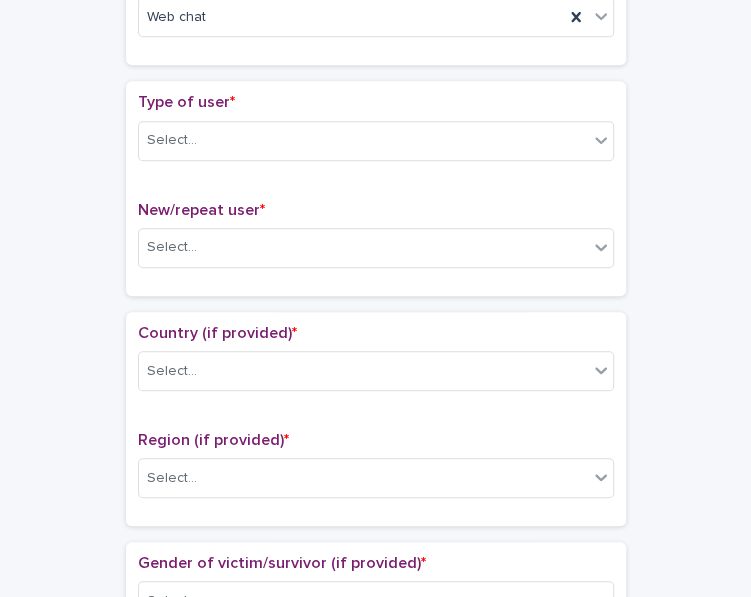 scroll, scrollTop: 401, scrollLeft: 0, axis: vertical 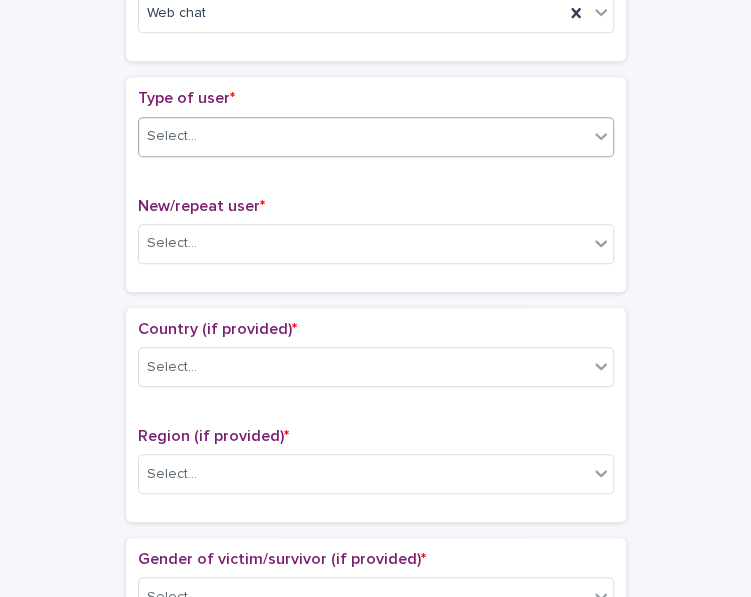 click 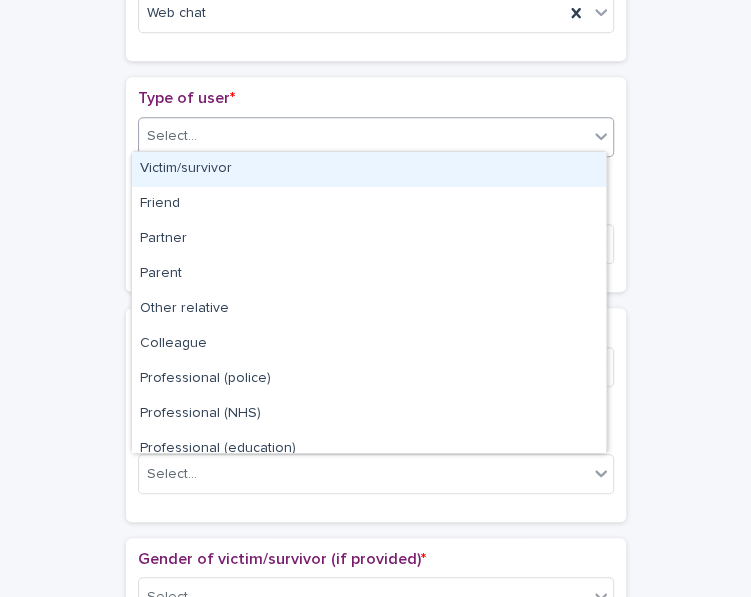 click 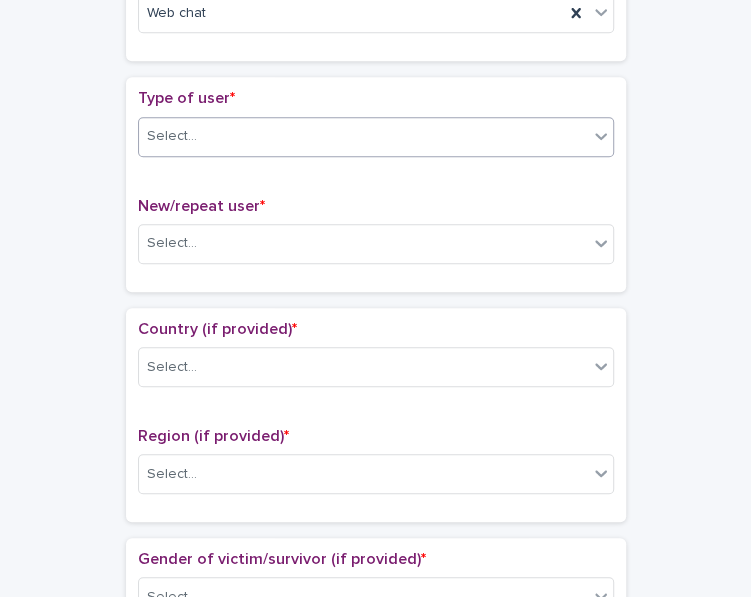 scroll, scrollTop: 0, scrollLeft: 0, axis: both 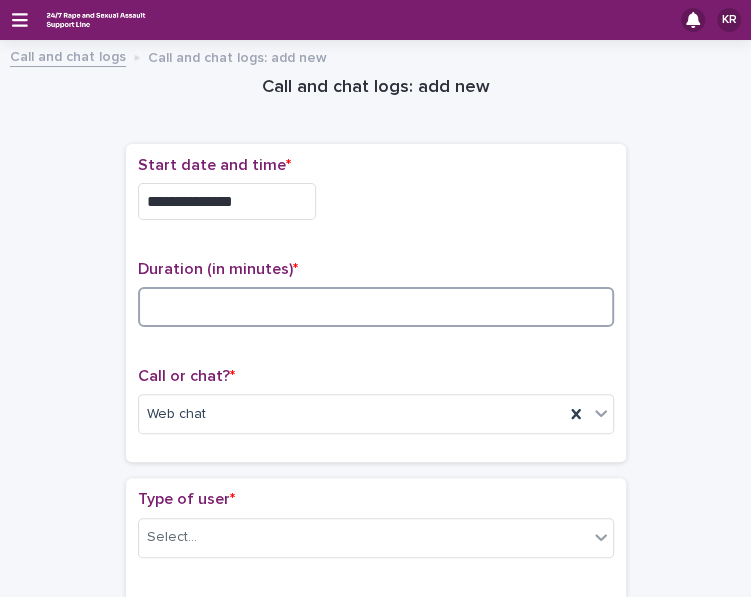 click at bounding box center (376, 307) 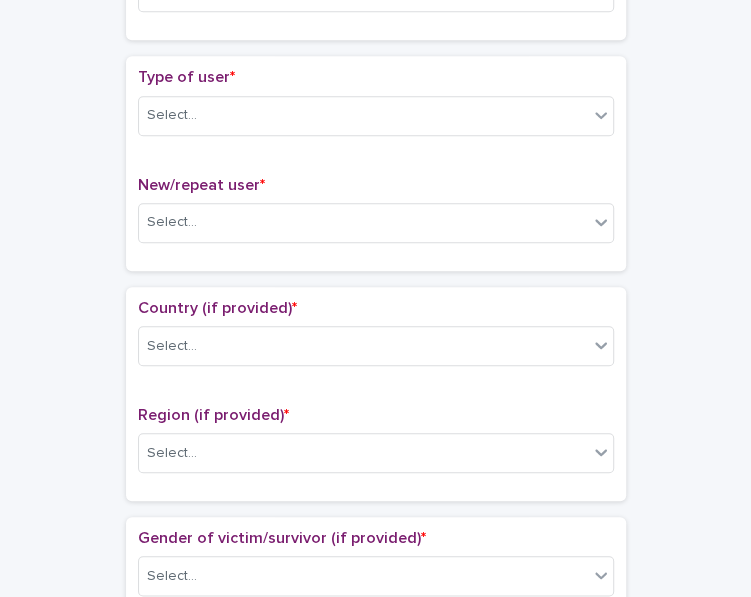 scroll, scrollTop: 442, scrollLeft: 0, axis: vertical 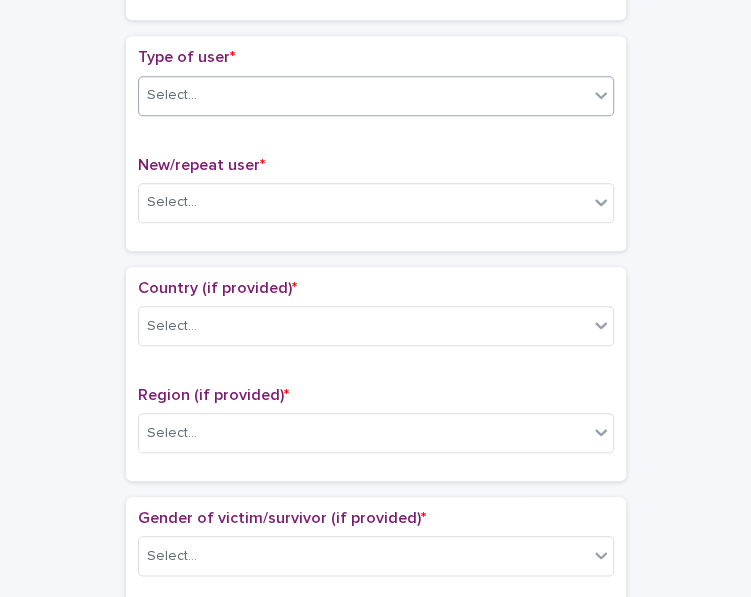 type on "**" 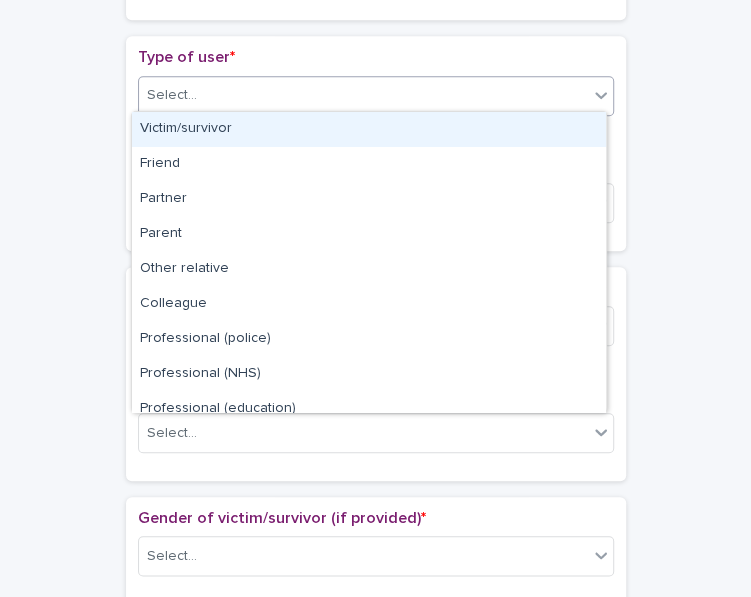 click 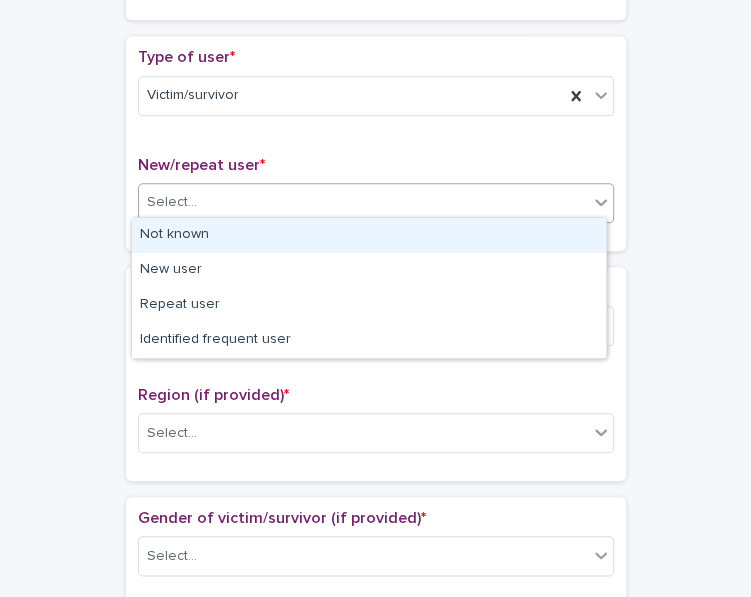 click 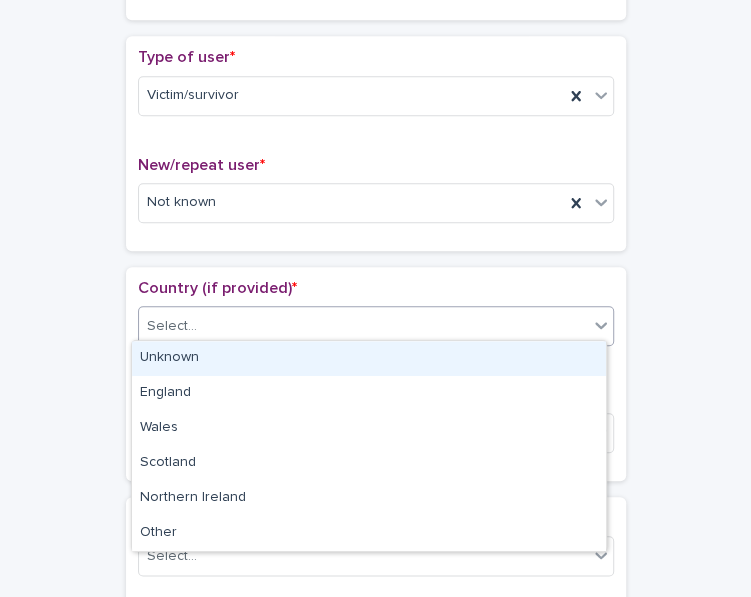 click 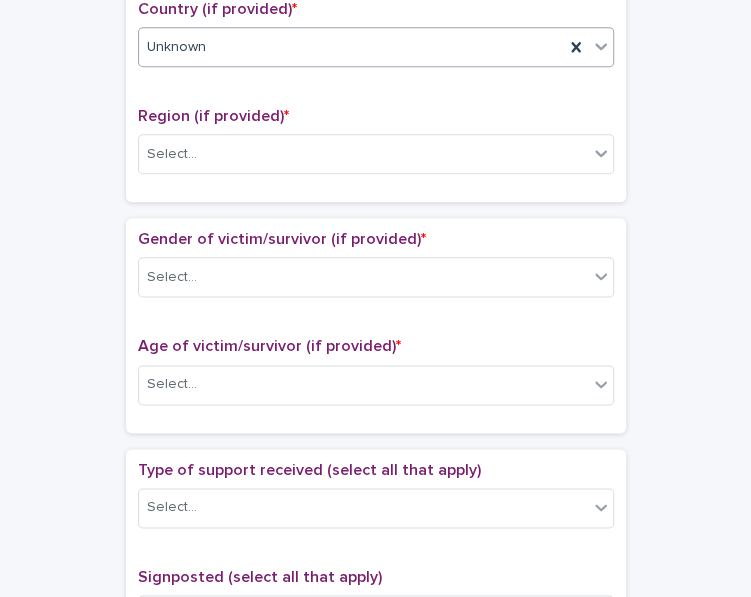 scroll, scrollTop: 741, scrollLeft: 0, axis: vertical 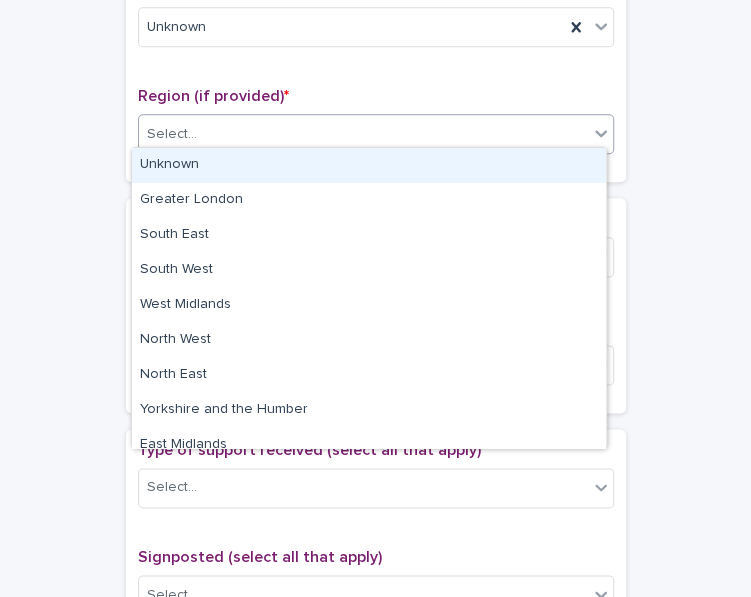 click 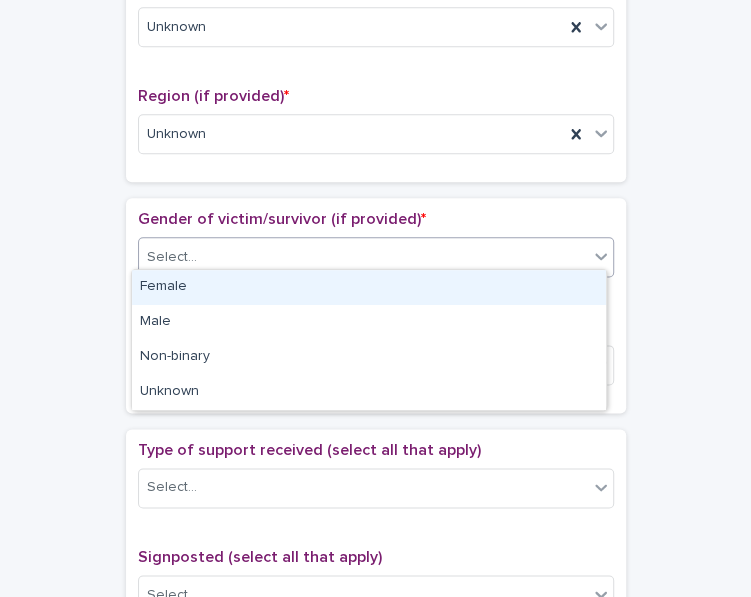 click 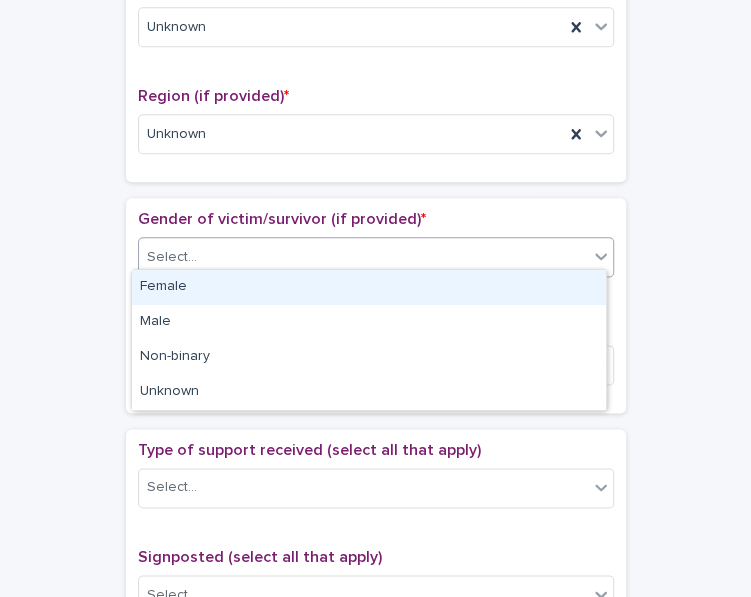 click on "Female" at bounding box center (369, 287) 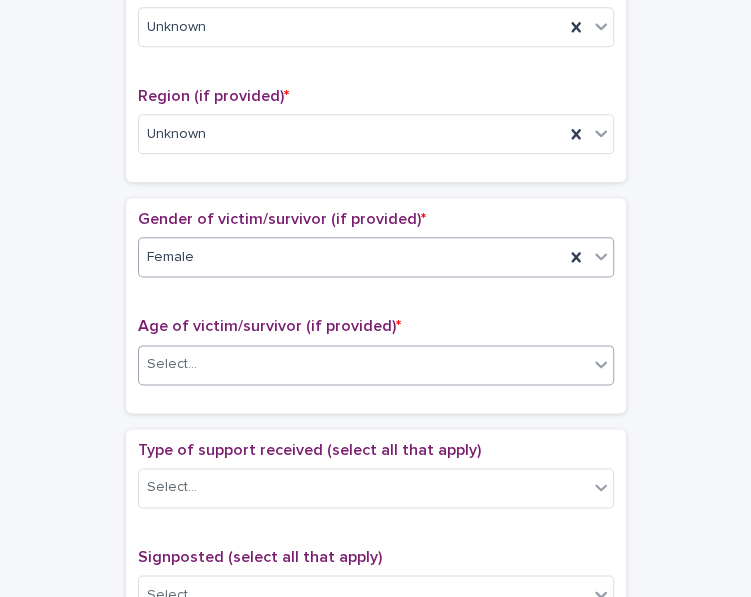 click on "Select..." at bounding box center [376, 365] 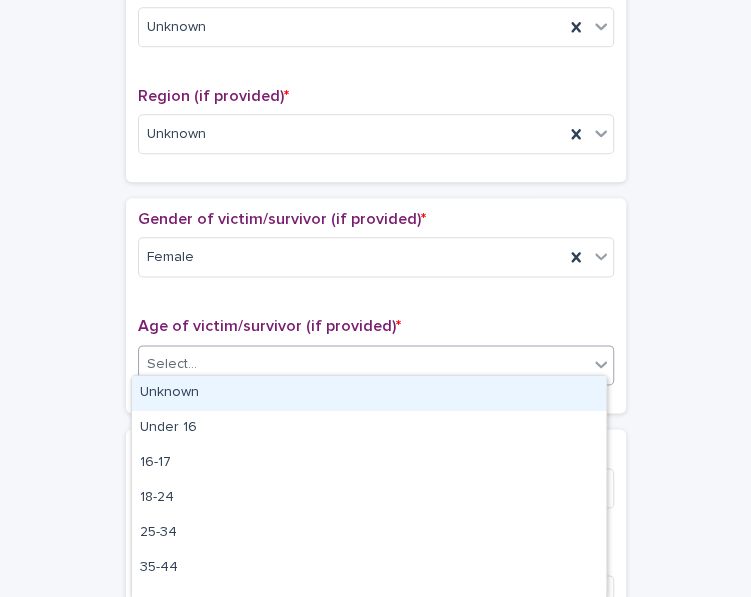 click on "Unknown" at bounding box center (369, 393) 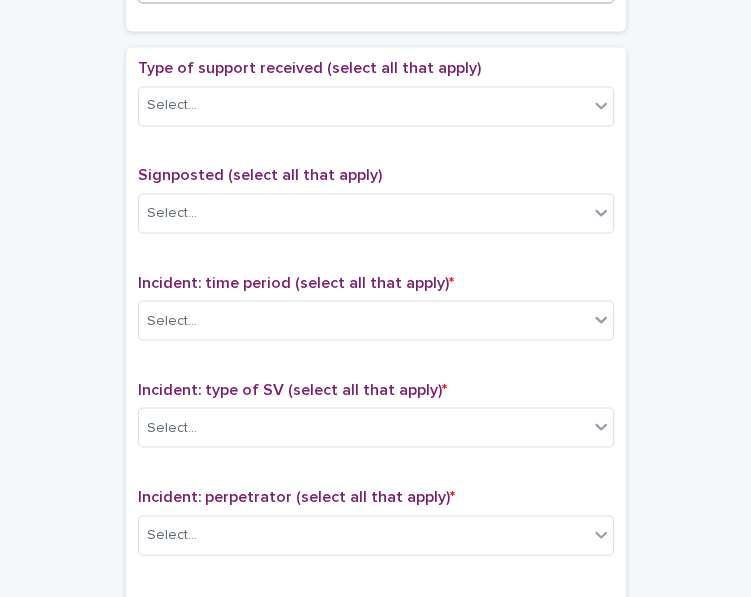 scroll, scrollTop: 1136, scrollLeft: 0, axis: vertical 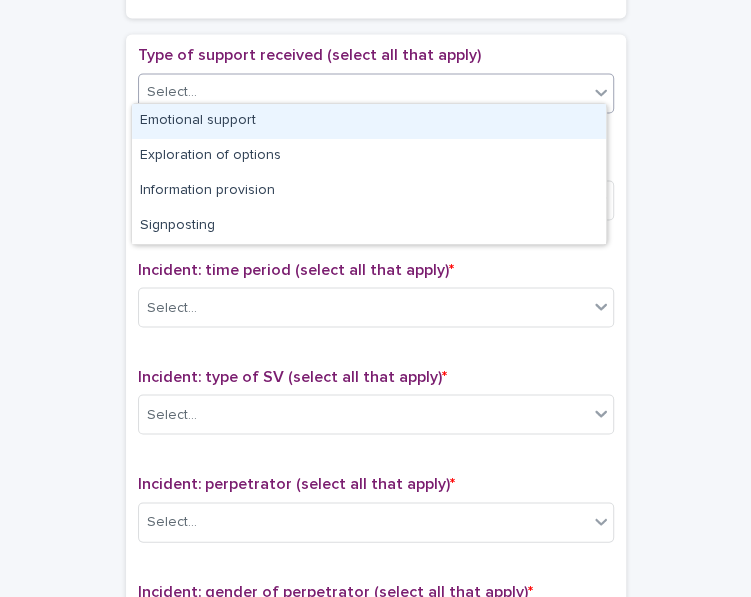 click 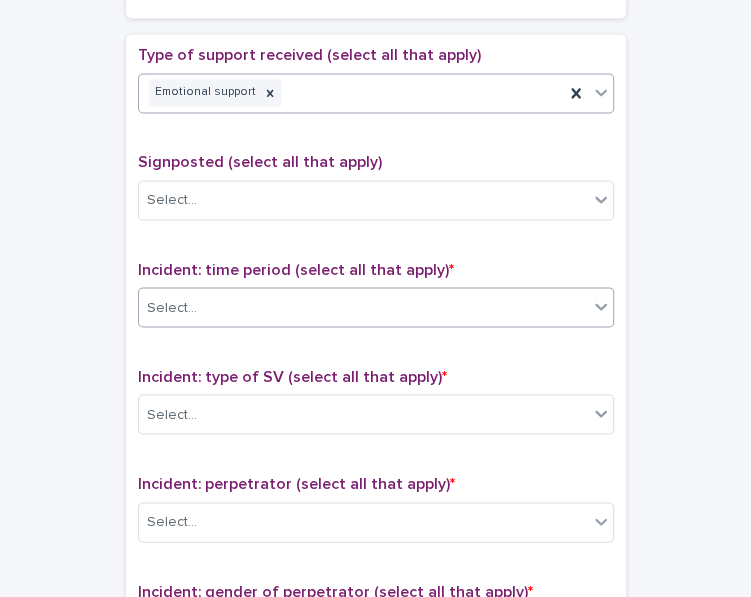 click on "Select..." at bounding box center [363, 307] 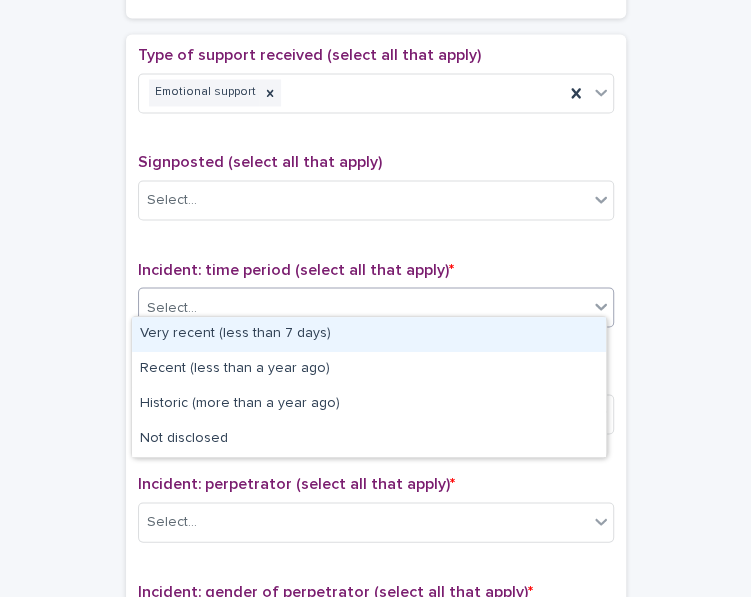 click on "Very recent (less than 7 days)" at bounding box center (369, 334) 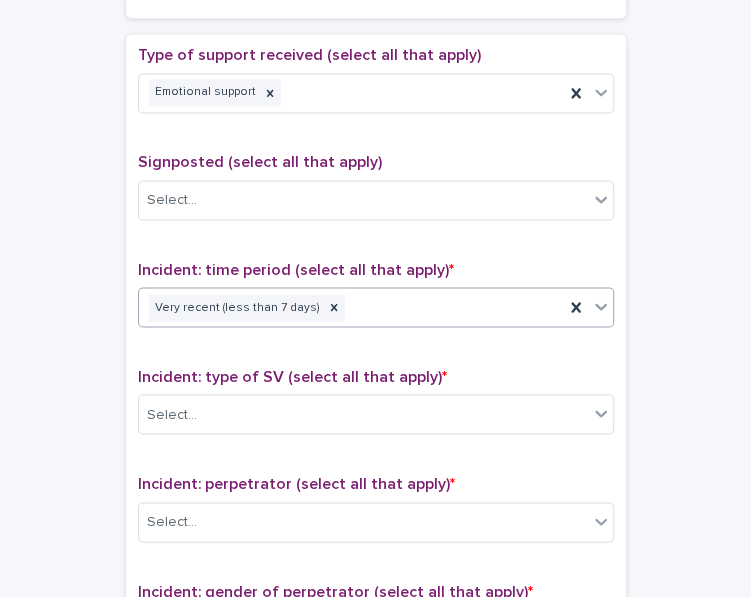 click 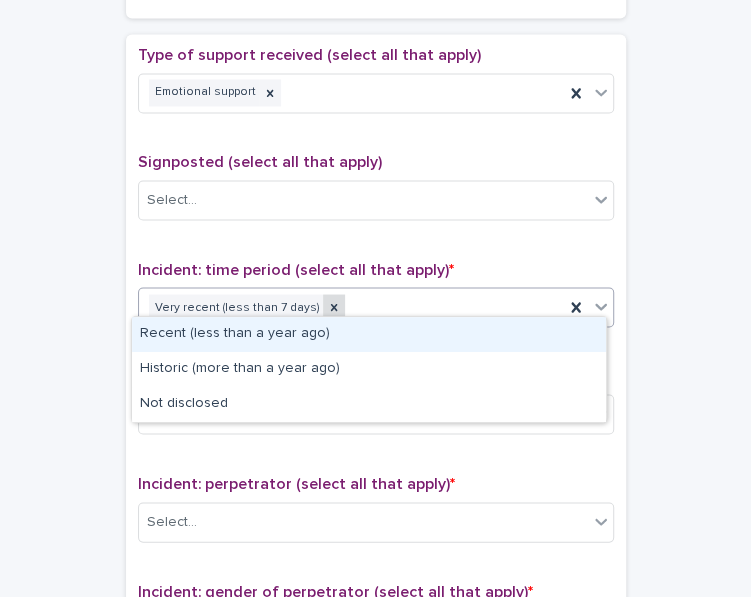 click 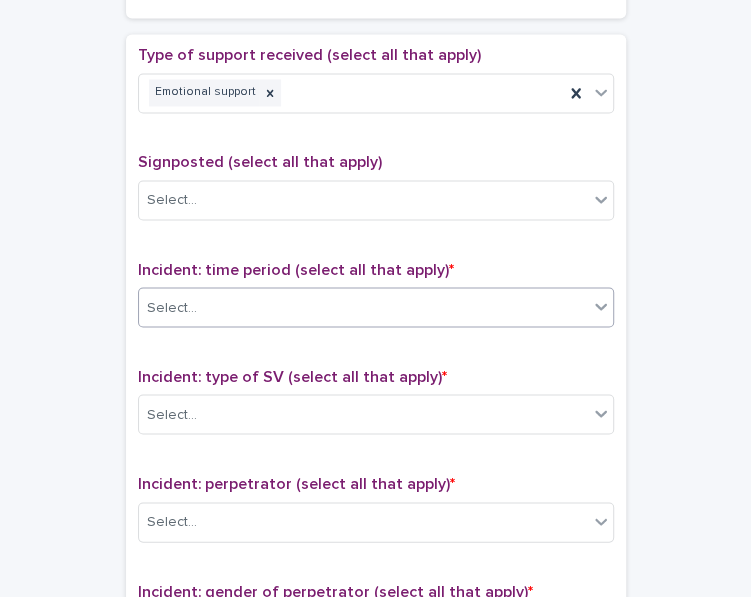 click on "Select..." at bounding box center [363, 307] 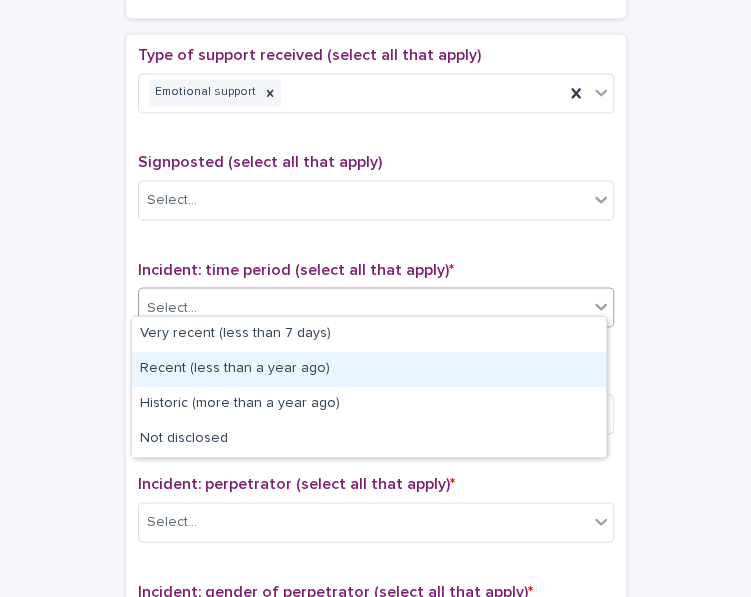 click on "Recent (less than a year ago)" at bounding box center [369, 369] 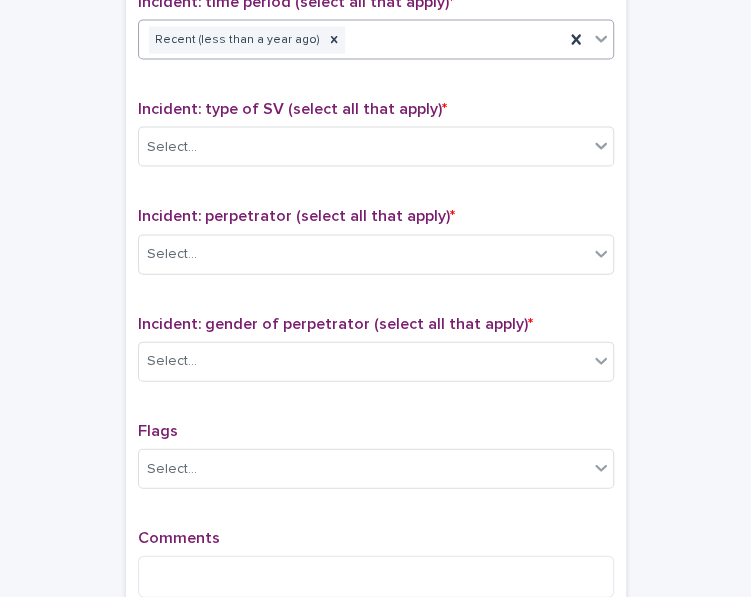 scroll, scrollTop: 1438, scrollLeft: 0, axis: vertical 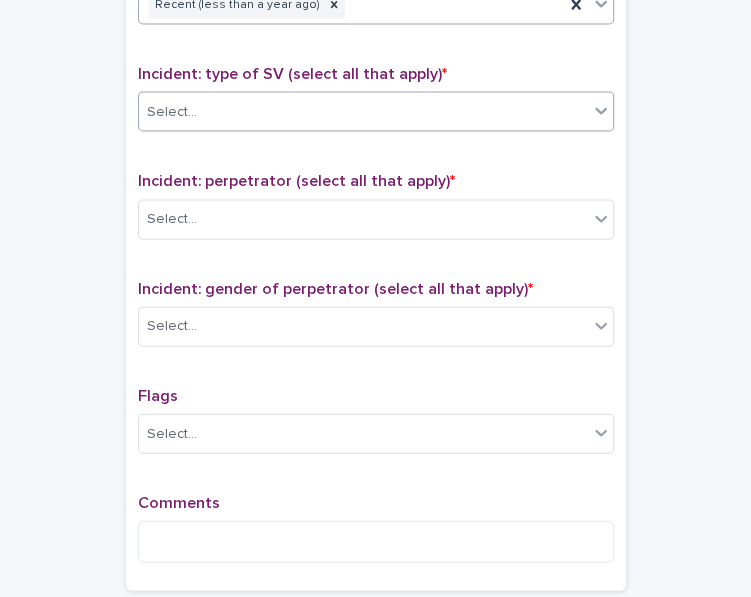 click 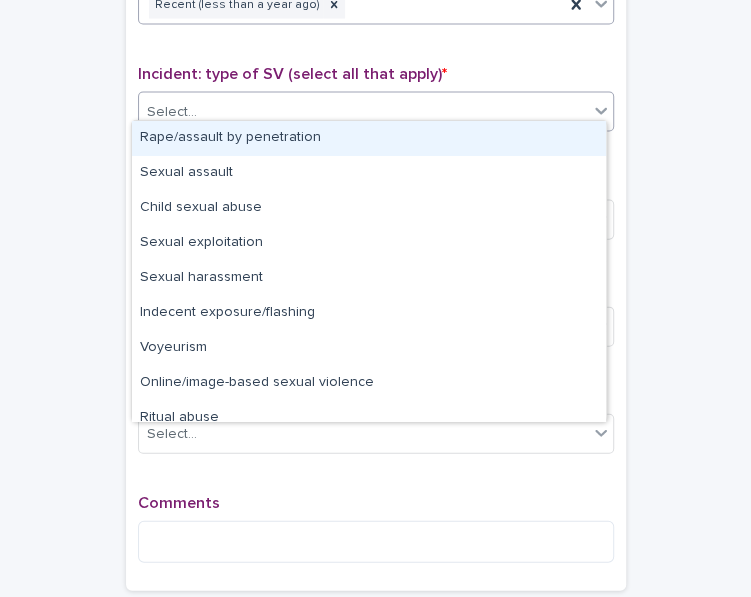click on "Rape/assault by penetration" at bounding box center [369, 138] 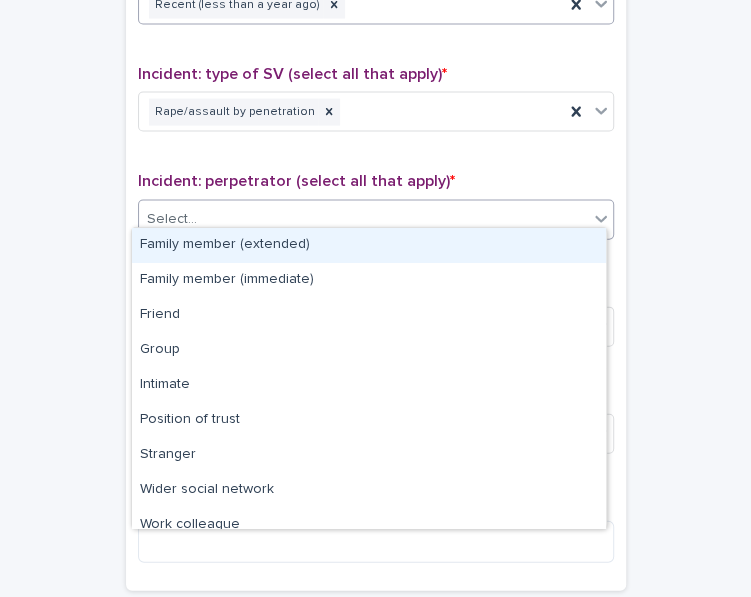 click on "Select..." at bounding box center (363, 219) 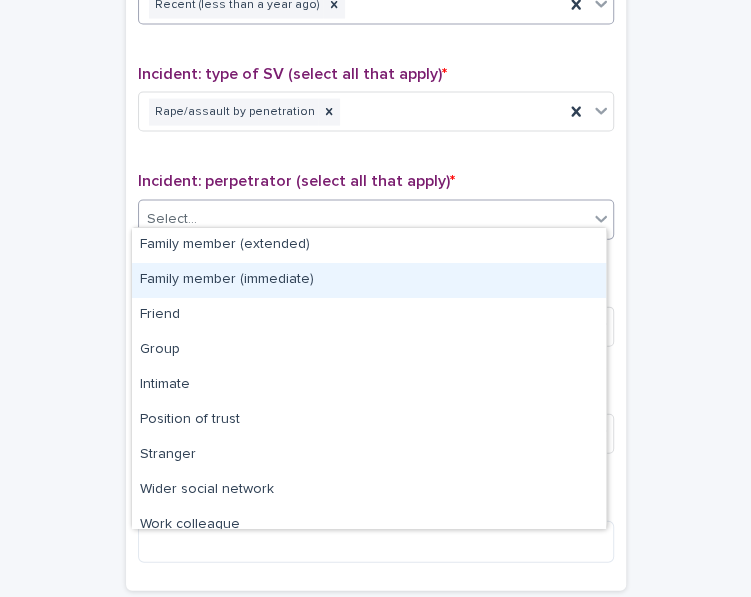 scroll, scrollTop: 85, scrollLeft: 0, axis: vertical 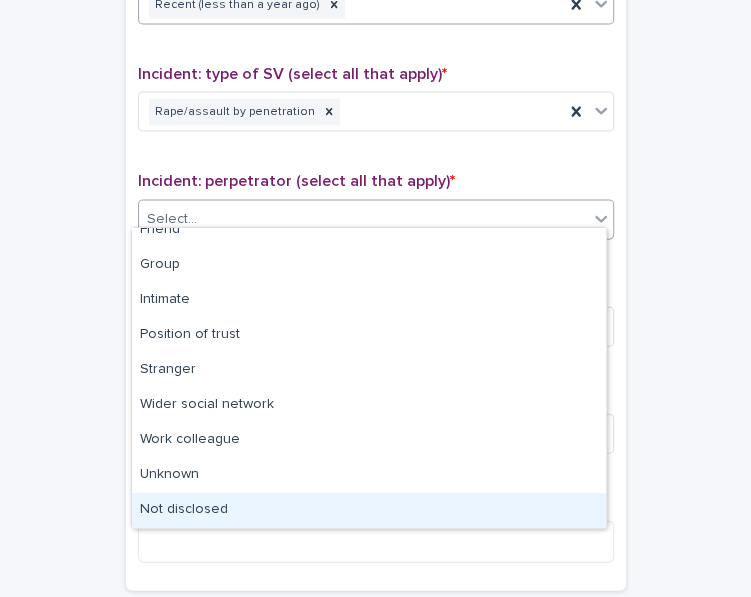 click on "Not disclosed" at bounding box center (369, 510) 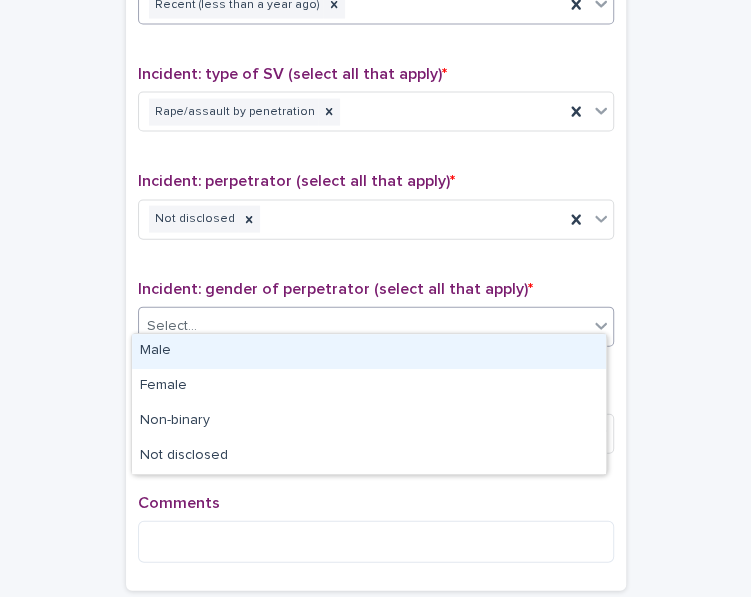 click on "Select..." at bounding box center [363, 326] 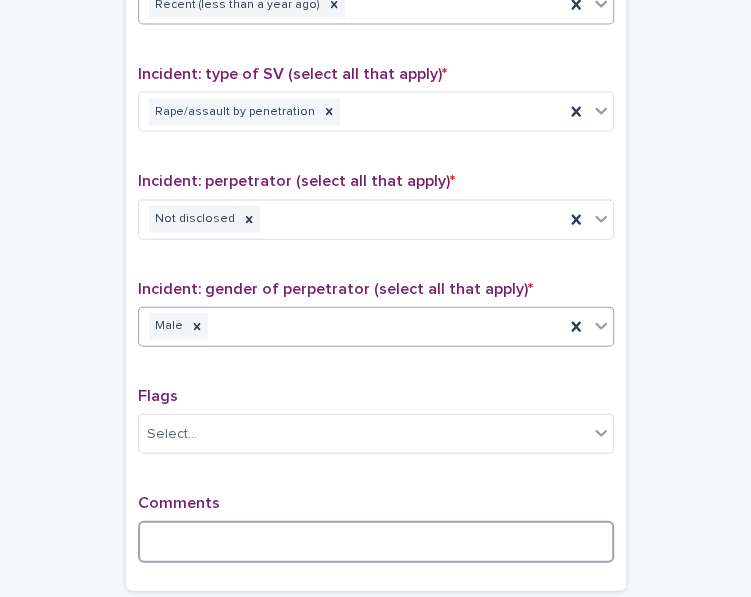 click at bounding box center [376, 542] 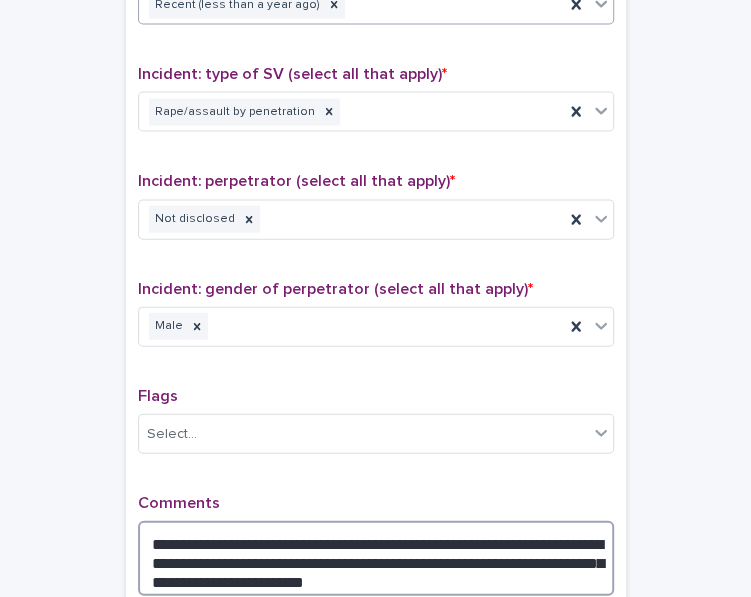 scroll, scrollTop: 1656, scrollLeft: 0, axis: vertical 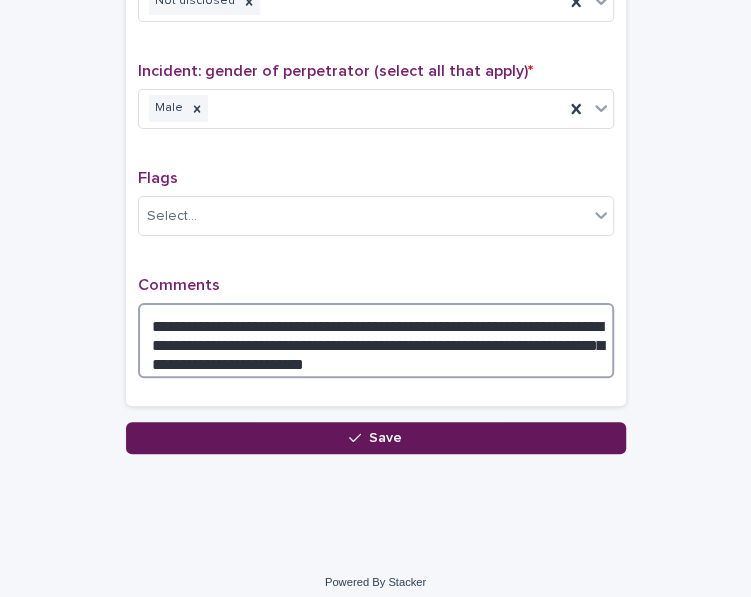 type on "**********" 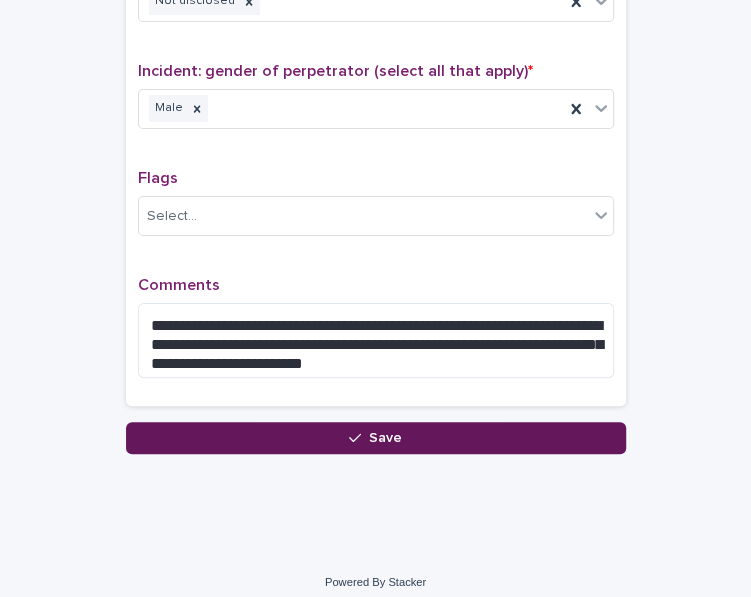 click on "Save" at bounding box center [385, 438] 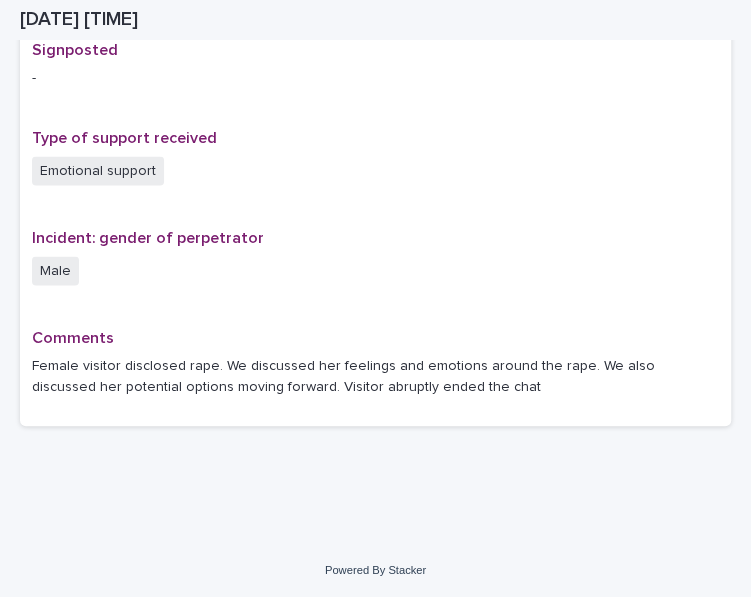 scroll, scrollTop: 1323, scrollLeft: 0, axis: vertical 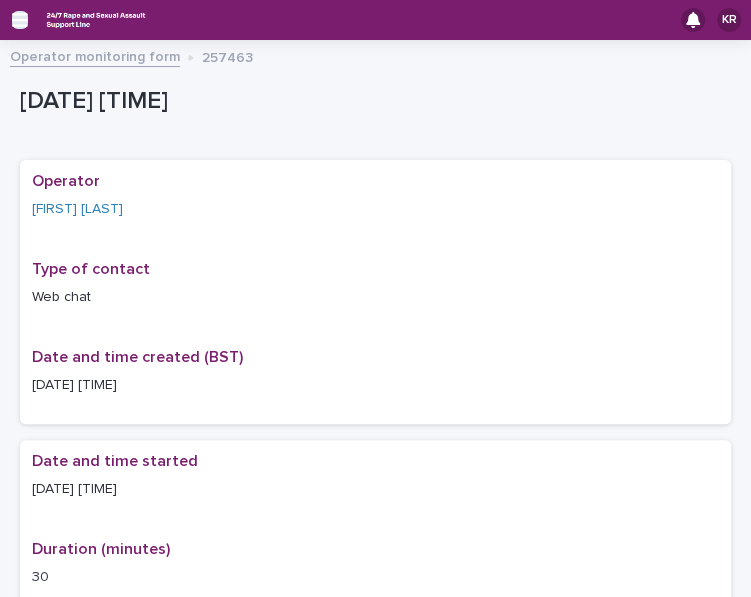 click 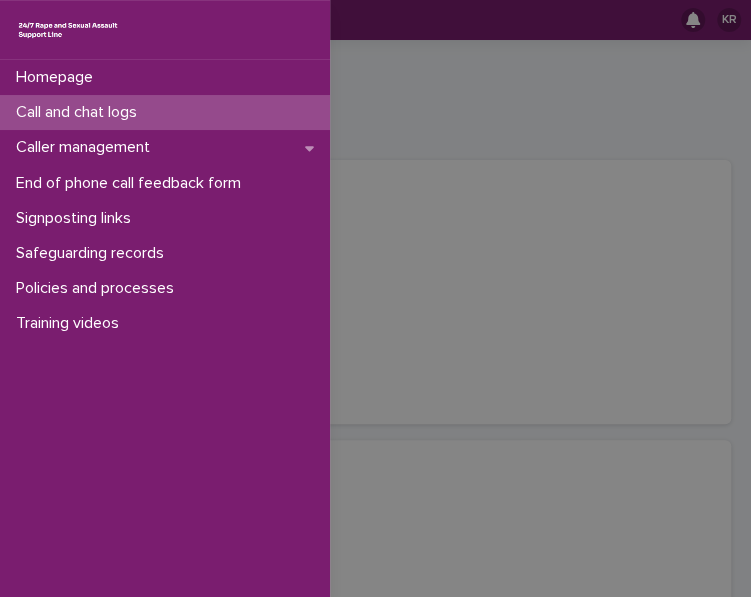 click on "Call and chat logs" at bounding box center (80, 112) 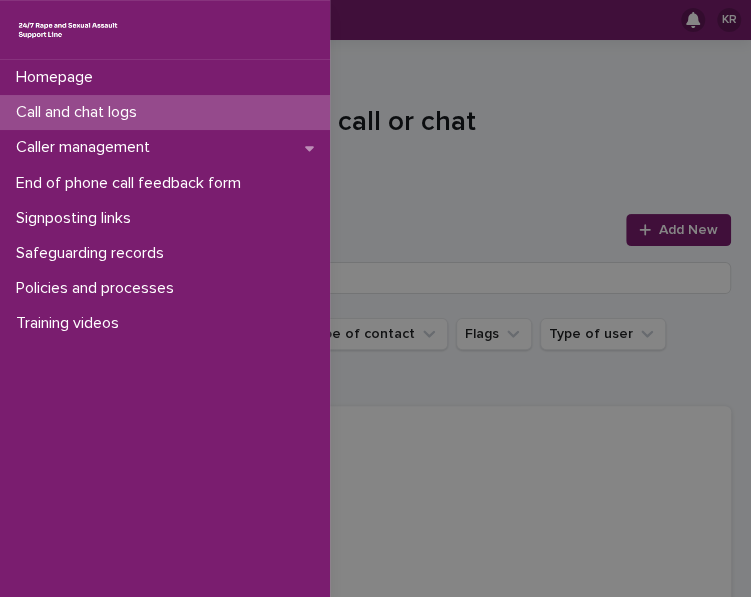 click on "Homepage Call and chat logs Caller management End of phone call feedback form Signposting links Safeguarding records Policies and processes Training videos" at bounding box center [375, 298] 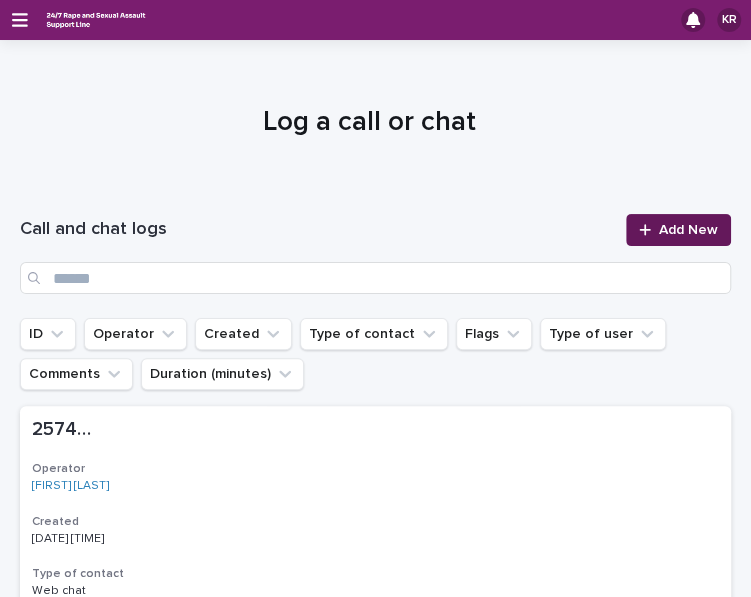 click on "Add New" at bounding box center (688, 230) 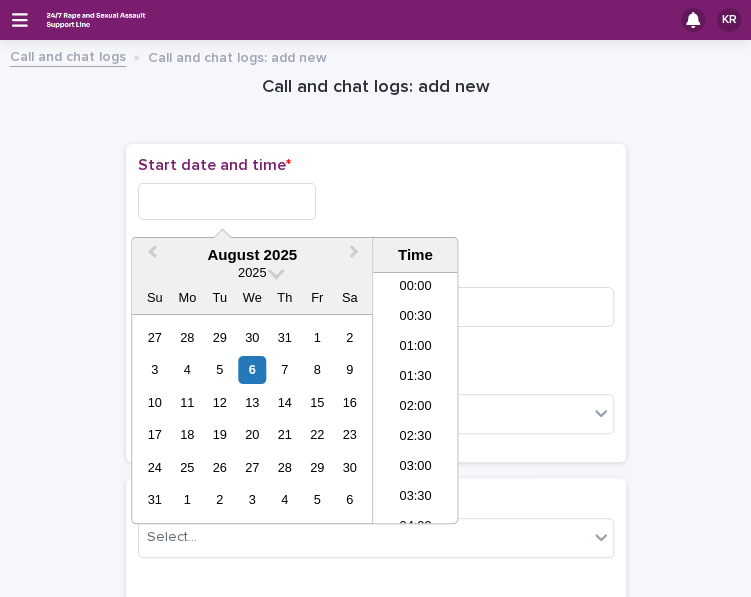 click at bounding box center [227, 201] 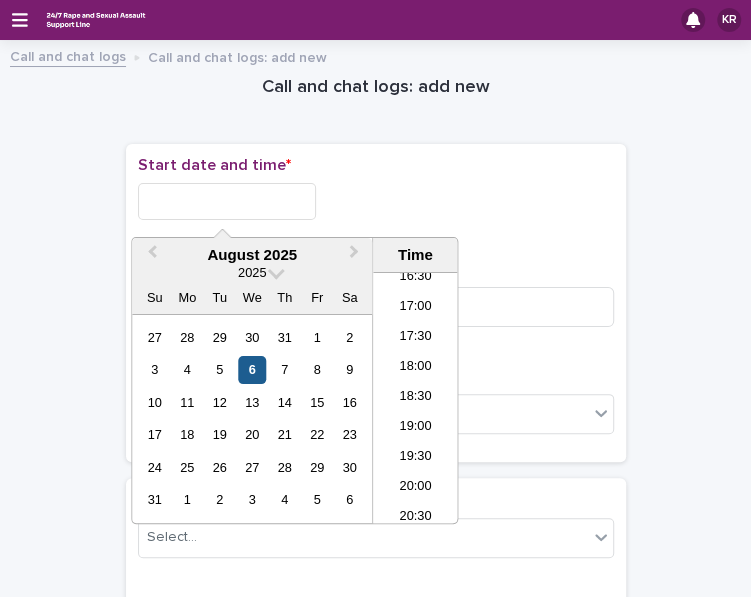 click on "6" at bounding box center [252, 369] 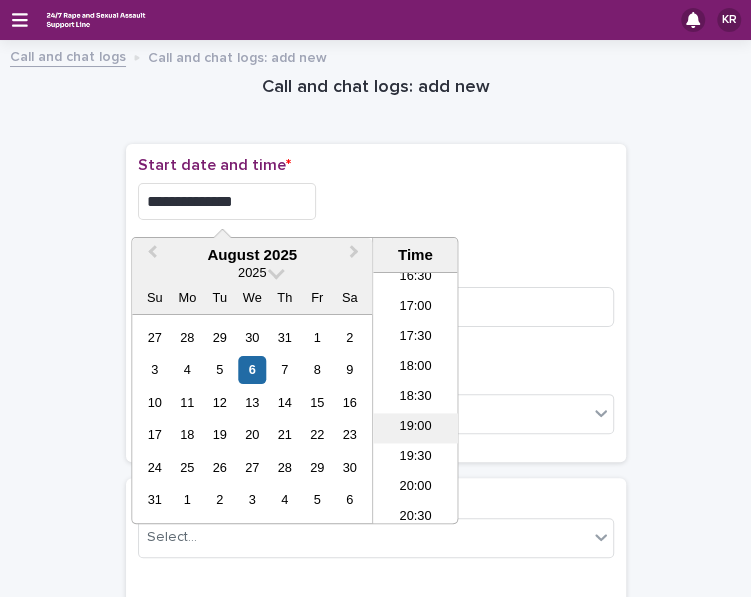 click on "19:00" at bounding box center (415, 428) 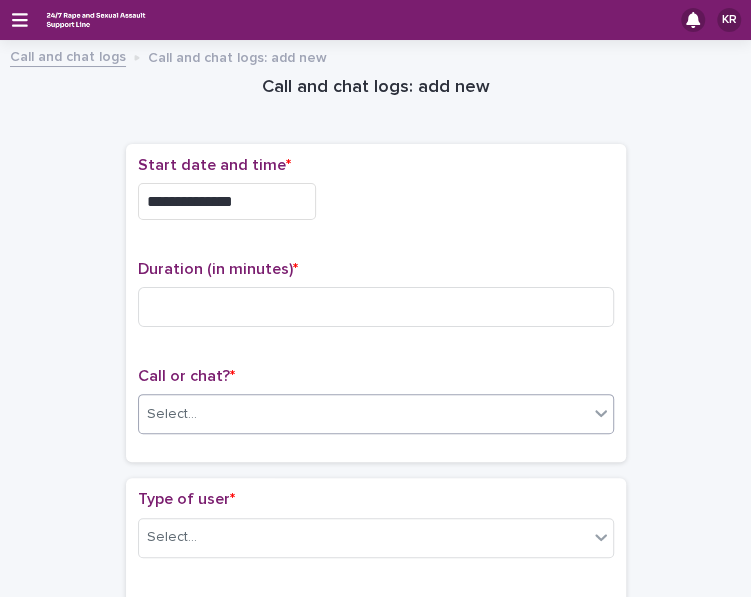 click on "Select..." at bounding box center [363, 414] 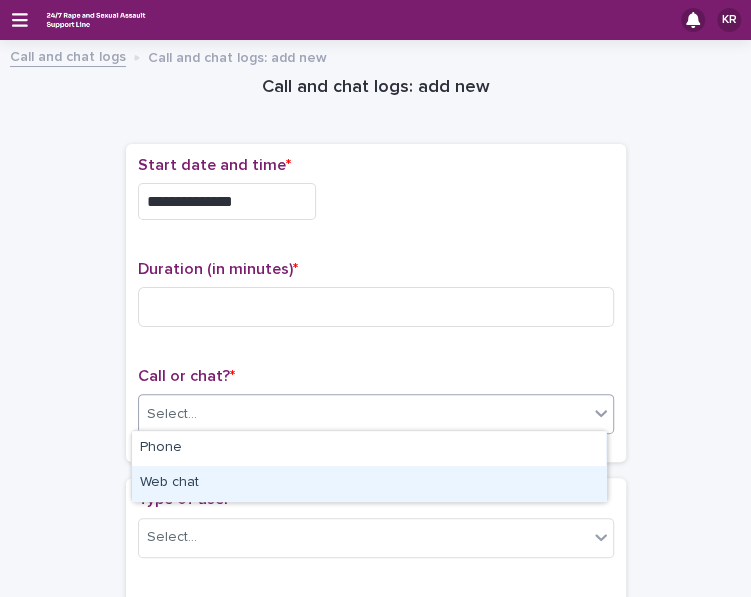 click on "Web chat" at bounding box center (369, 483) 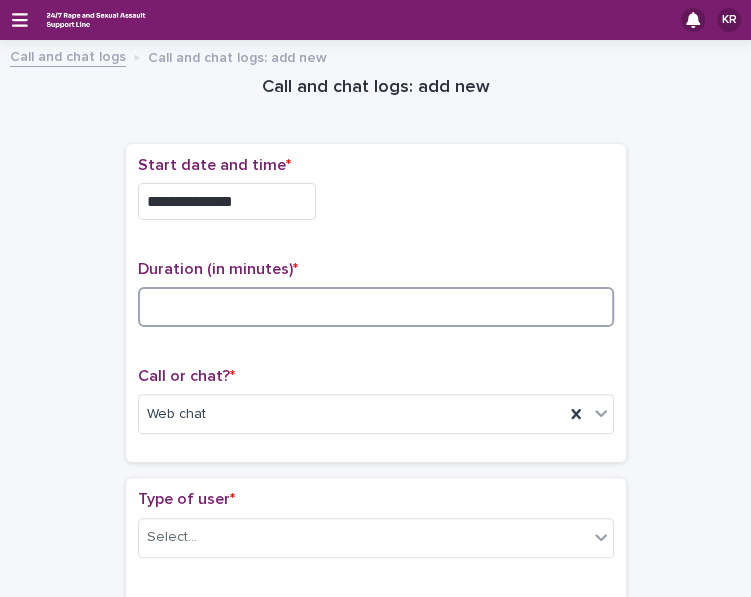 click at bounding box center [376, 307] 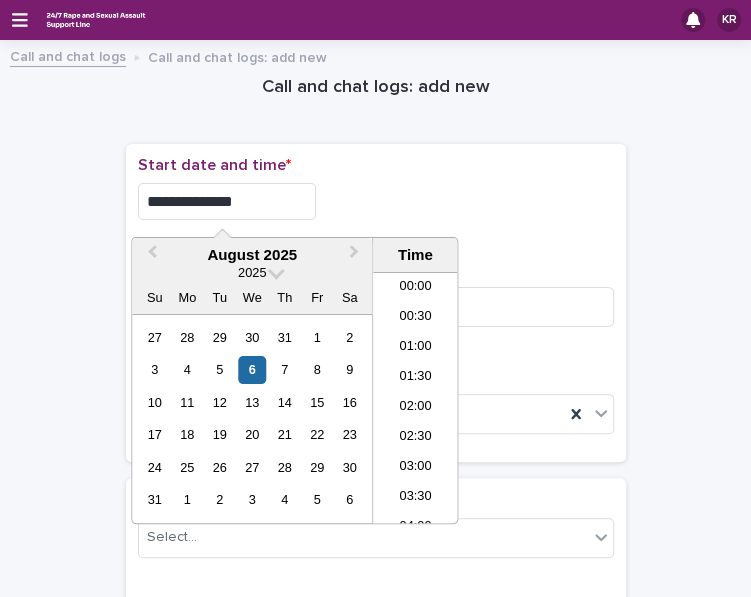 click on "**********" at bounding box center (227, 201) 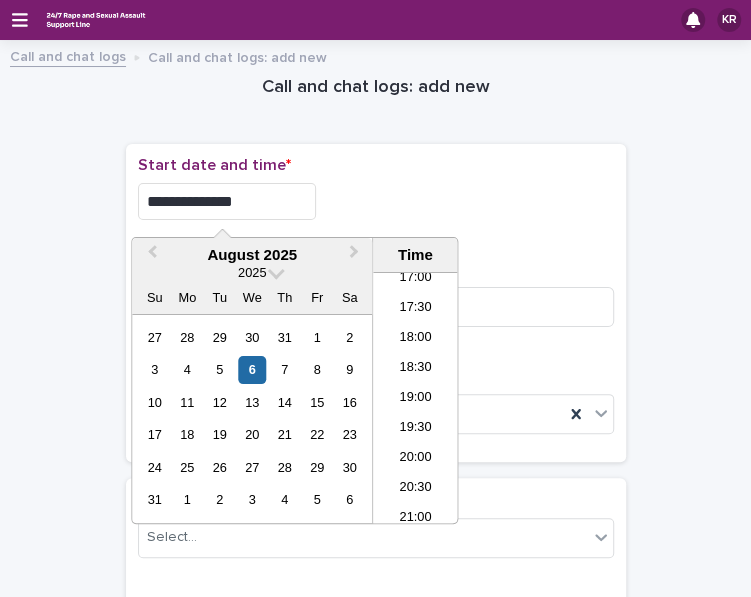 type on "**********" 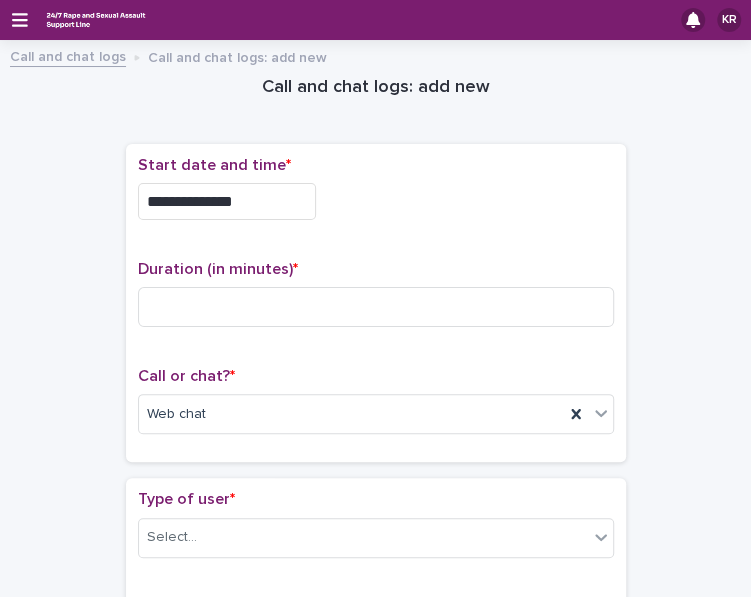 click on "**********" at bounding box center [376, 201] 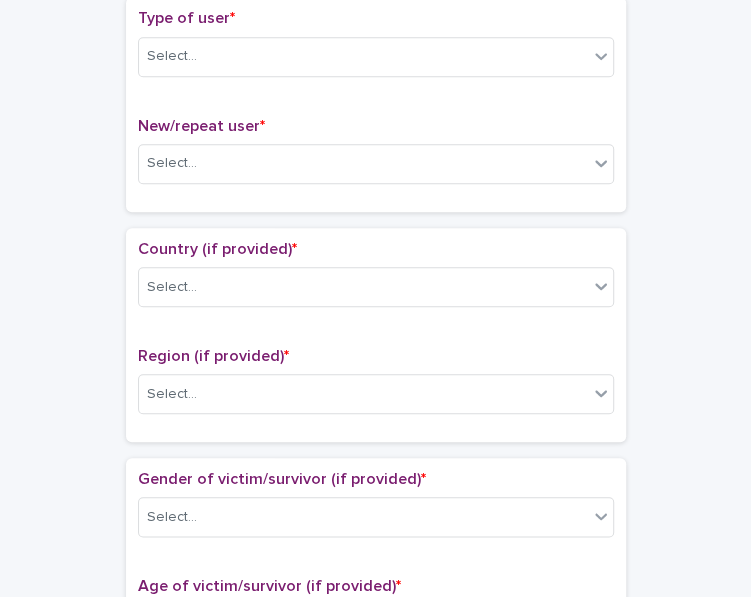 scroll, scrollTop: 489, scrollLeft: 0, axis: vertical 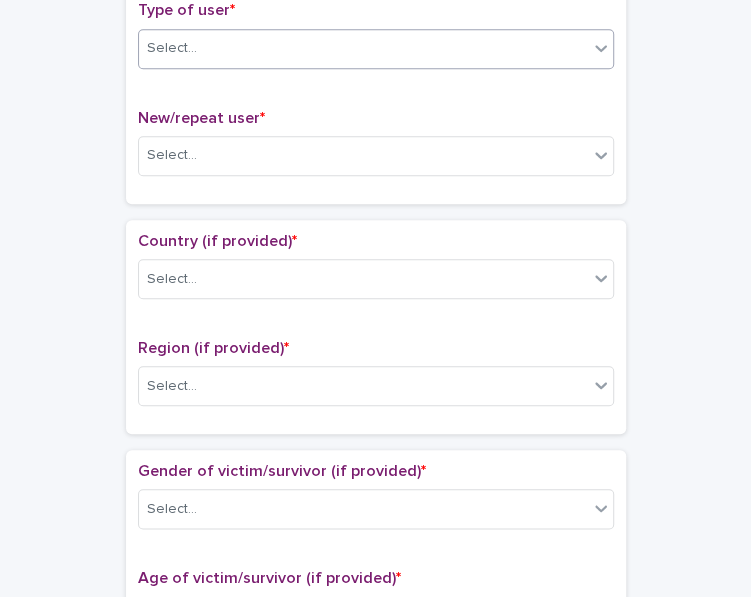 click 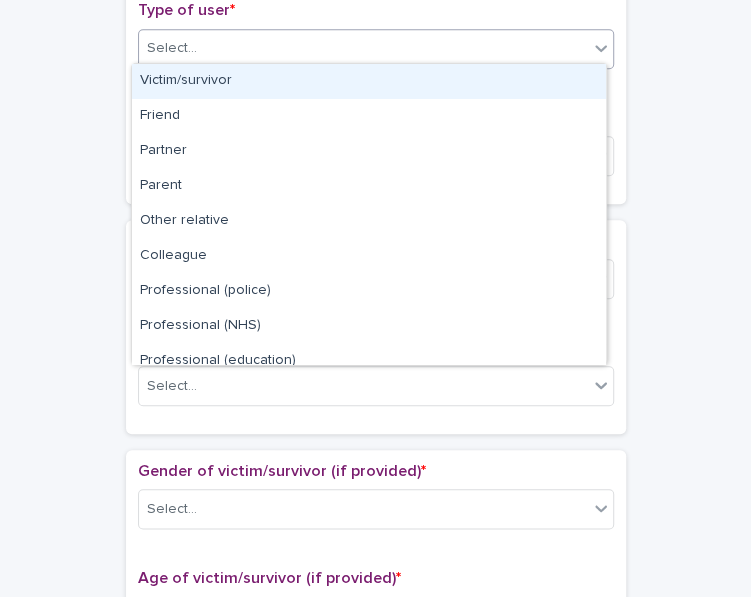 click on "Victim/survivor" at bounding box center [369, 81] 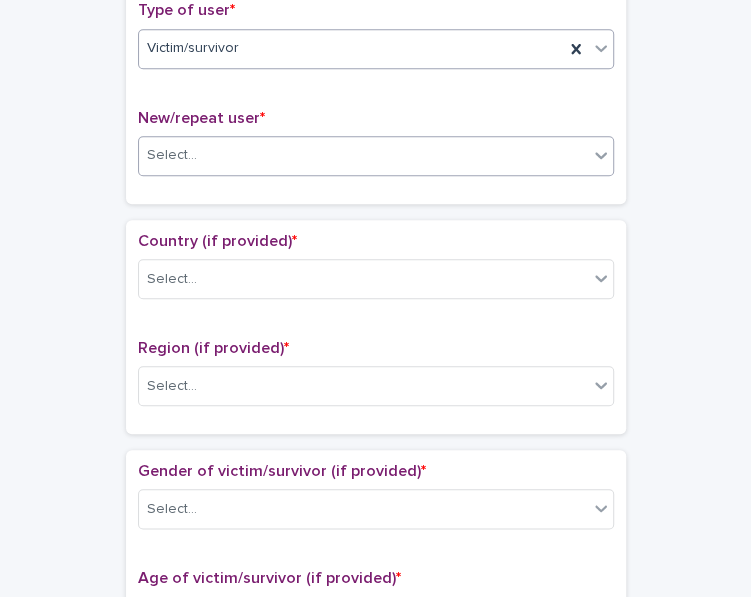 click on "Select..." at bounding box center (363, 155) 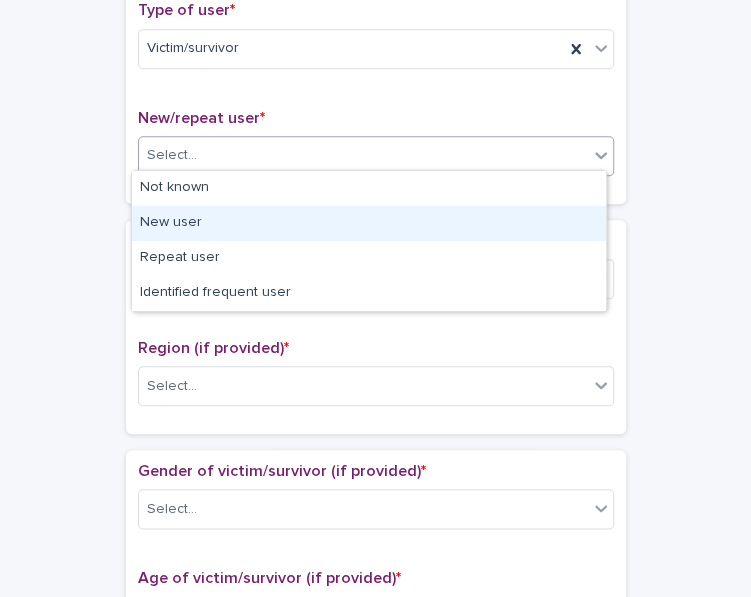 click on "New user" at bounding box center [369, 223] 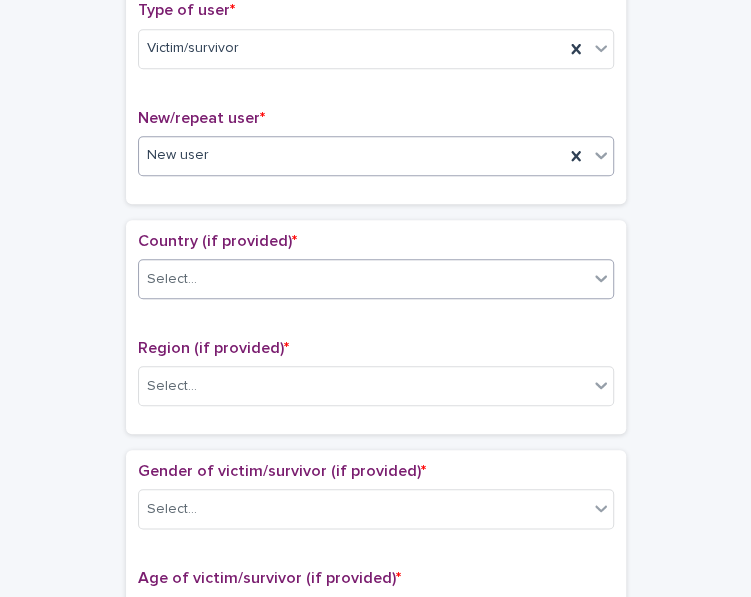 click on "Select..." at bounding box center [363, 279] 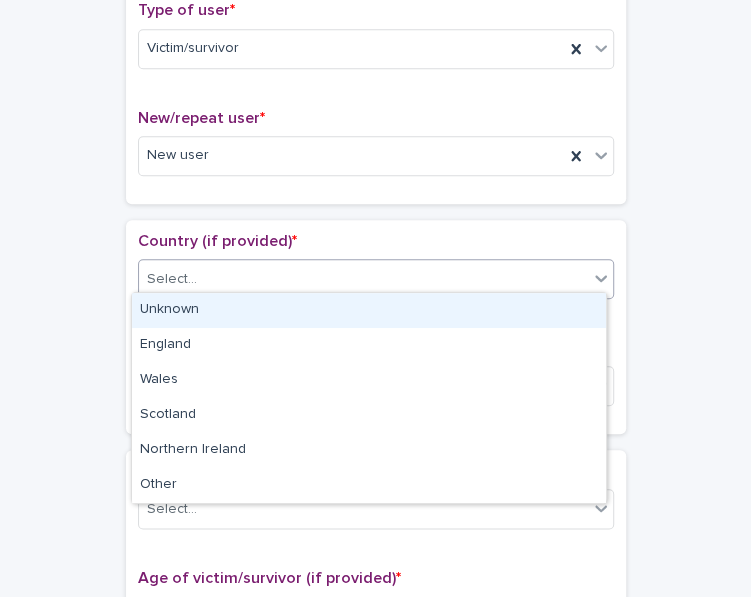 click on "Unknown" at bounding box center (369, 310) 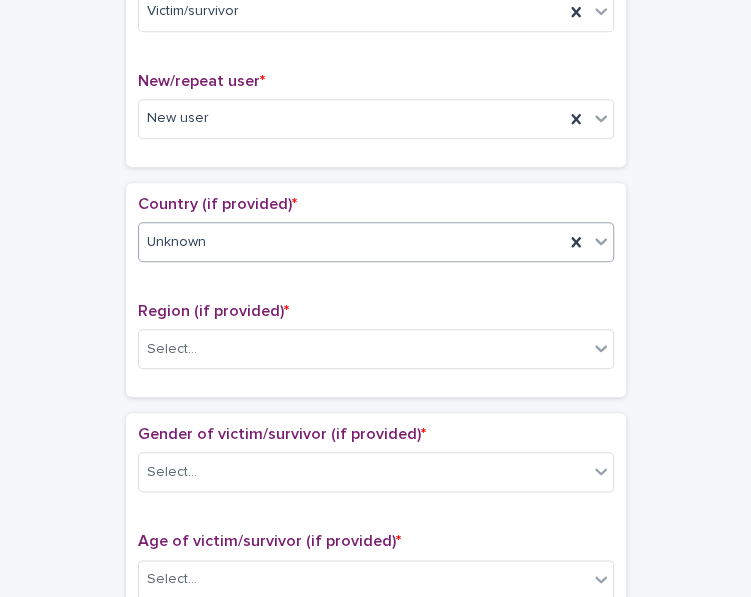 scroll, scrollTop: 541, scrollLeft: 0, axis: vertical 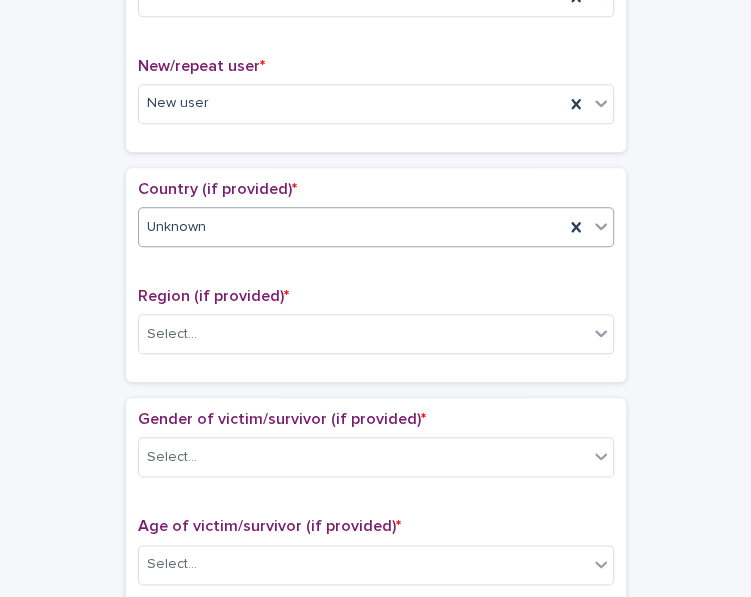 click 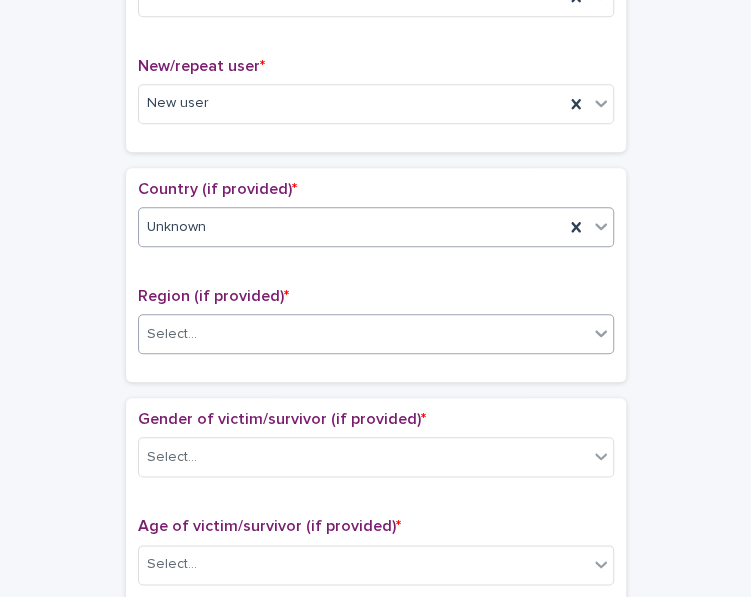click on "Select..." at bounding box center [363, 334] 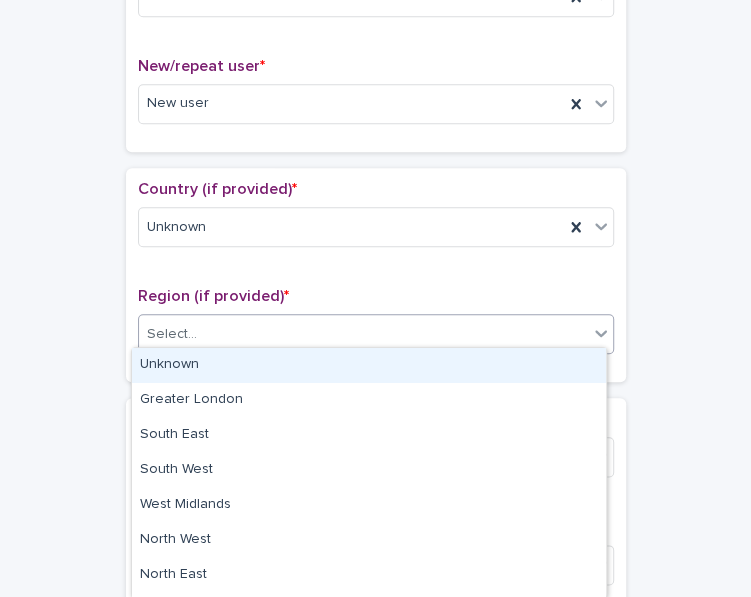 click on "Unknown" at bounding box center (369, 365) 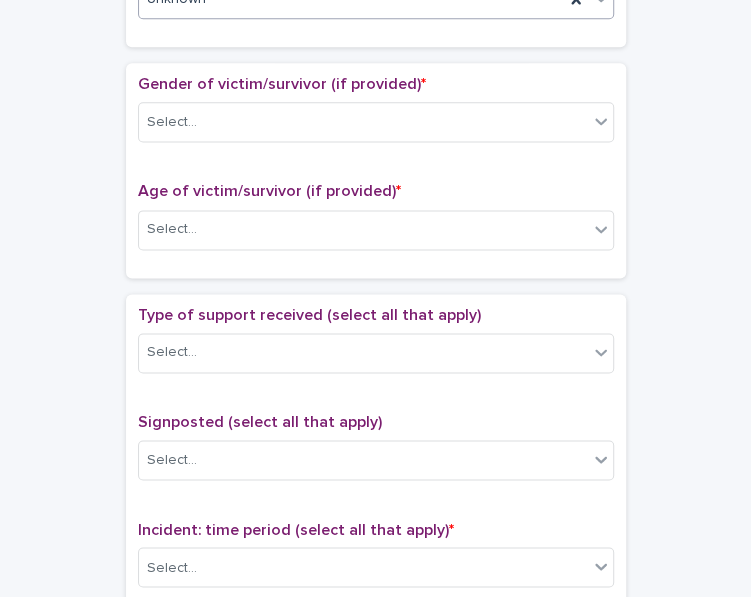 scroll, scrollTop: 886, scrollLeft: 0, axis: vertical 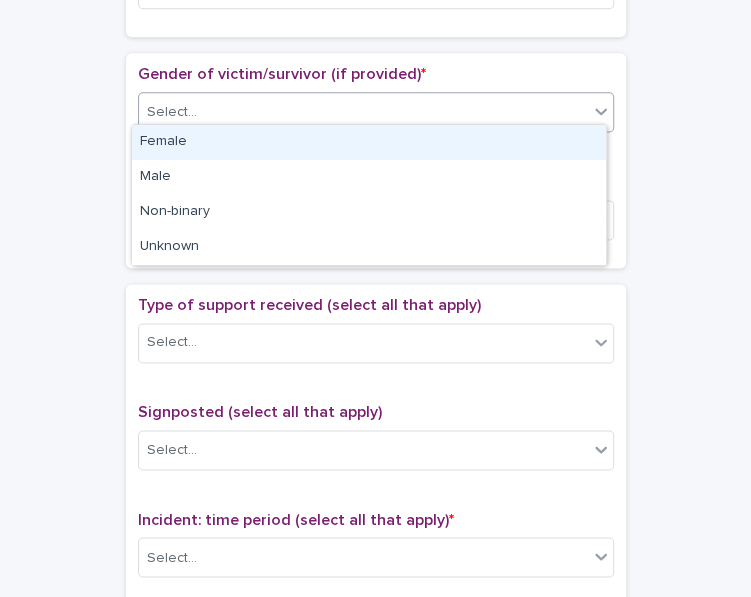 click 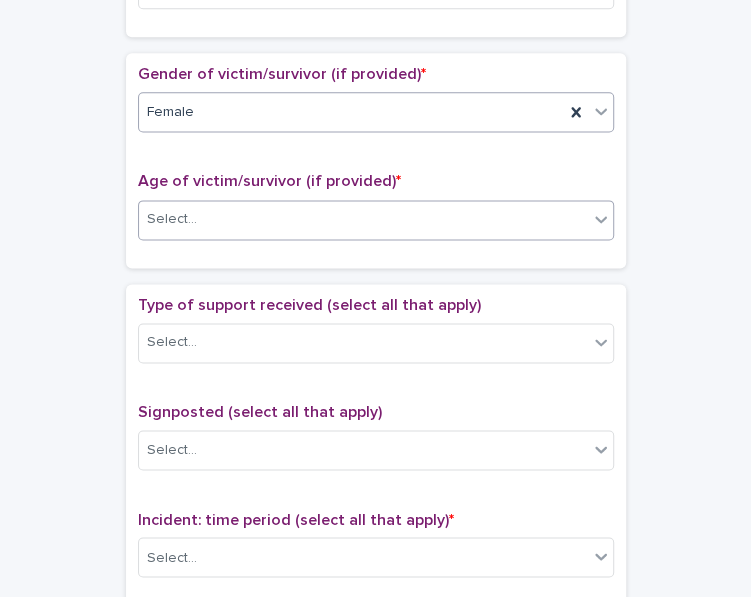 click on "Select..." at bounding box center [363, 219] 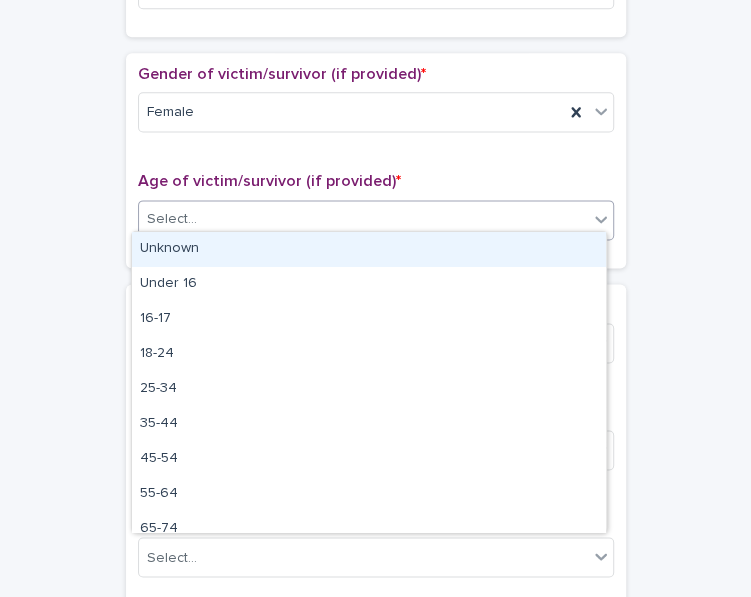 click on "Unknown" at bounding box center [369, 249] 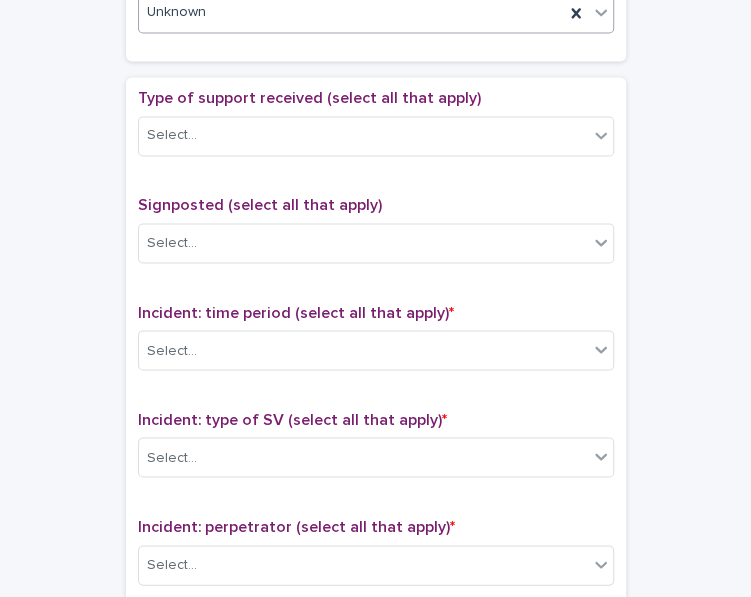scroll, scrollTop: 1133, scrollLeft: 0, axis: vertical 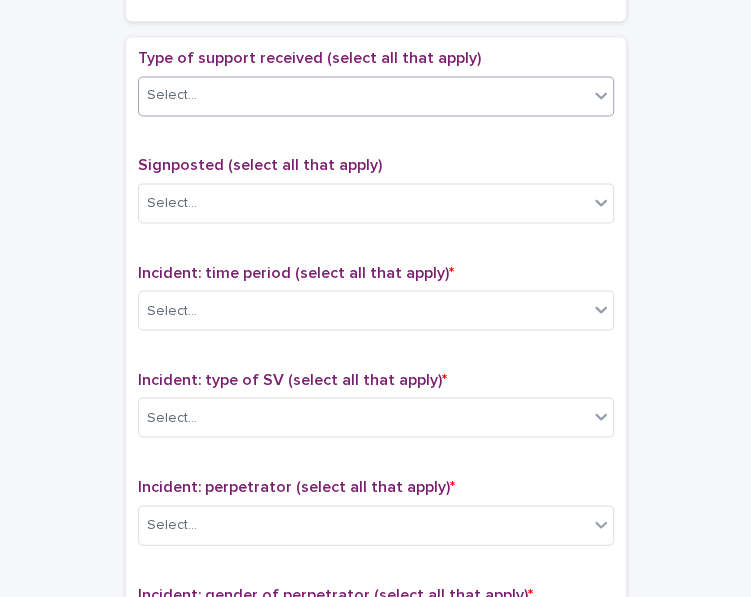 click on "Select..." at bounding box center [363, 95] 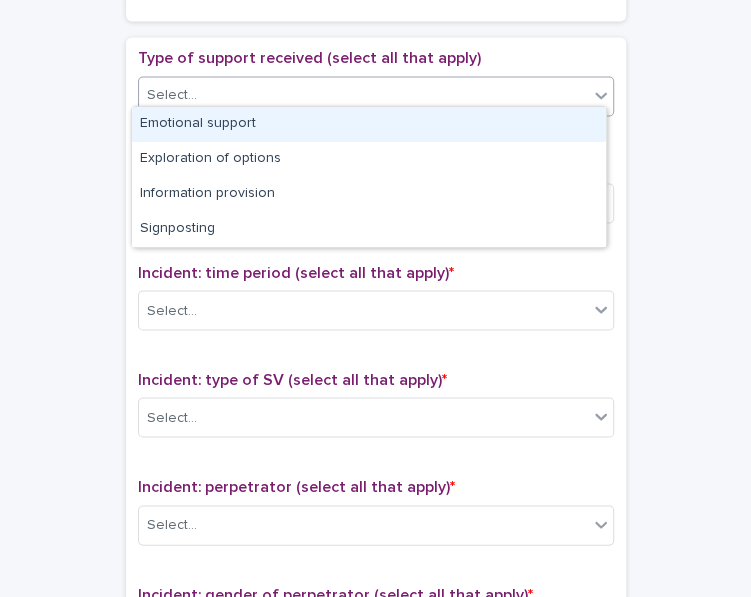 click on "Emotional support" at bounding box center (369, 124) 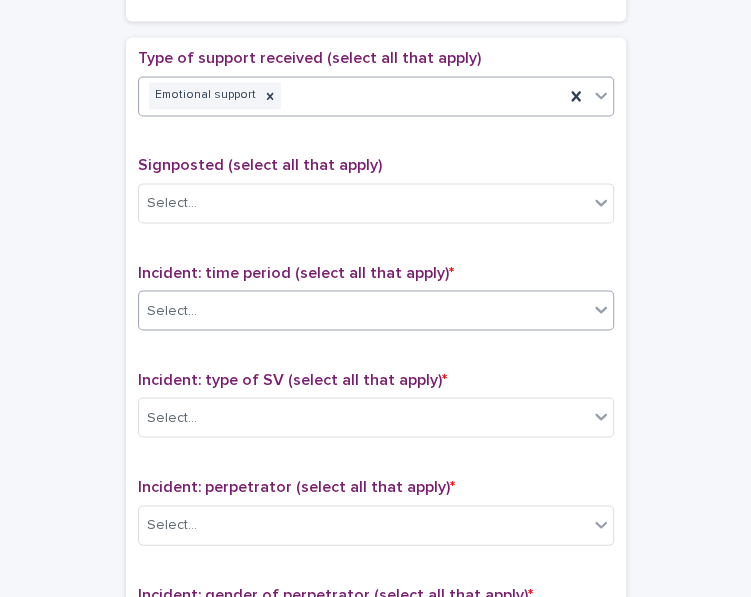 click on "Select..." at bounding box center (363, 310) 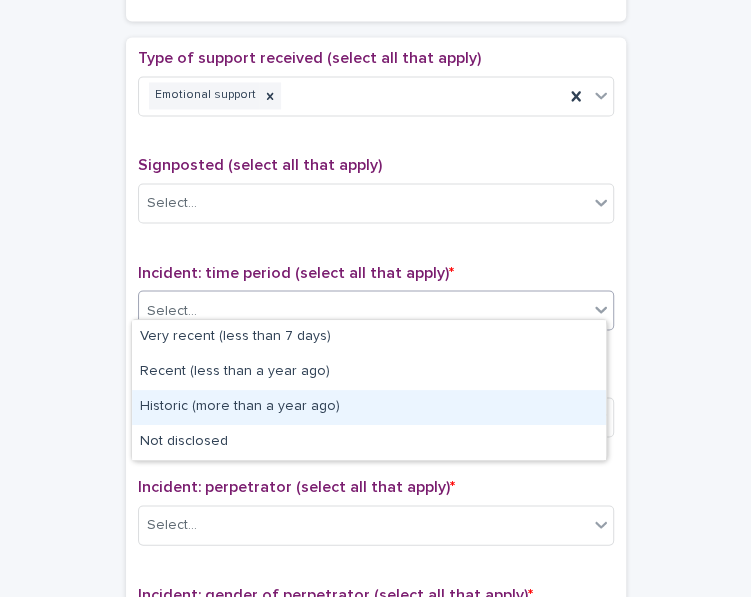 click on "Historic (more than a year ago)" at bounding box center (369, 407) 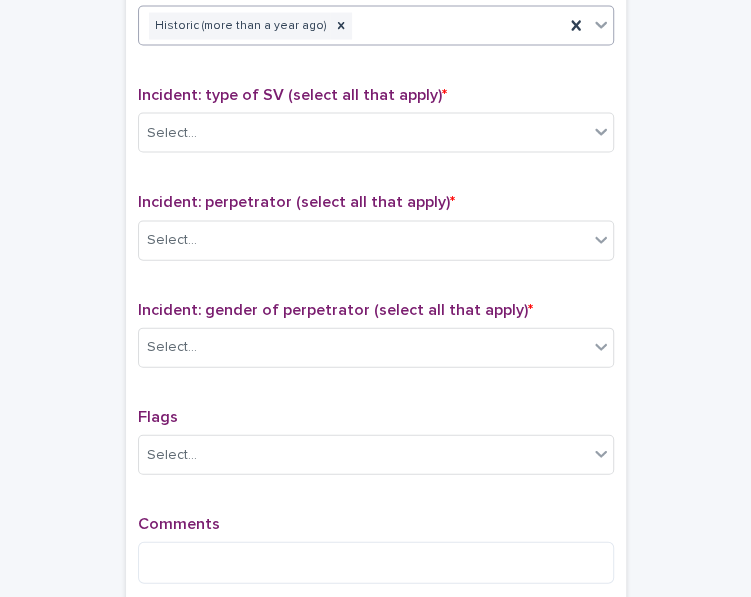 scroll, scrollTop: 1420, scrollLeft: 0, axis: vertical 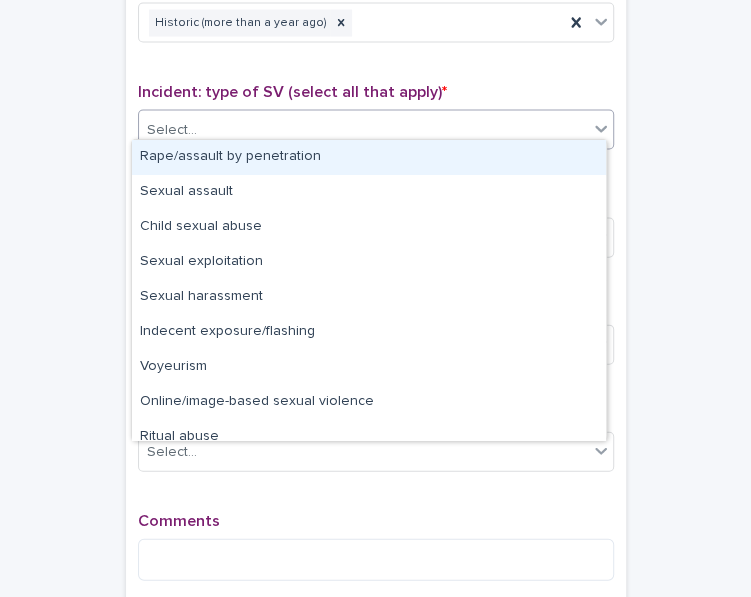 click 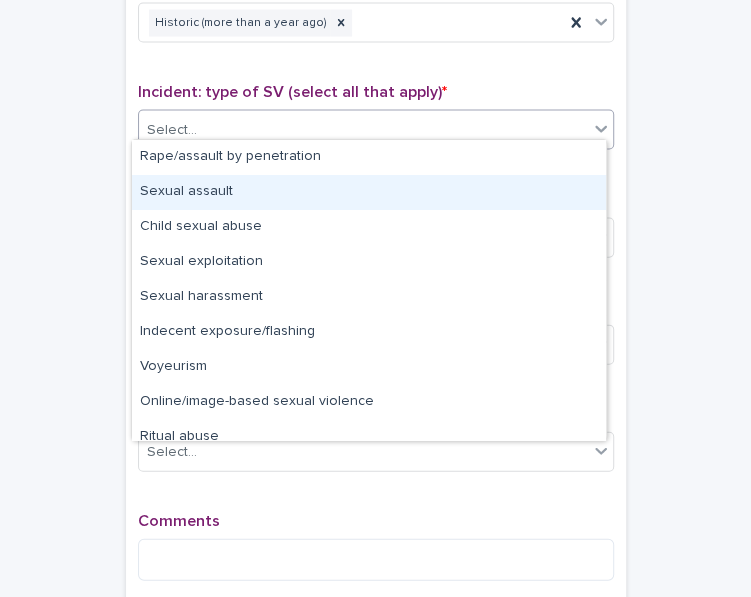 click on "Sexual assault" at bounding box center (369, 192) 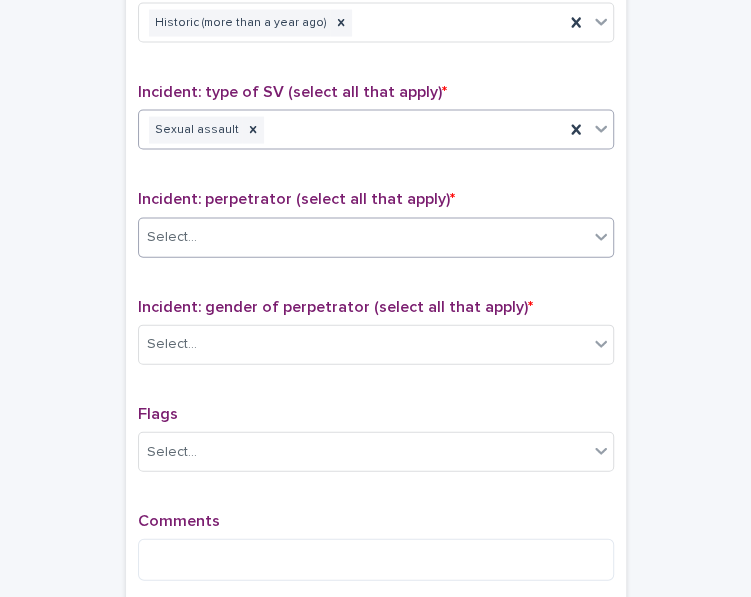 click on "Select..." at bounding box center (376, 238) 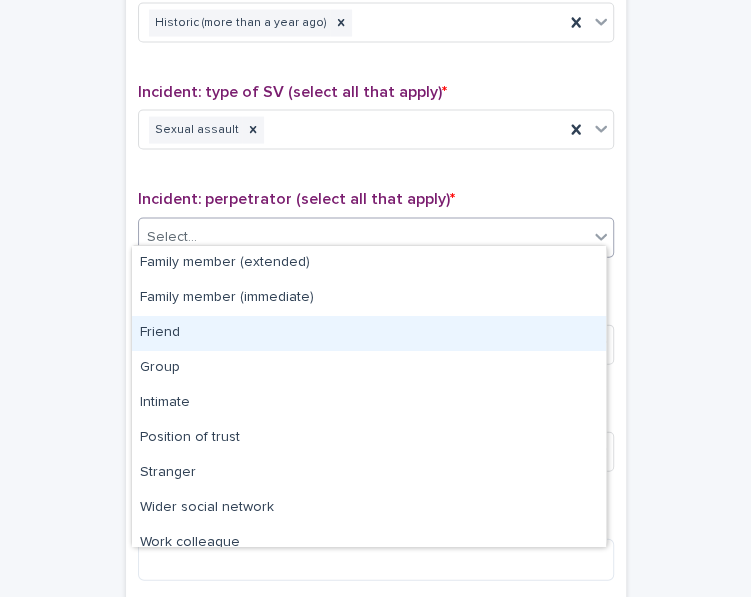 click on "Friend" at bounding box center (369, 333) 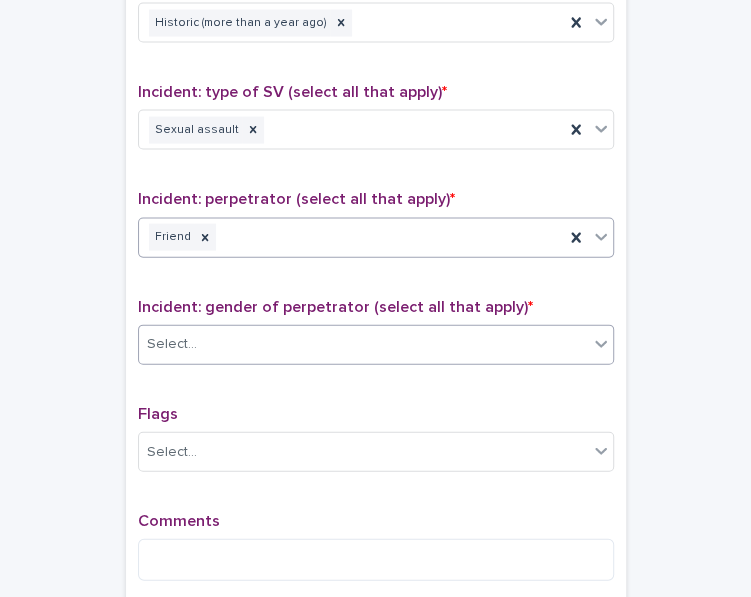 click on "Select..." at bounding box center (363, 344) 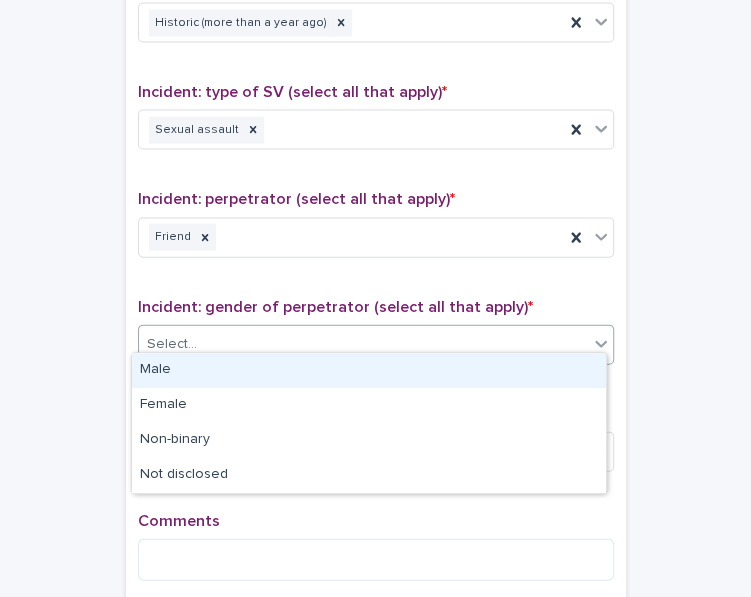 click on "Male" at bounding box center (369, 370) 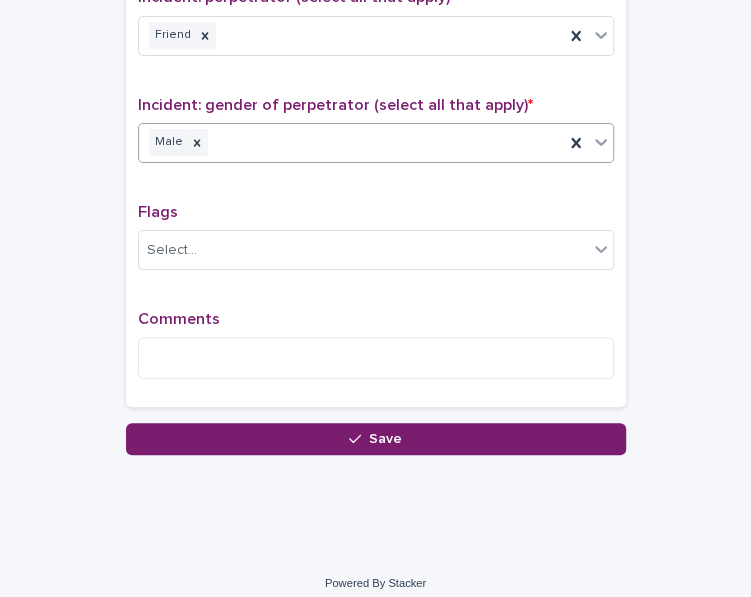 scroll, scrollTop: 1623, scrollLeft: 0, axis: vertical 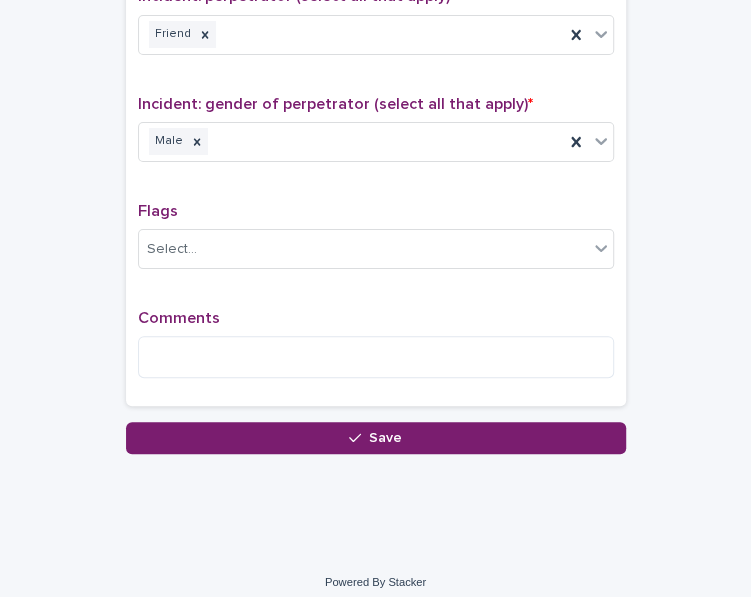 click on "Comments" at bounding box center [376, 351] 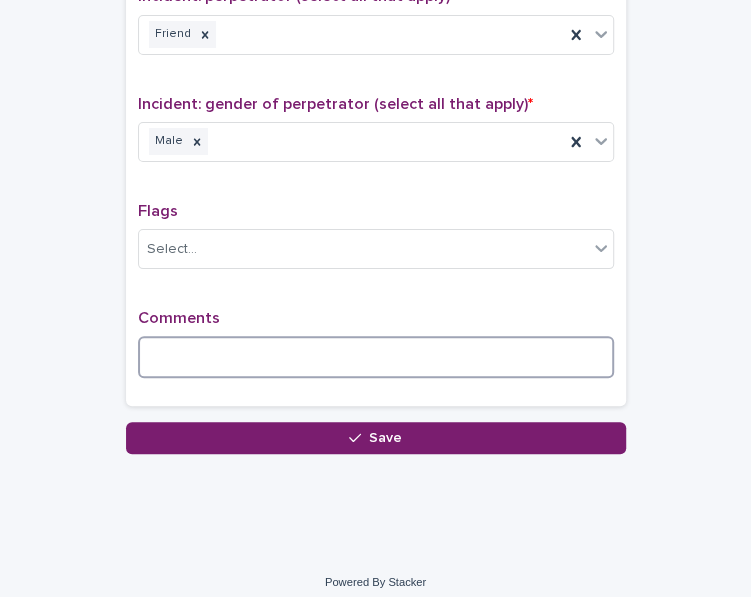 click at bounding box center (376, 357) 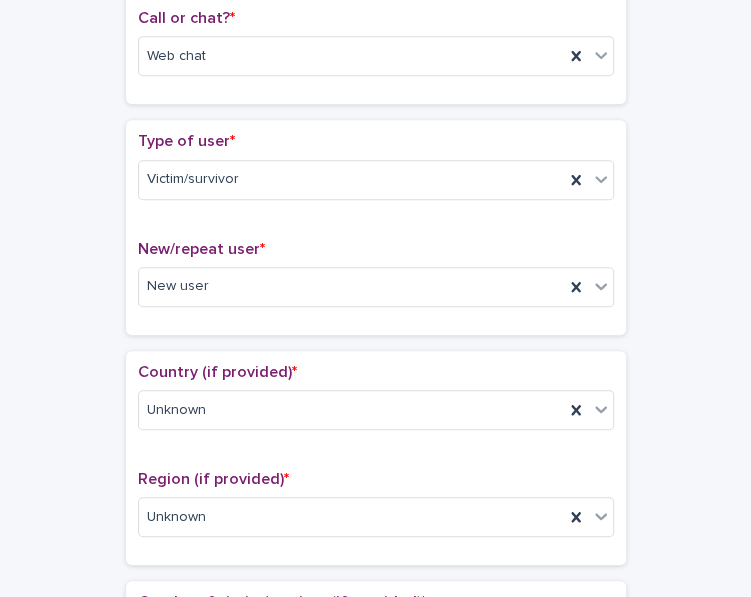 scroll, scrollTop: 0, scrollLeft: 0, axis: both 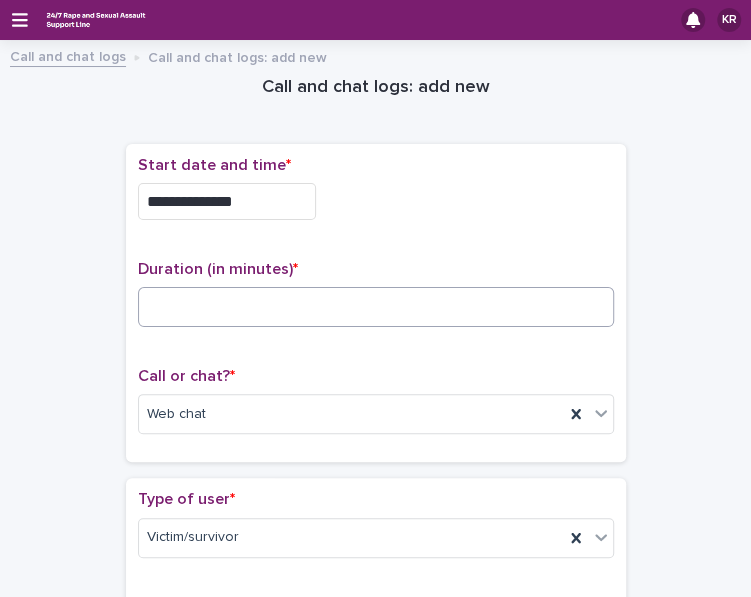 type on "**********" 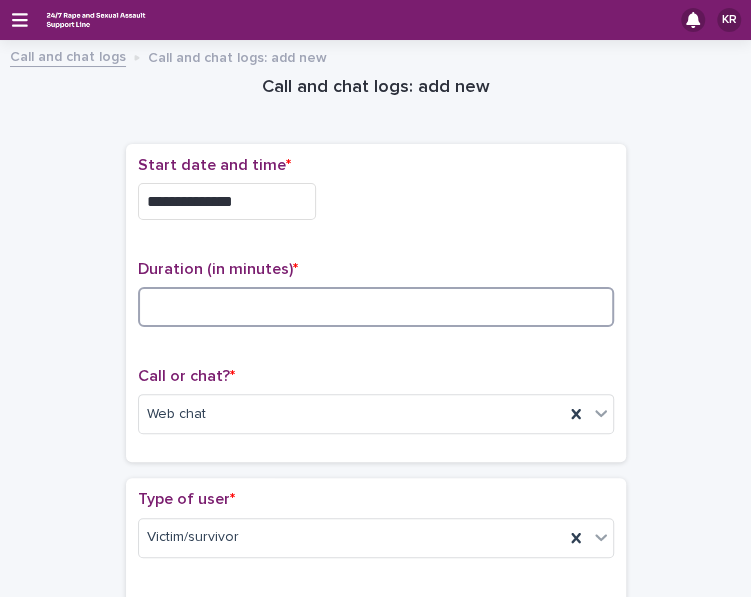 click at bounding box center [376, 307] 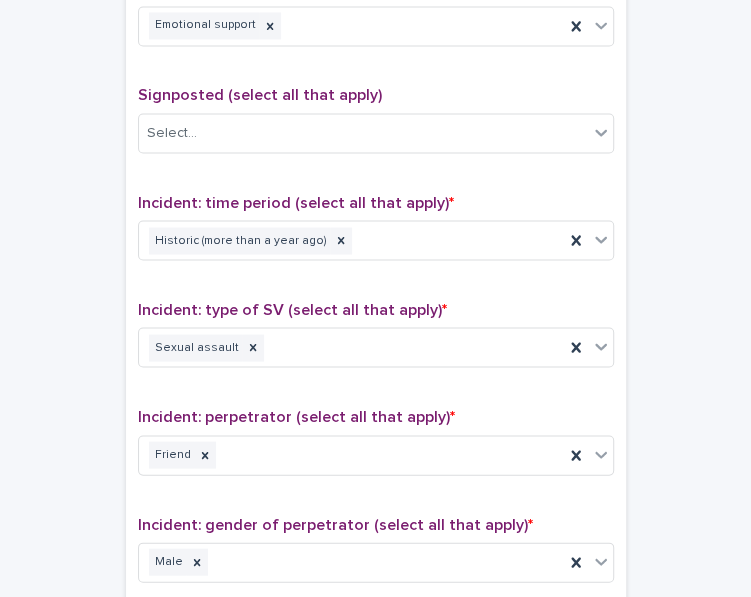 scroll, scrollTop: 1640, scrollLeft: 0, axis: vertical 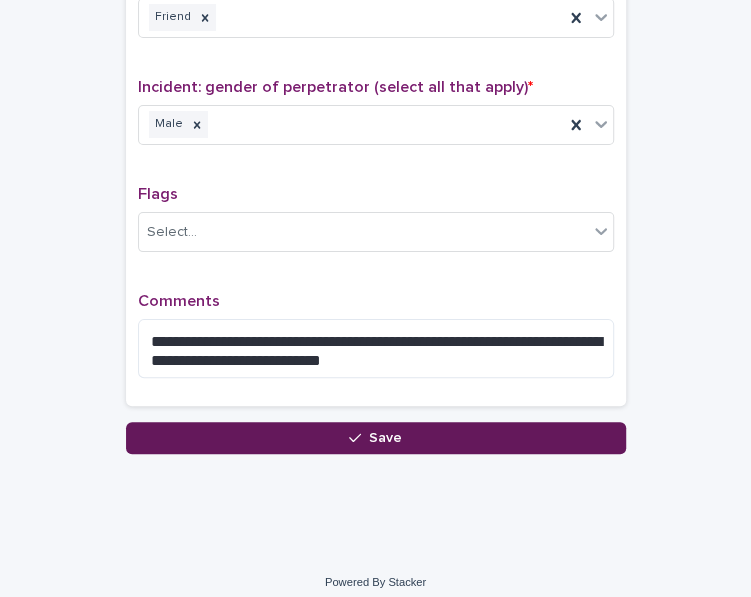 type on "**" 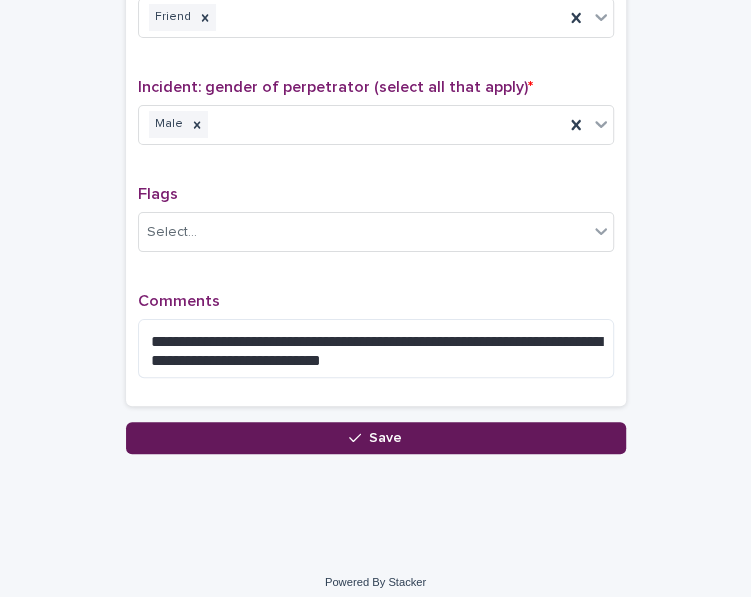 click on "Save" at bounding box center (385, 438) 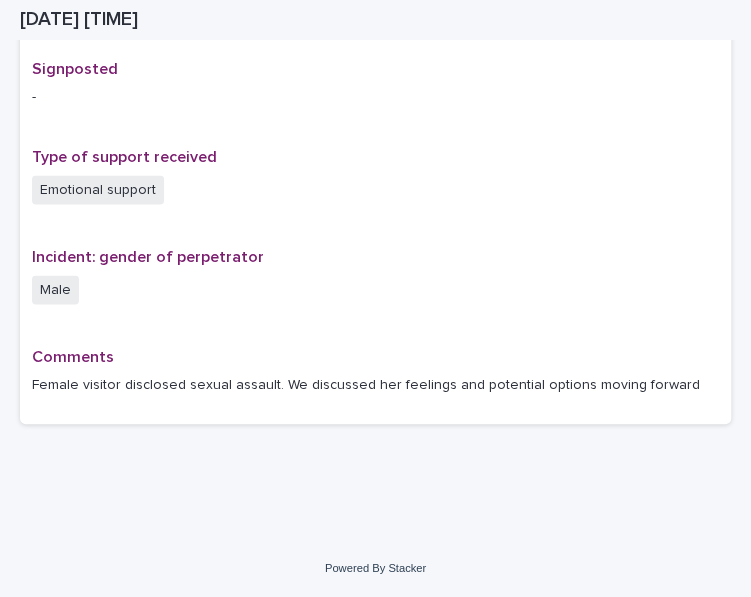 scroll, scrollTop: 1302, scrollLeft: 0, axis: vertical 